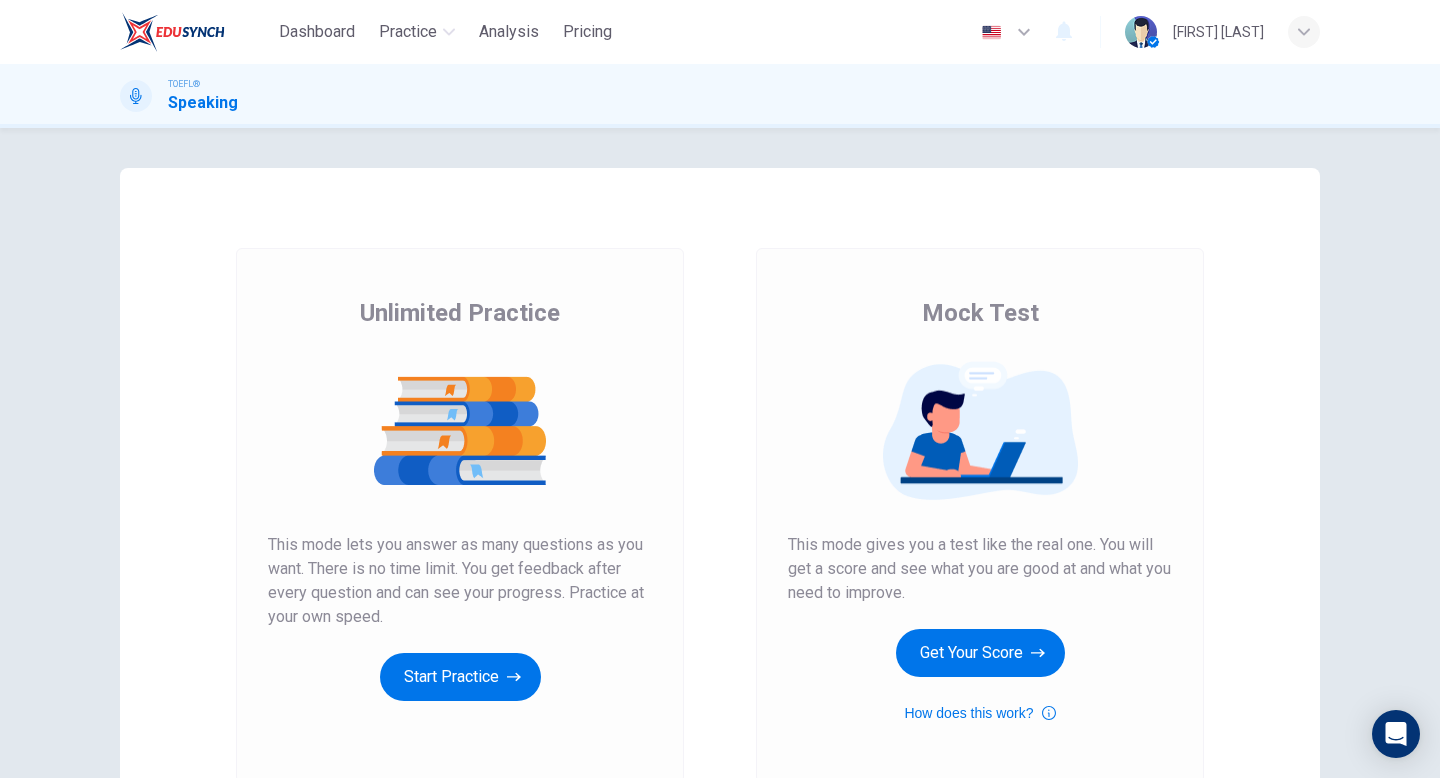 scroll, scrollTop: 0, scrollLeft: 0, axis: both 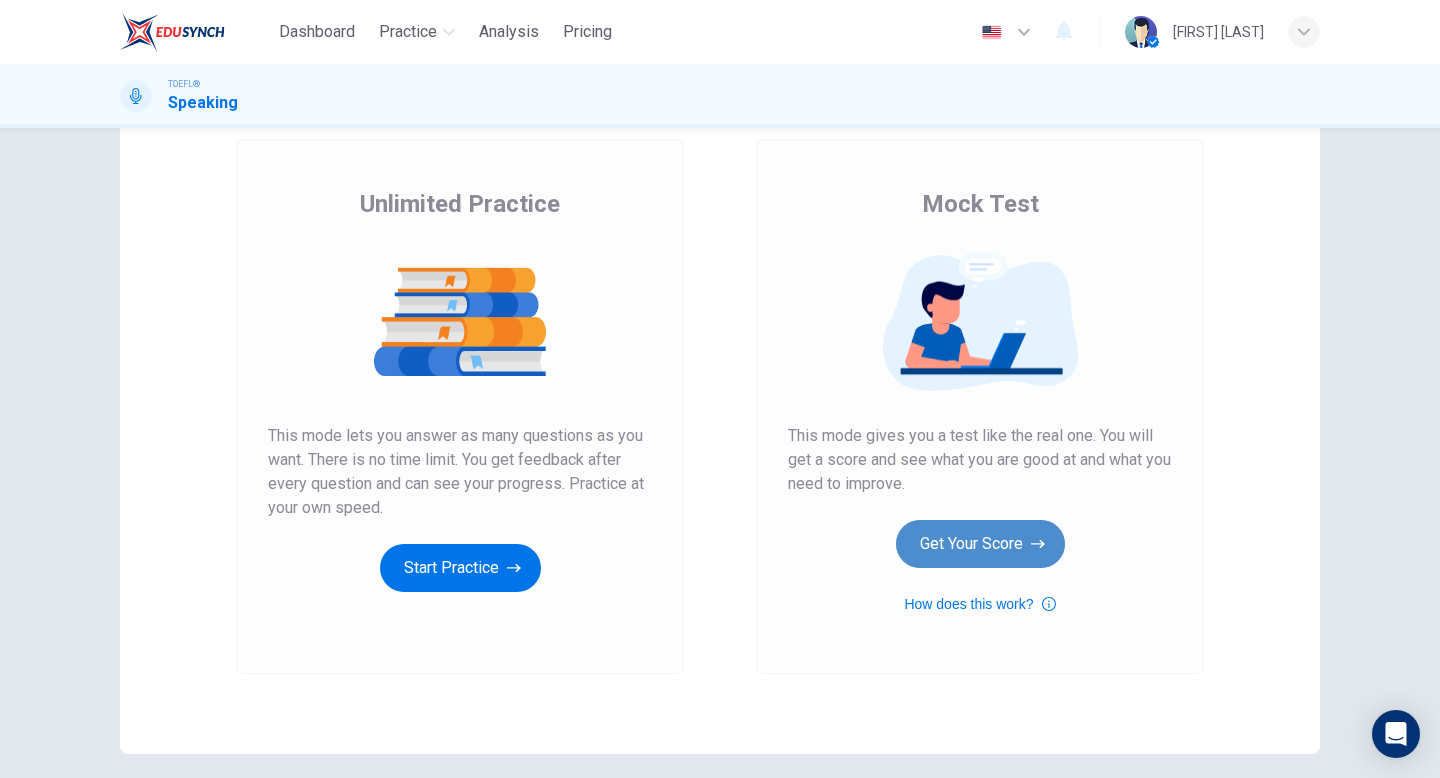 click on "Get Your Score" at bounding box center [460, 568] 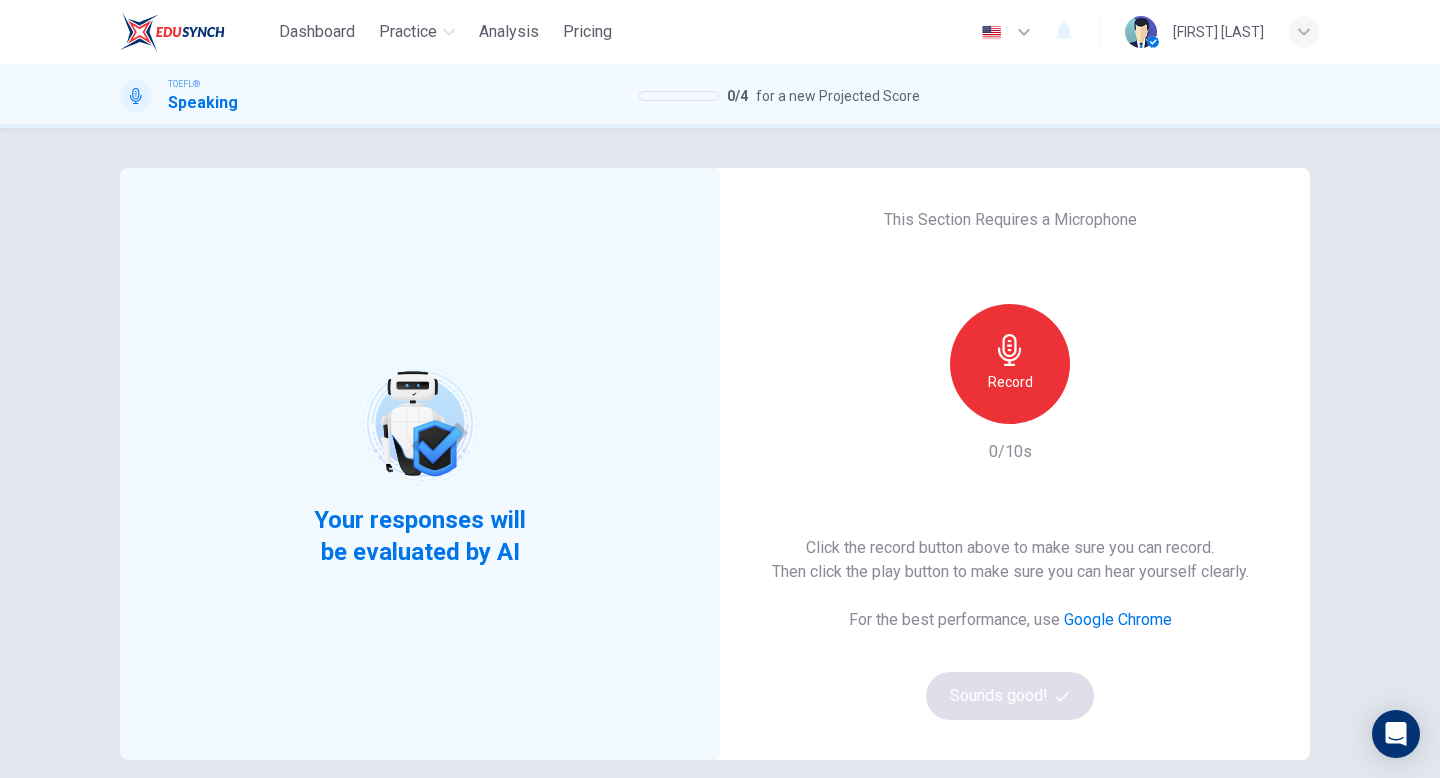 click on "Record" at bounding box center [1010, 364] 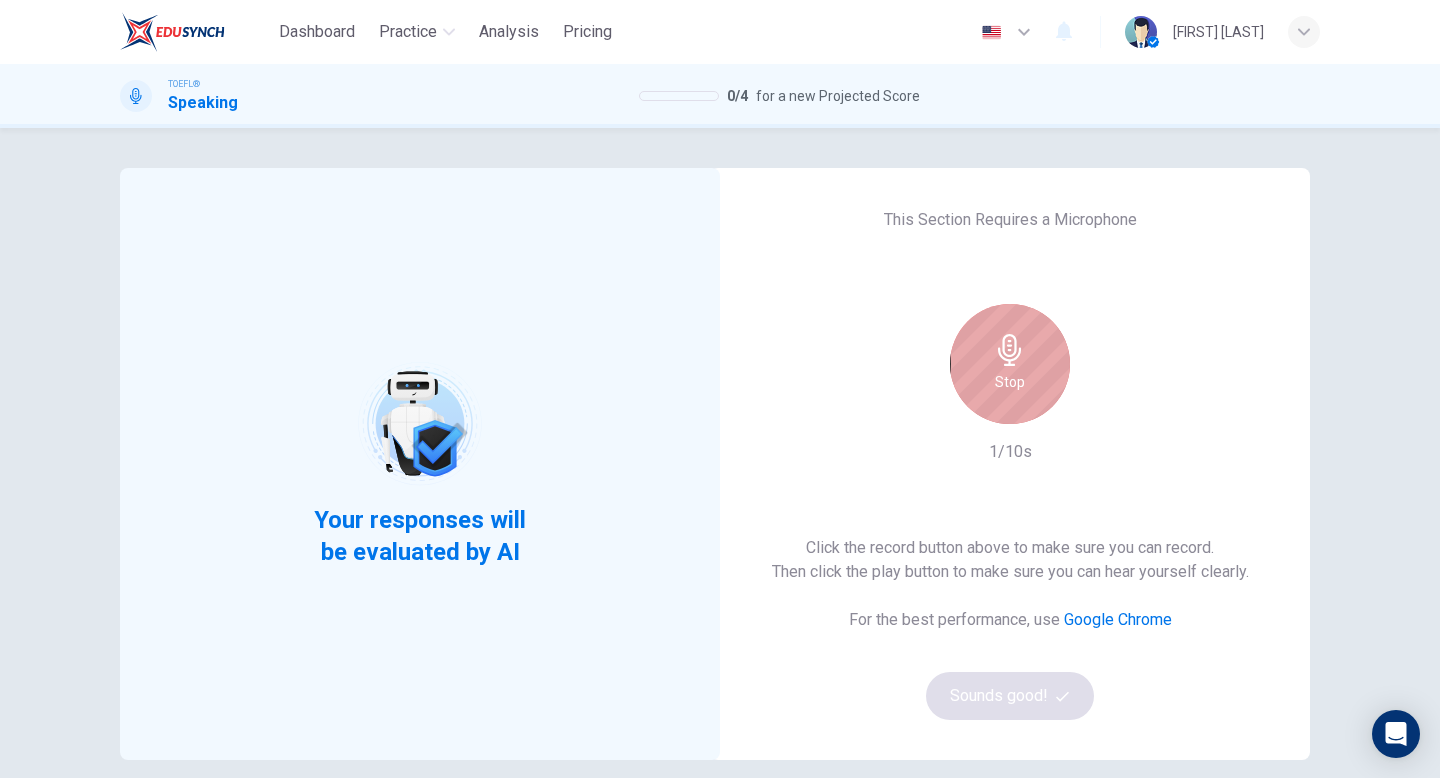 click on "Stop" at bounding box center (1010, 364) 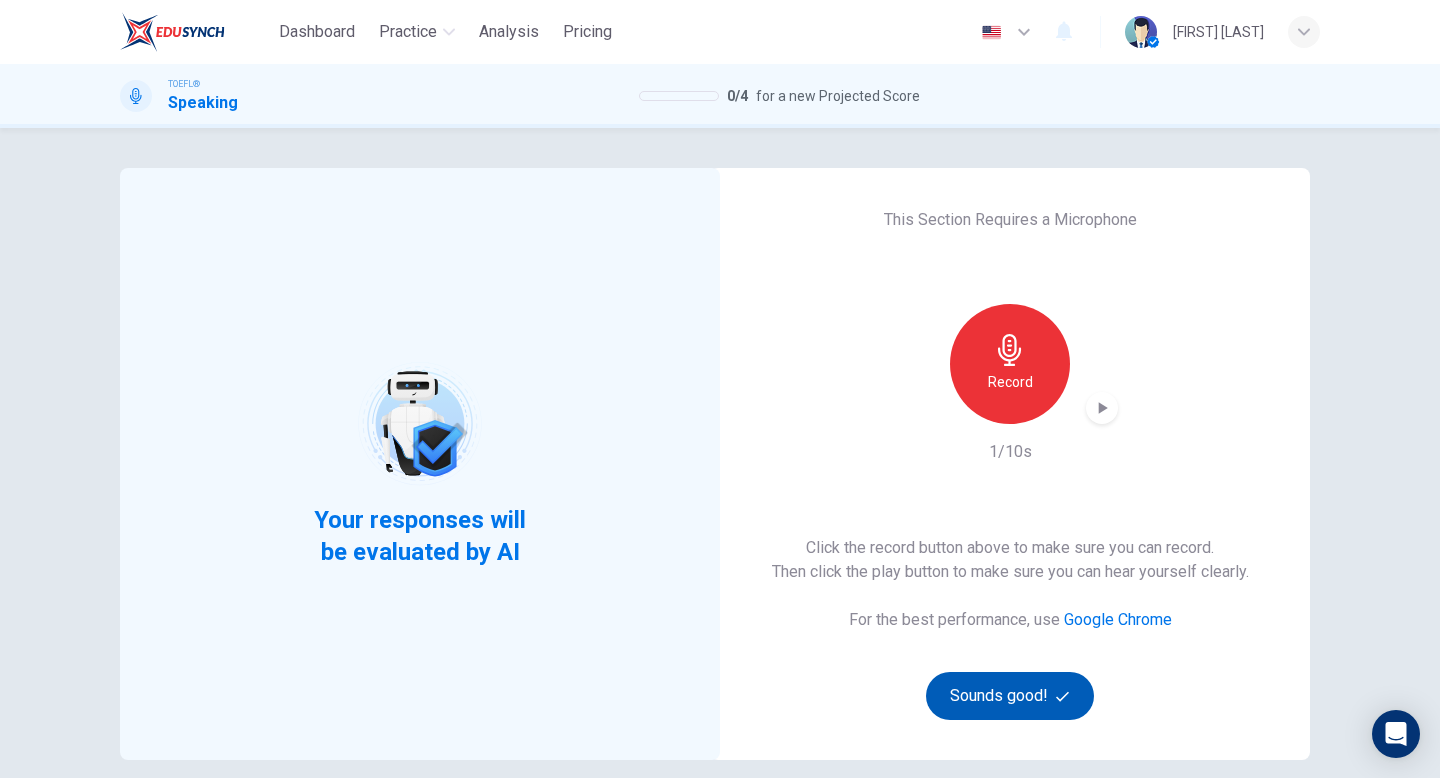 click on "Sounds good!" at bounding box center [1010, 696] 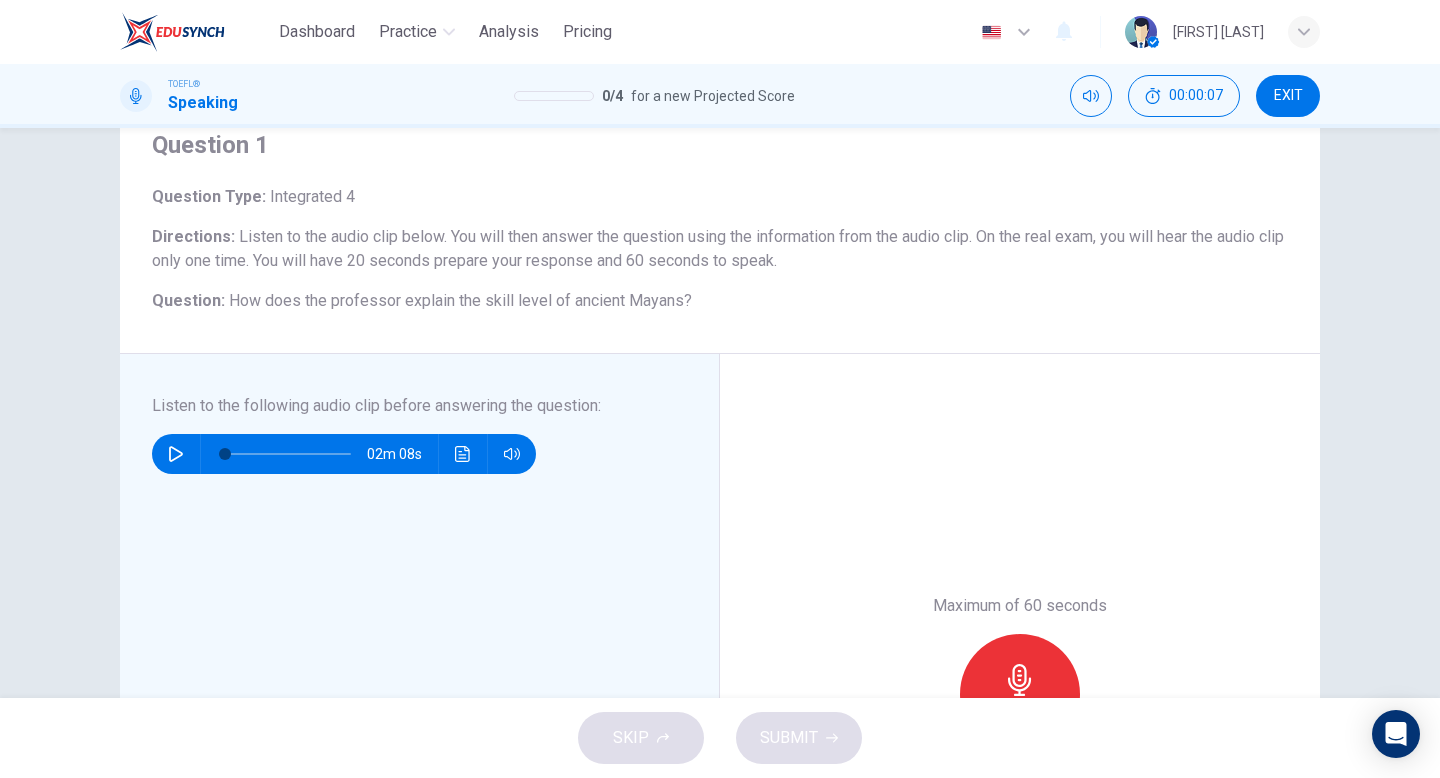 scroll, scrollTop: 82, scrollLeft: 0, axis: vertical 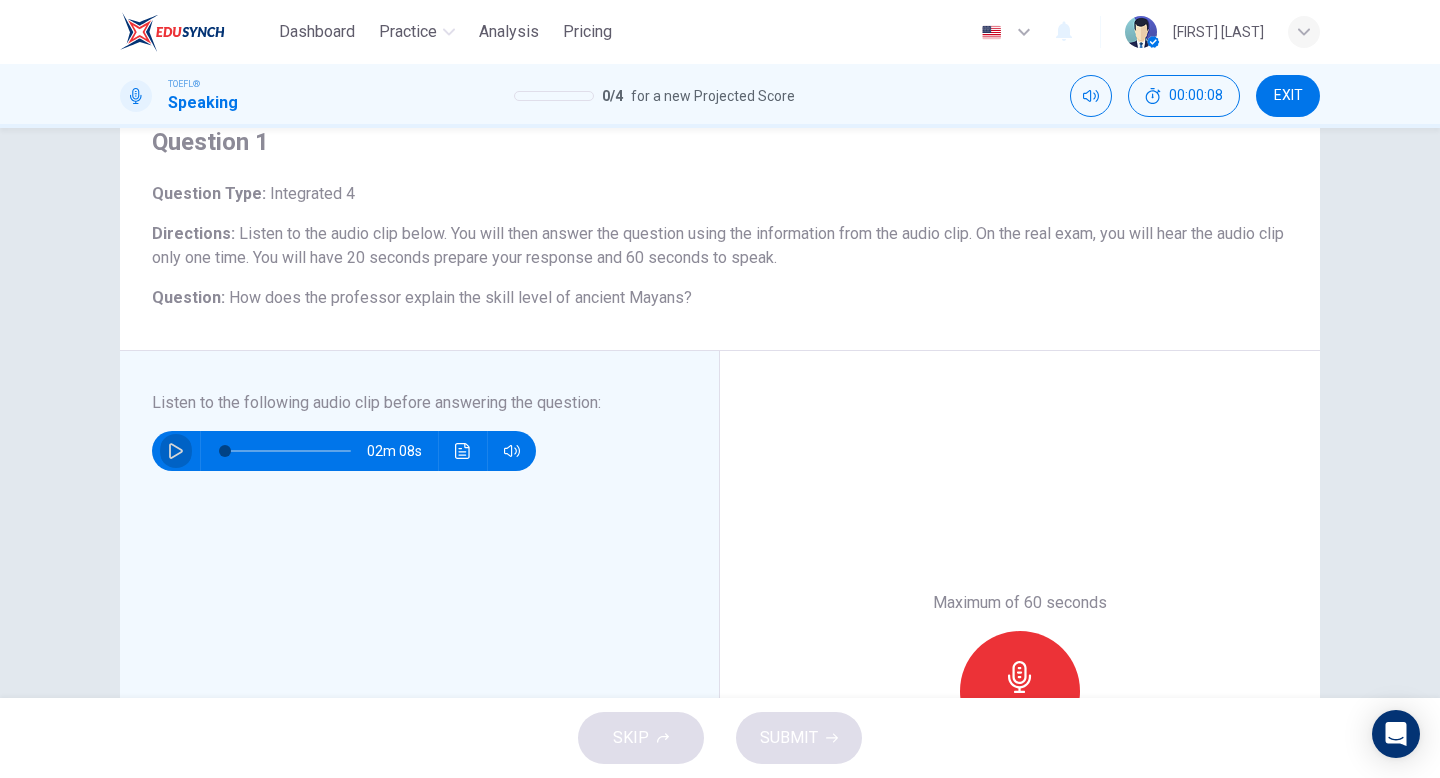 click at bounding box center [176, 451] 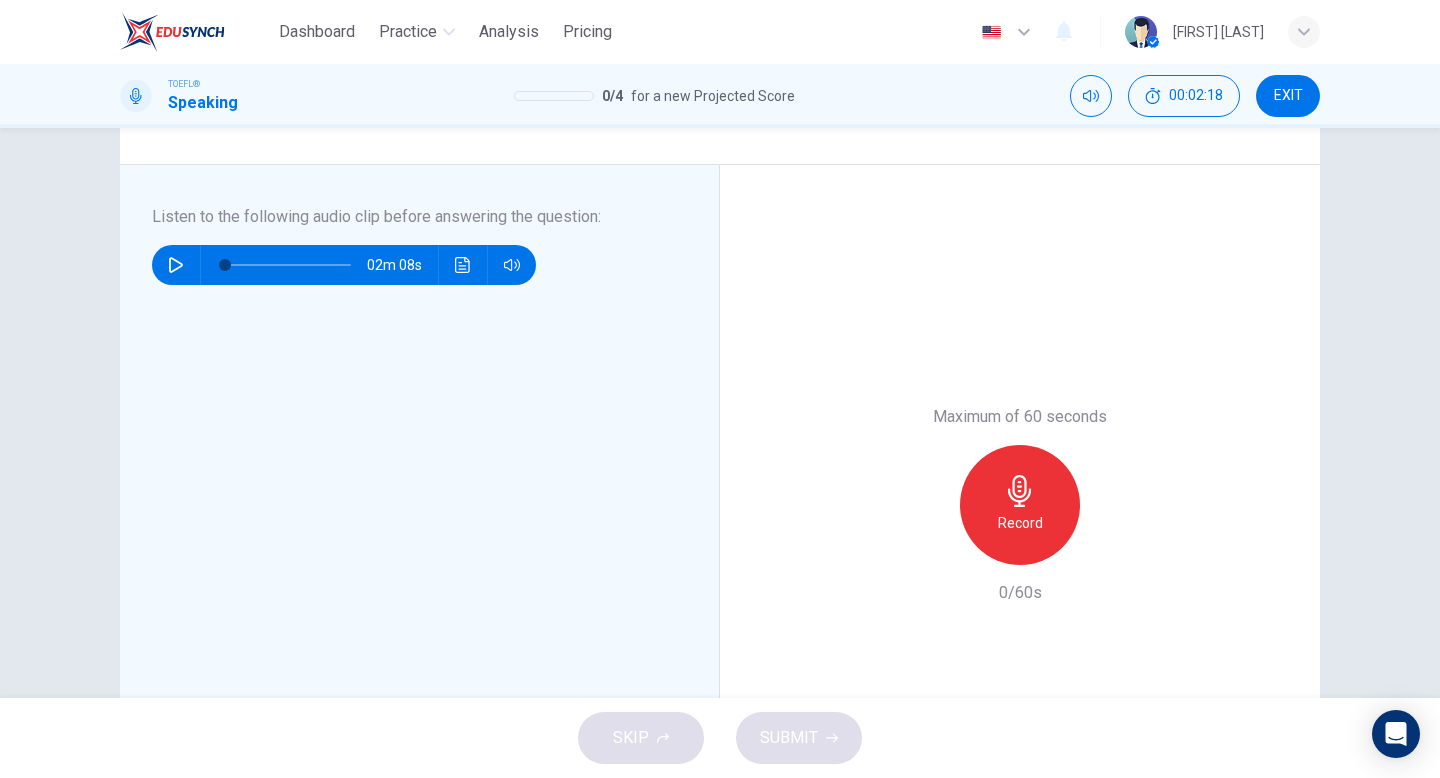 scroll, scrollTop: 332, scrollLeft: 0, axis: vertical 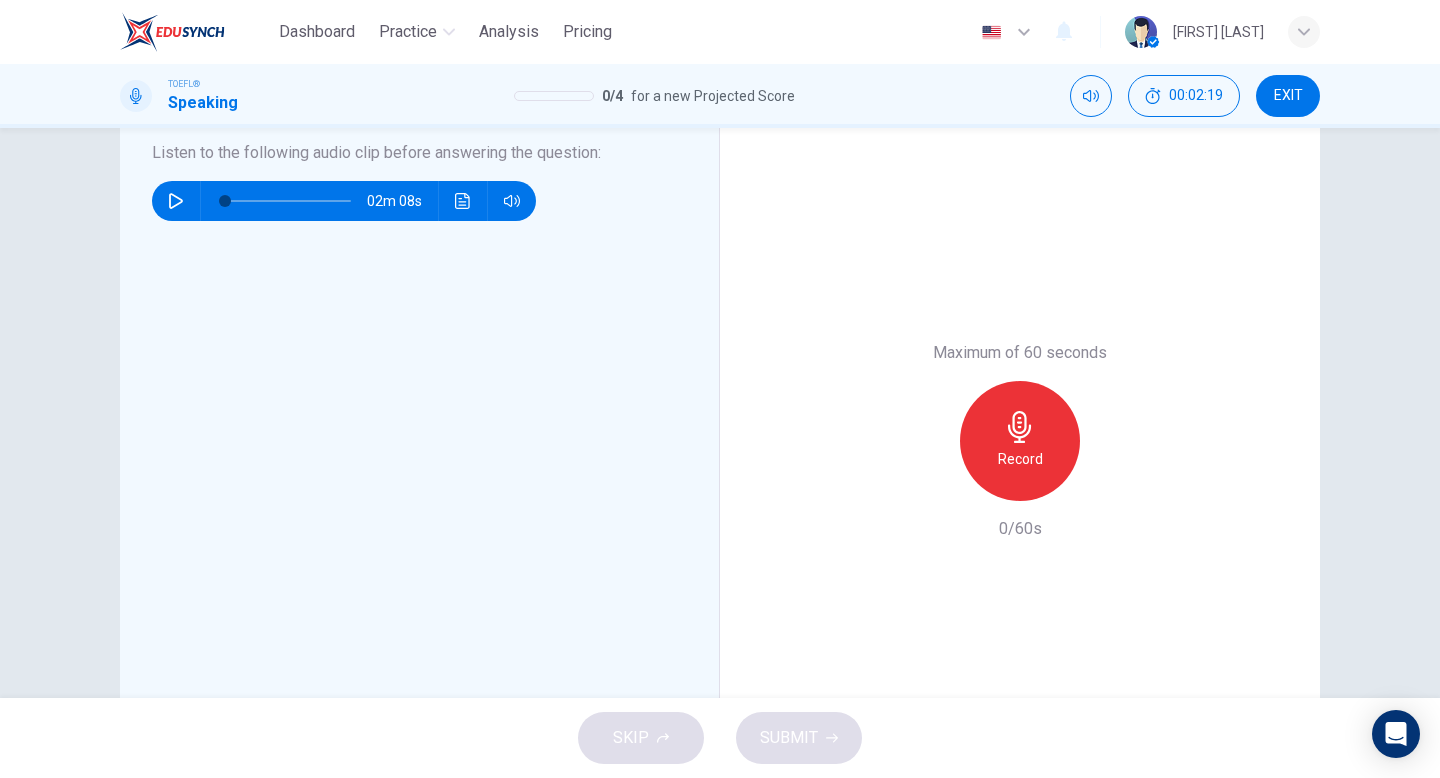 click on "Record" at bounding box center [1020, 441] 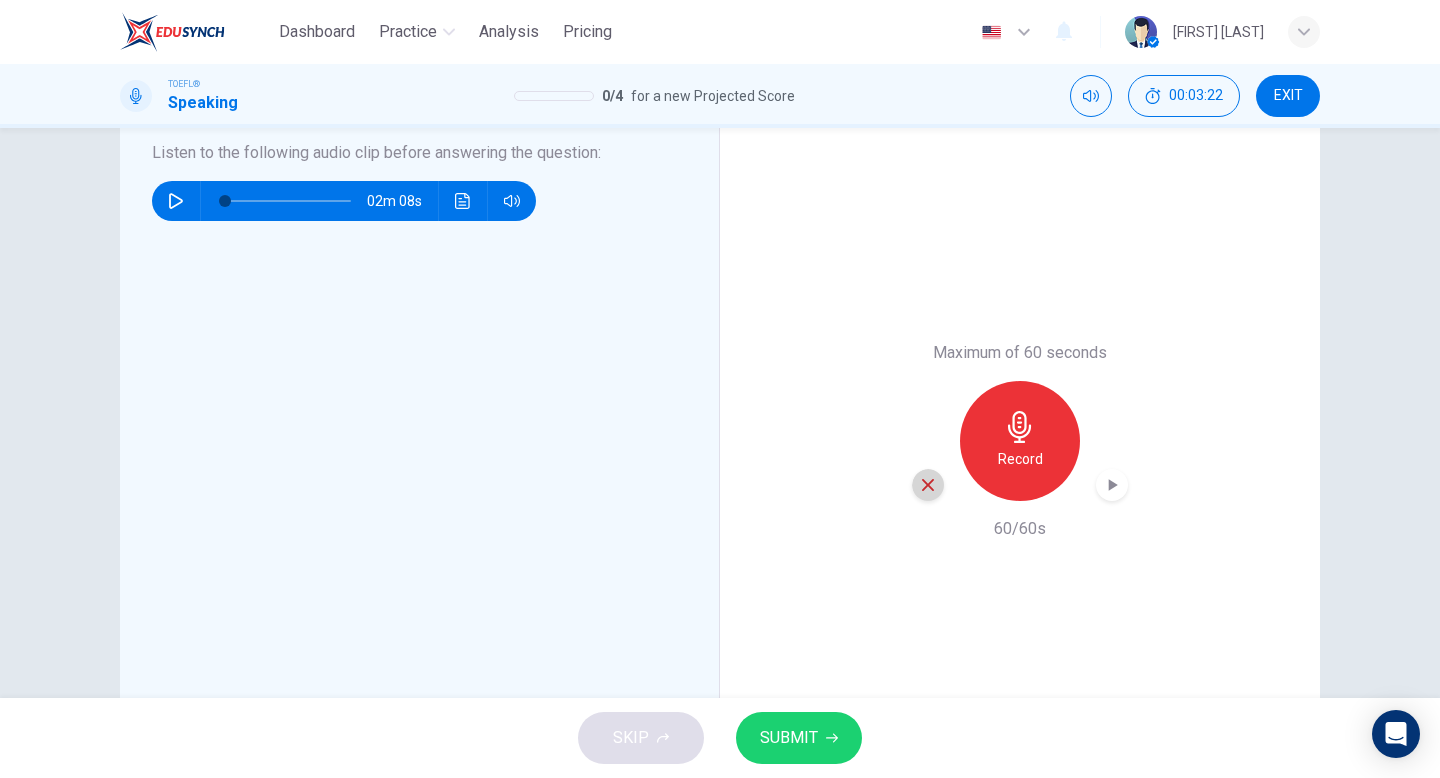 click at bounding box center (928, 485) 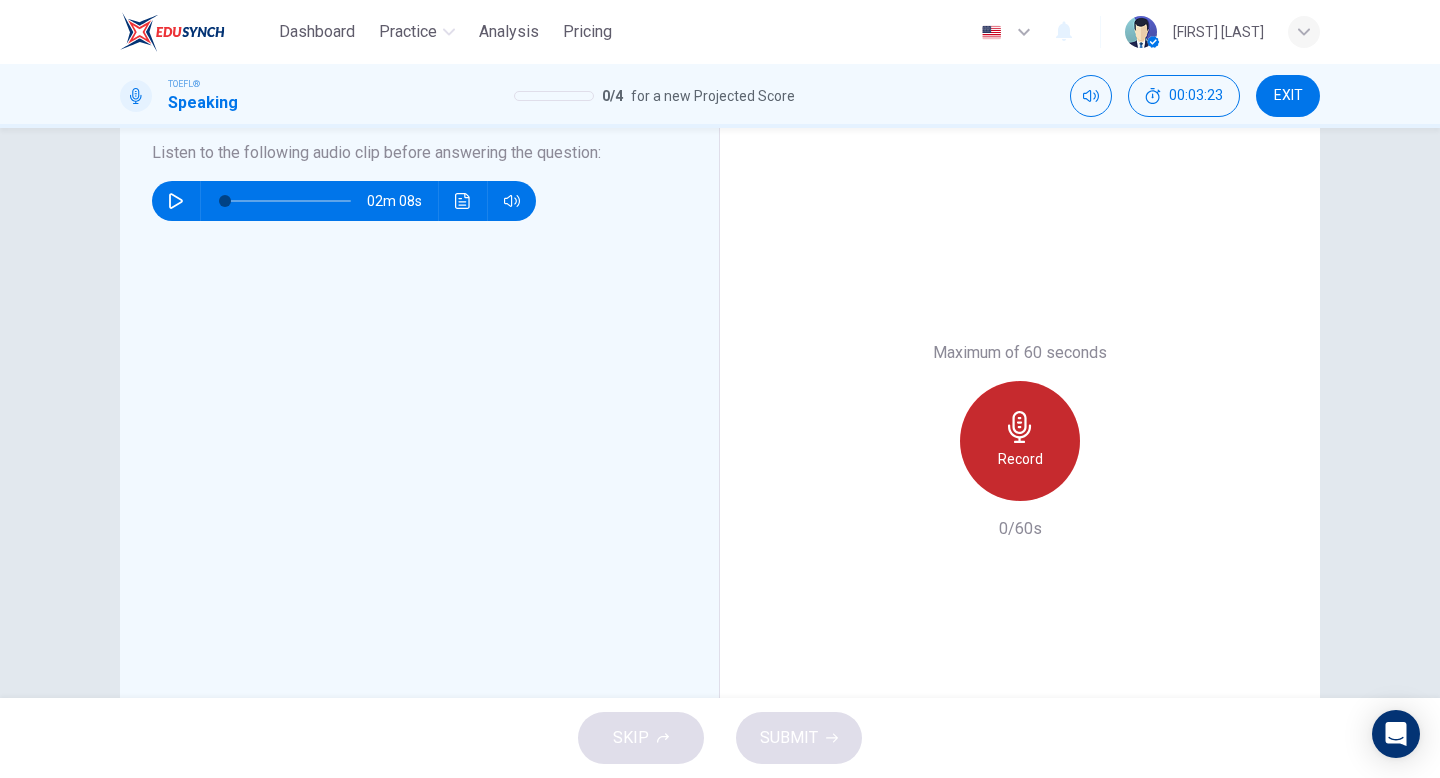 click on "Record" at bounding box center [1020, 441] 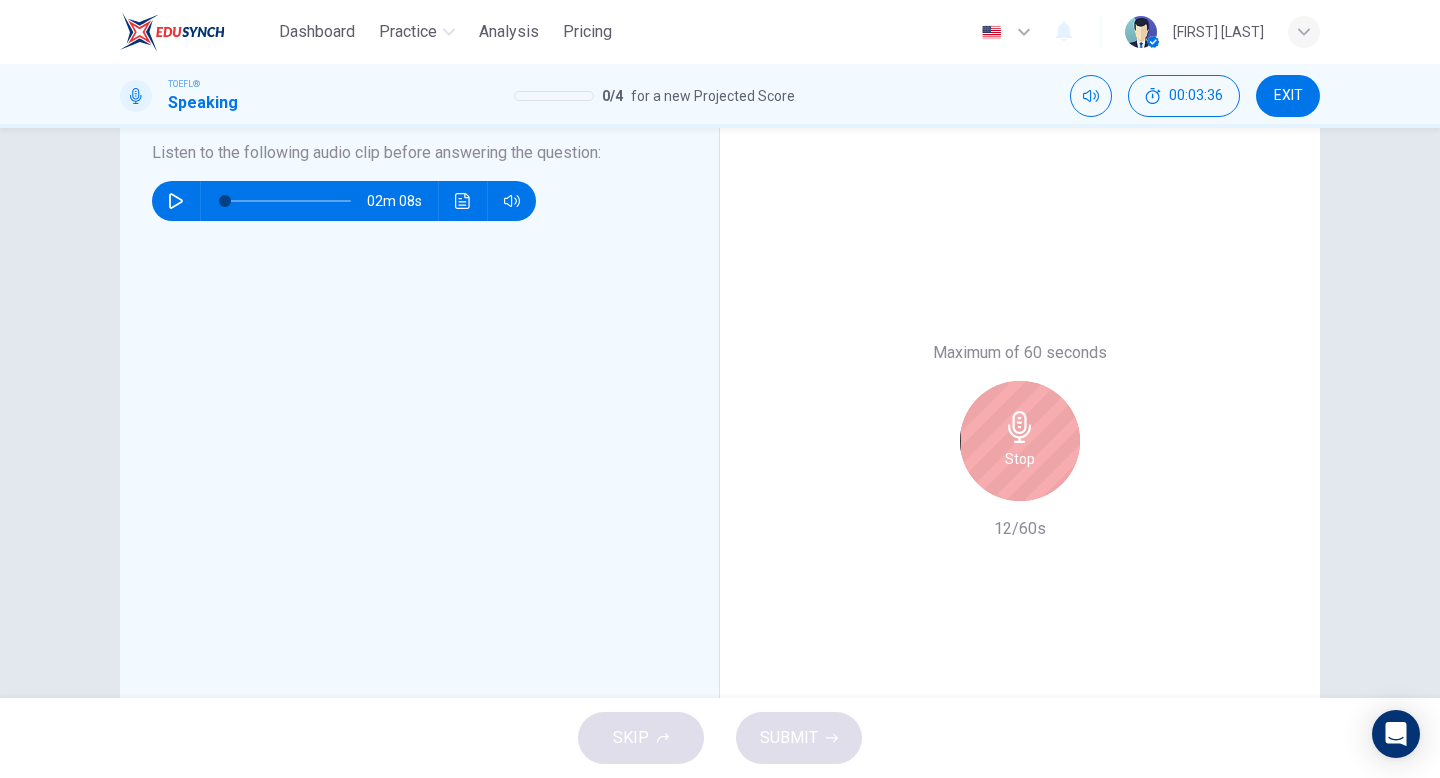 click on "Stop" at bounding box center (1020, 441) 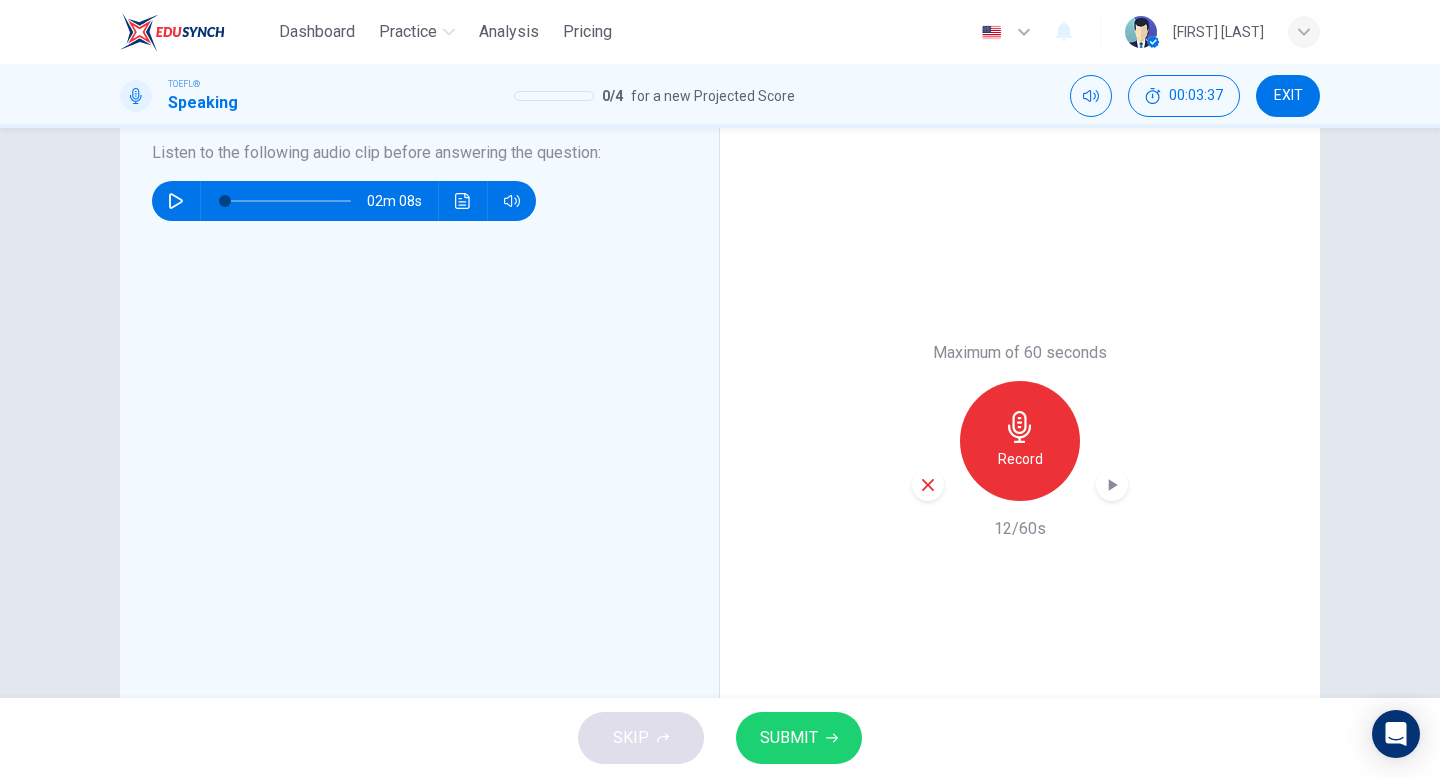 click at bounding box center (928, 485) 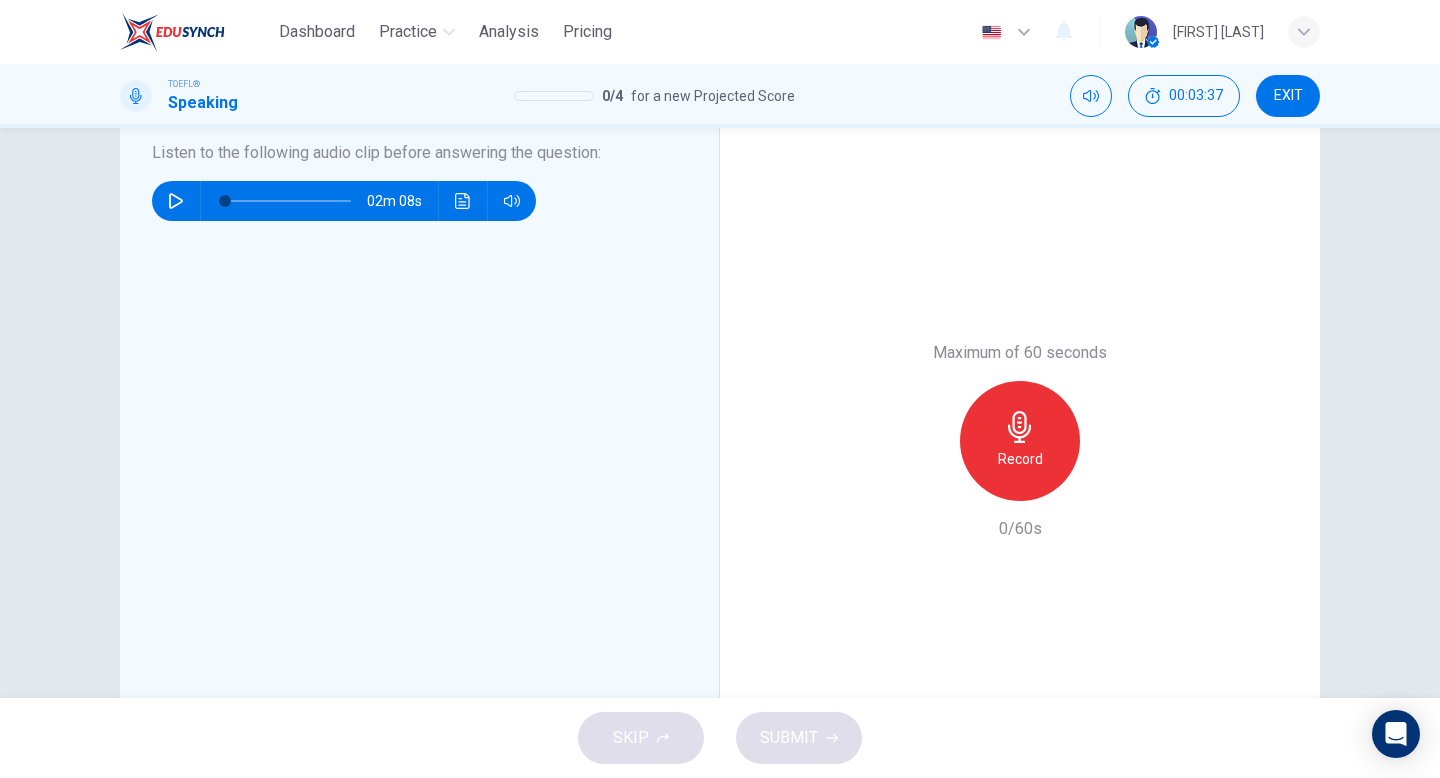 click on "Record" at bounding box center [1020, 459] 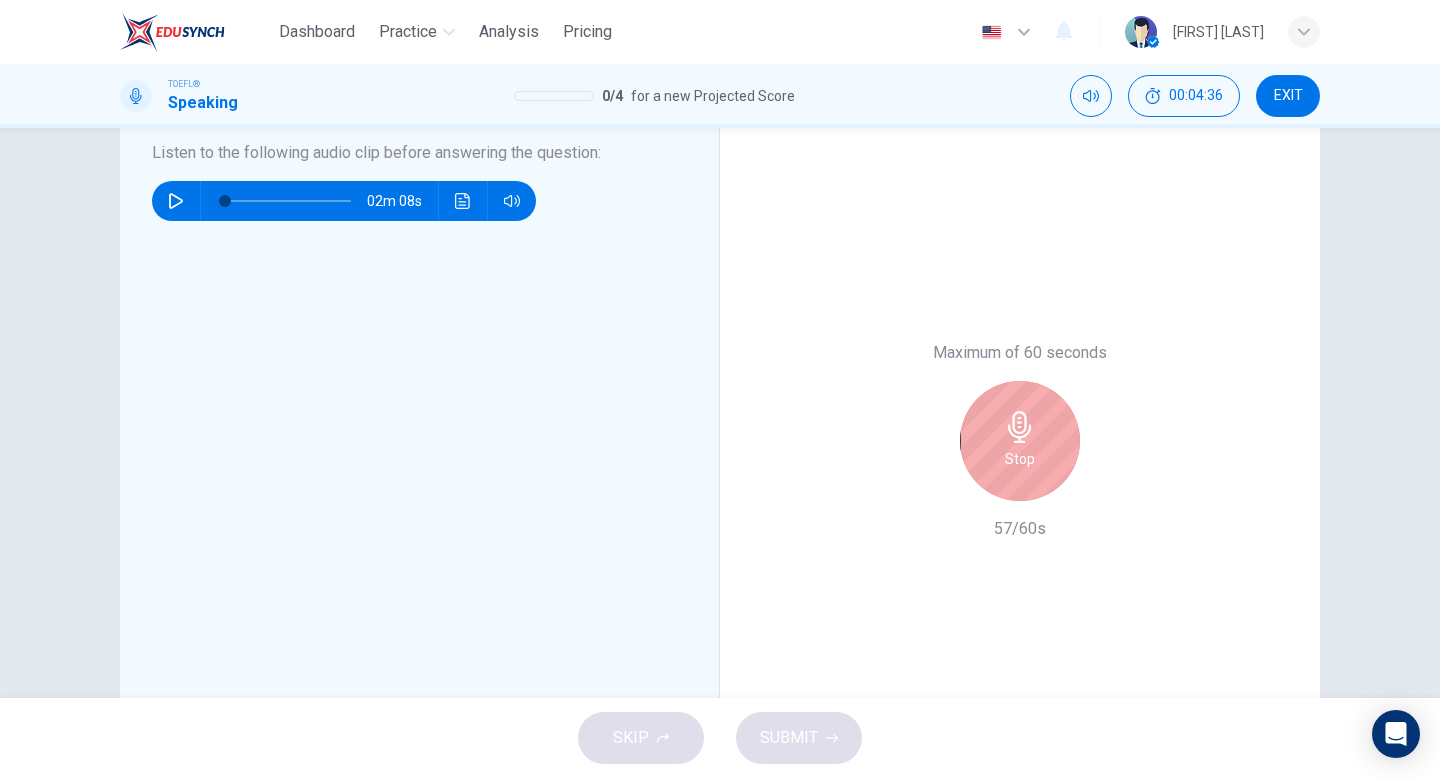 click on "Stop" at bounding box center (1020, 441) 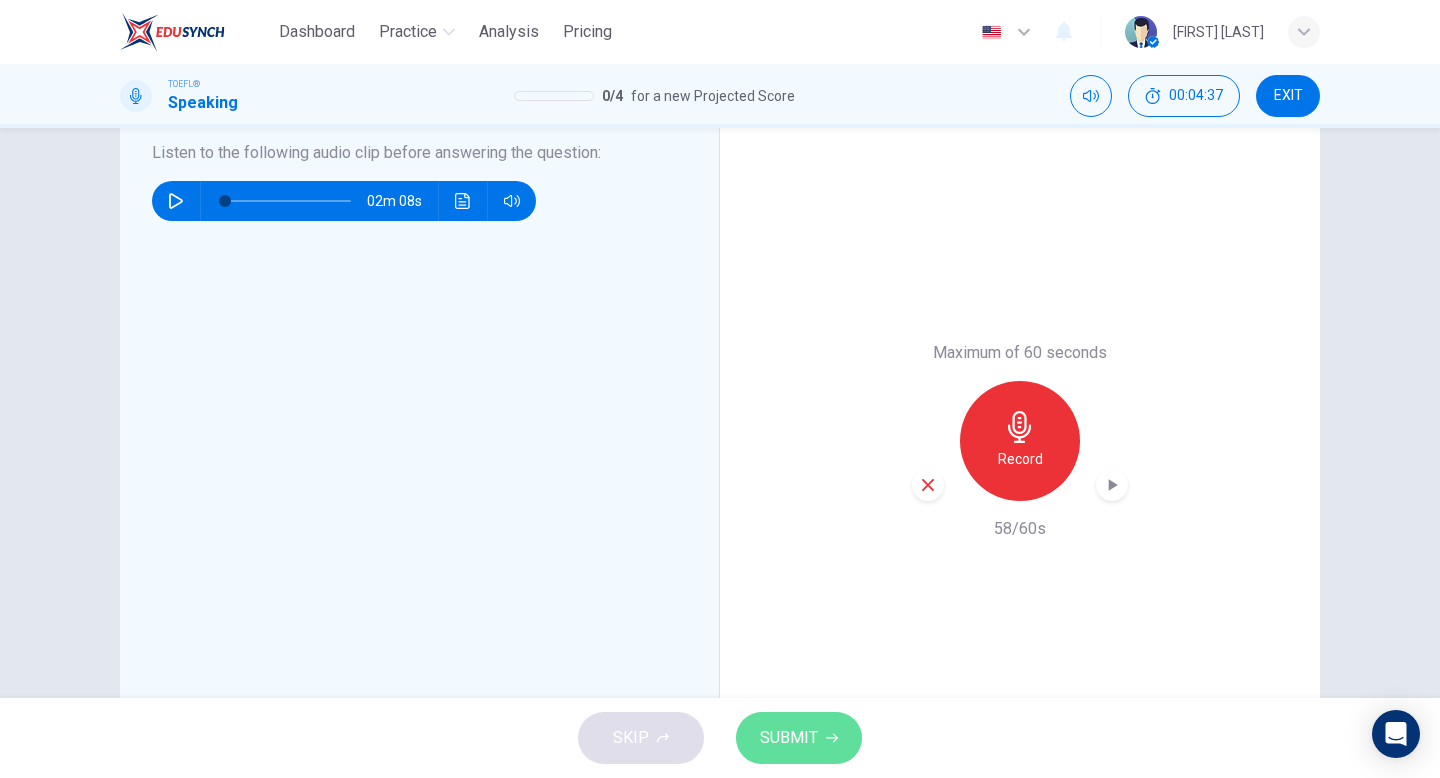 click on "SUBMIT" at bounding box center [789, 738] 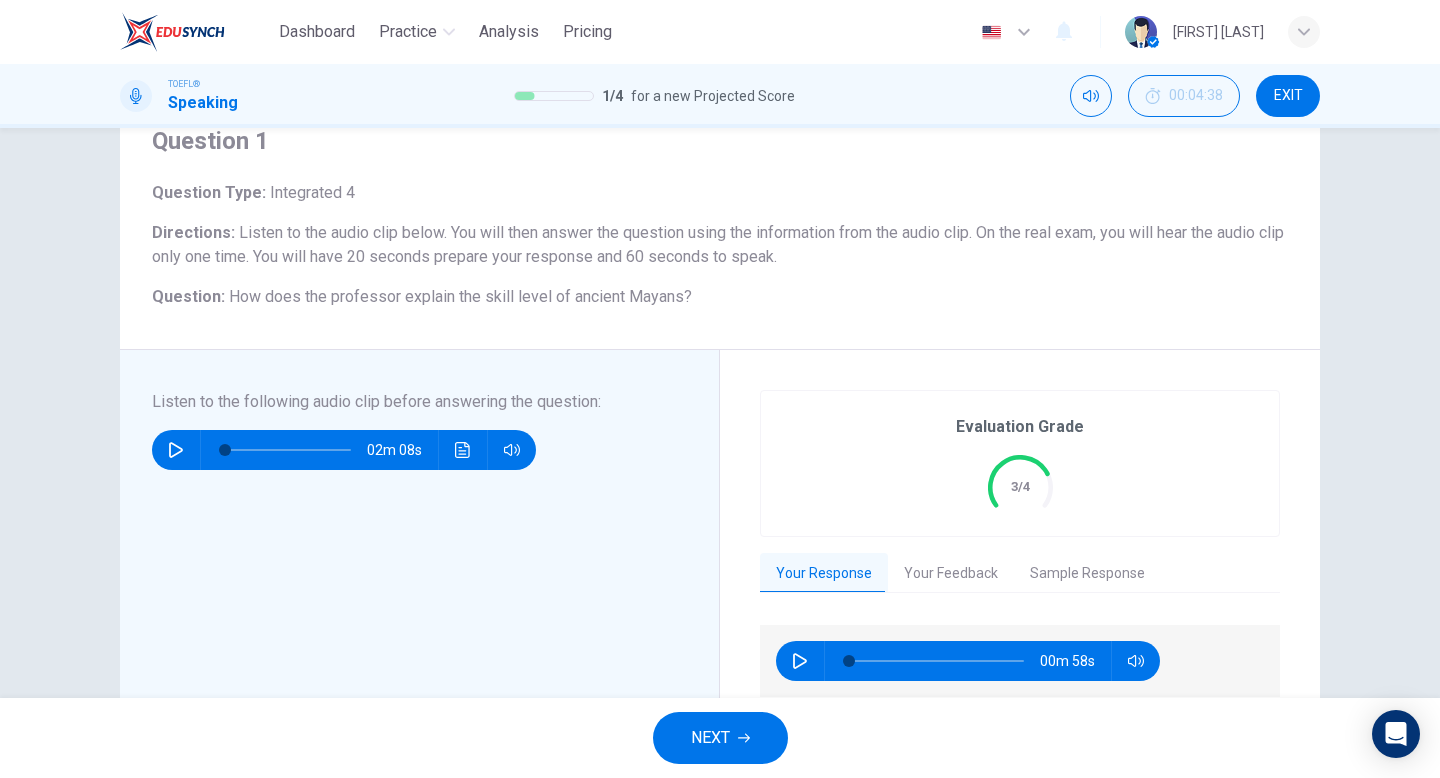scroll, scrollTop: 76, scrollLeft: 0, axis: vertical 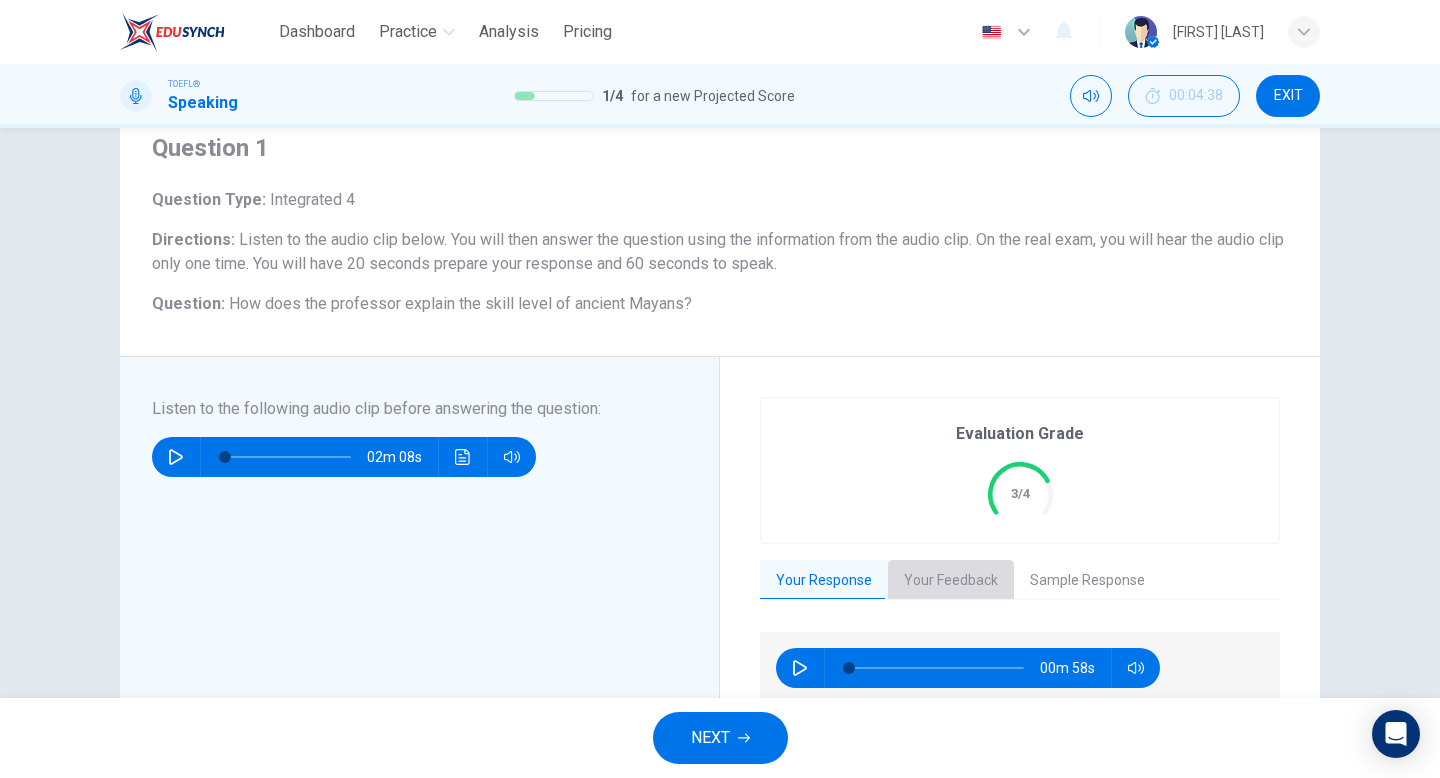 click on "Your Feedback" at bounding box center [951, 581] 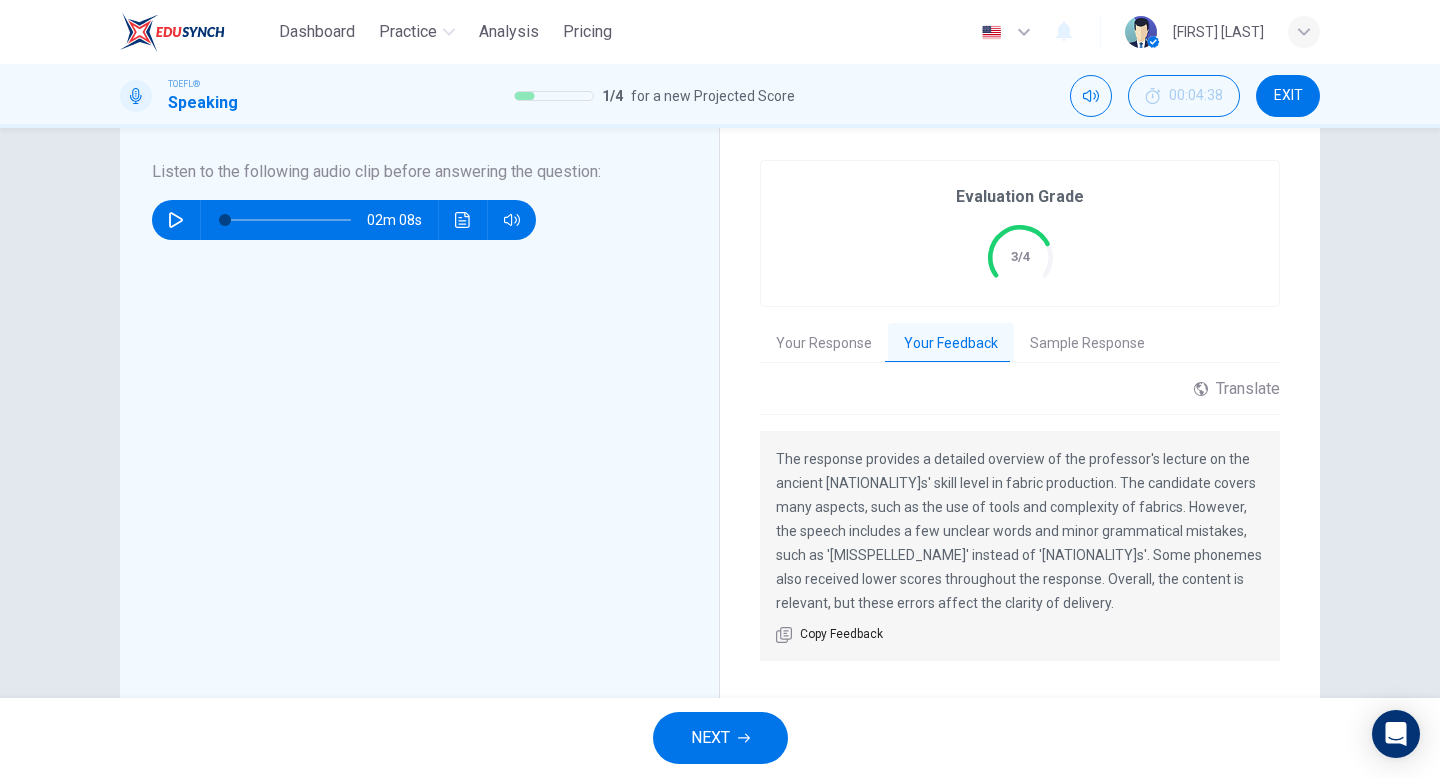 scroll, scrollTop: 317, scrollLeft: 0, axis: vertical 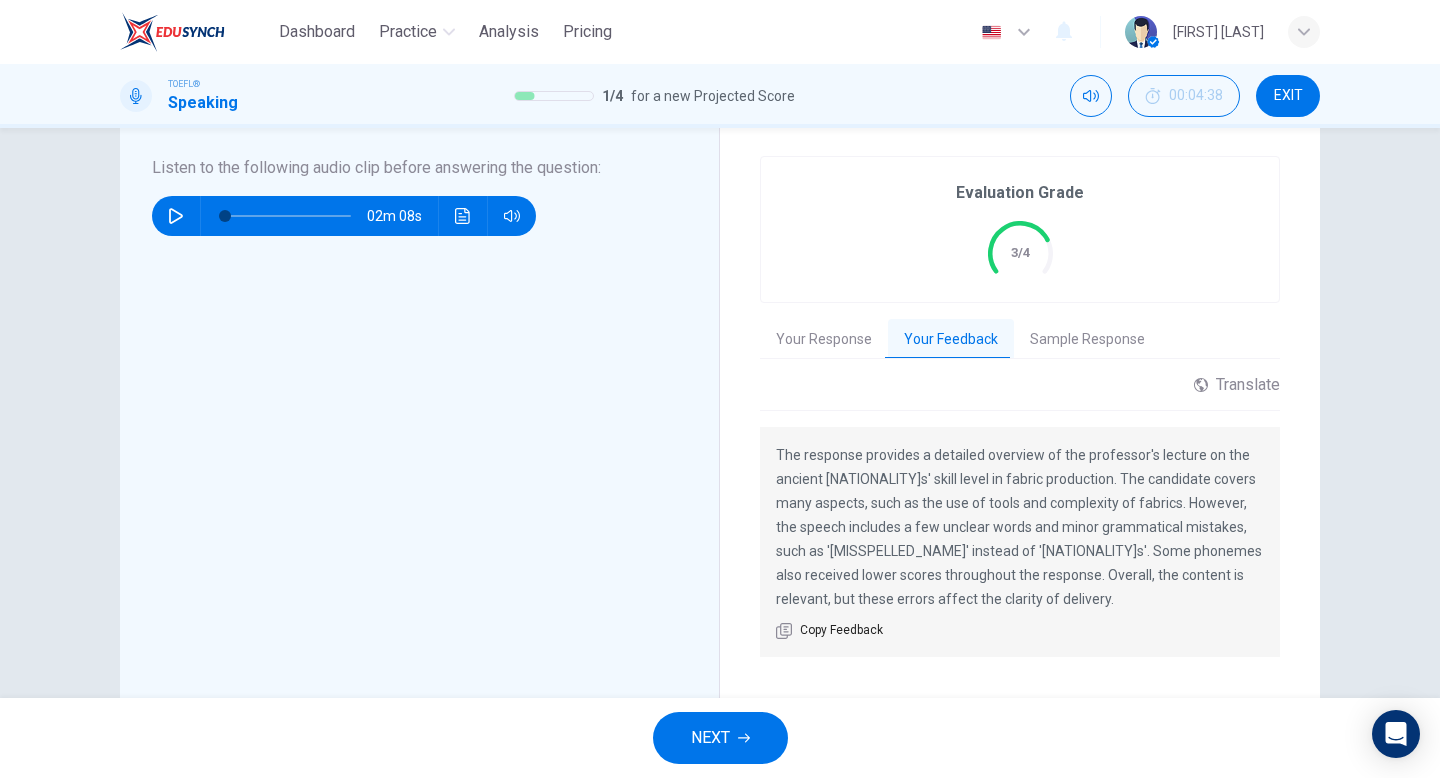 click on "NEXT" at bounding box center (720, 738) 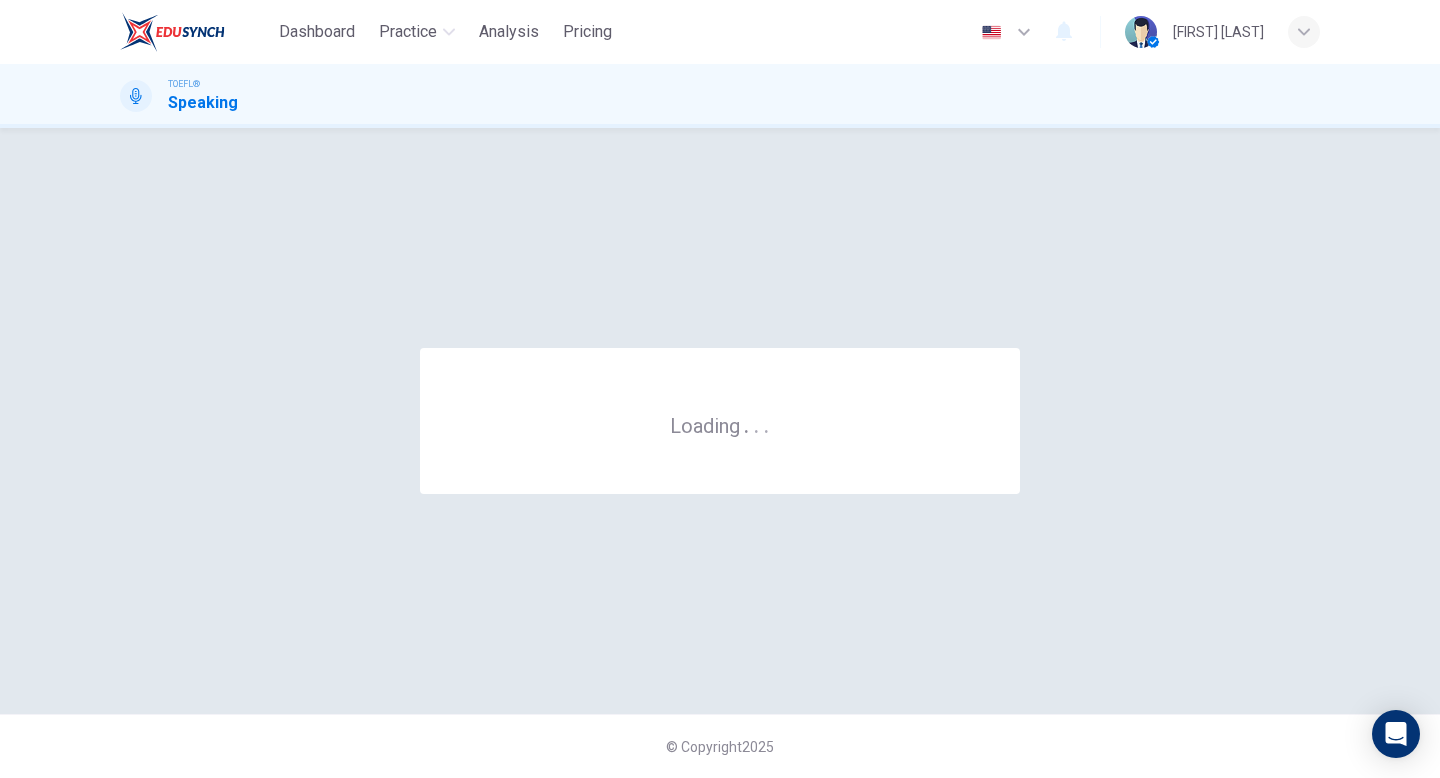 scroll, scrollTop: 0, scrollLeft: 0, axis: both 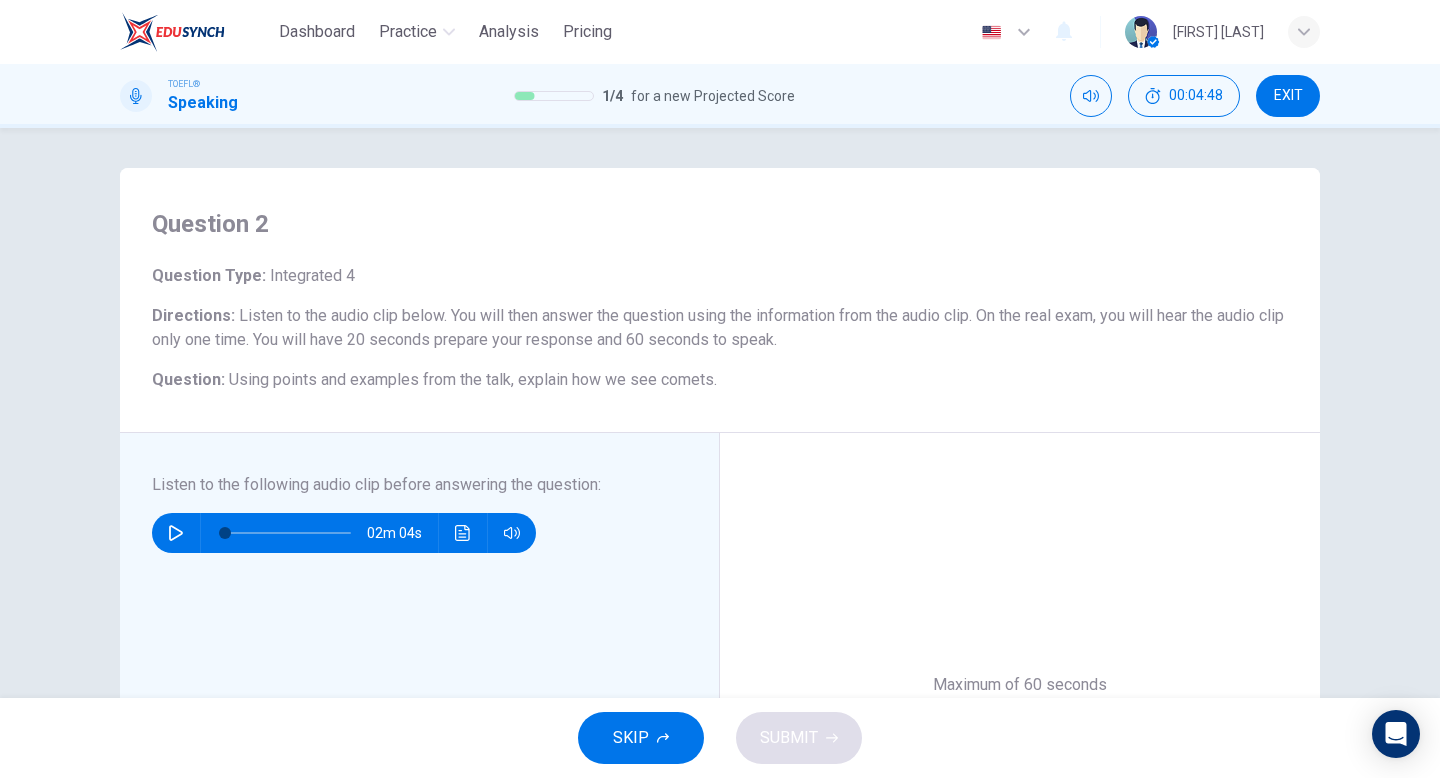 click at bounding box center (176, 533) 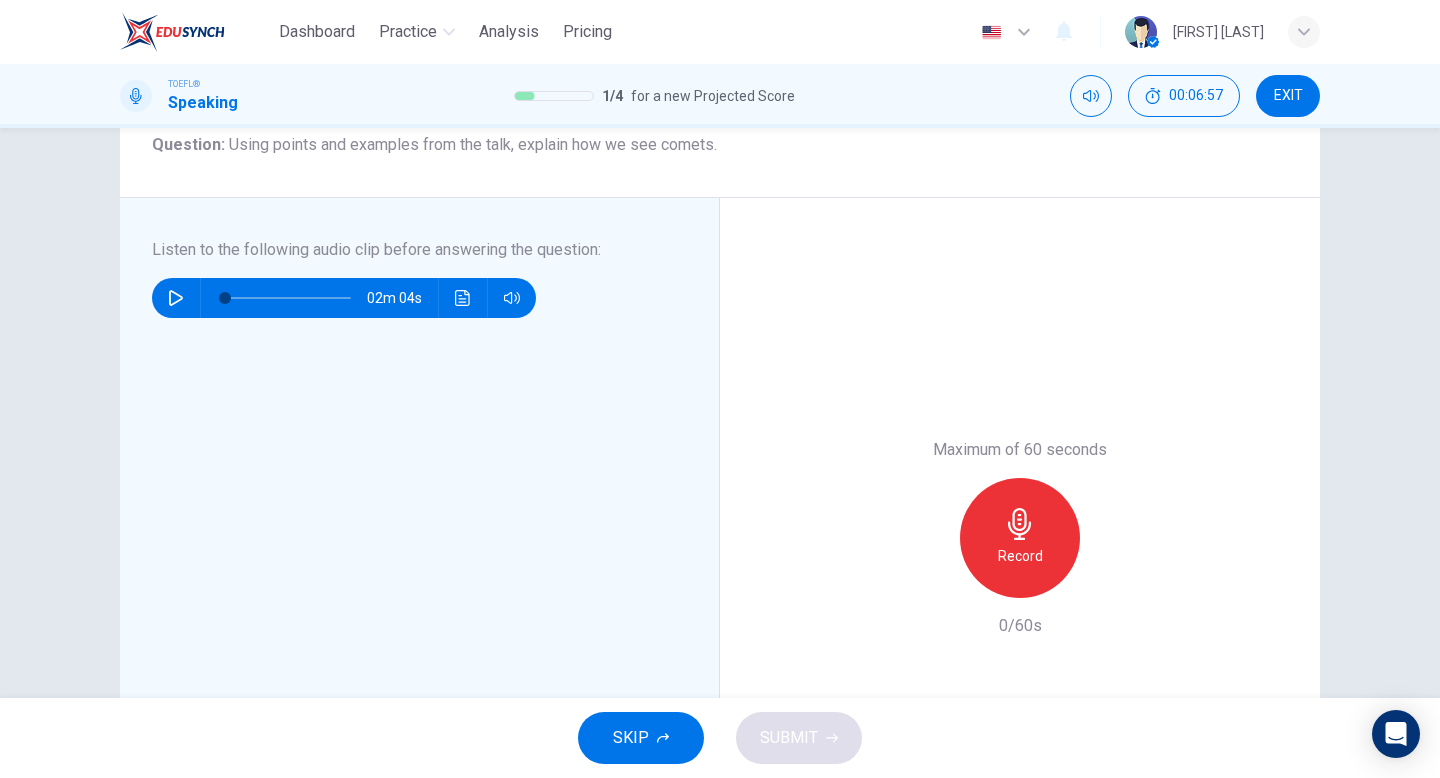 scroll, scrollTop: 245, scrollLeft: 0, axis: vertical 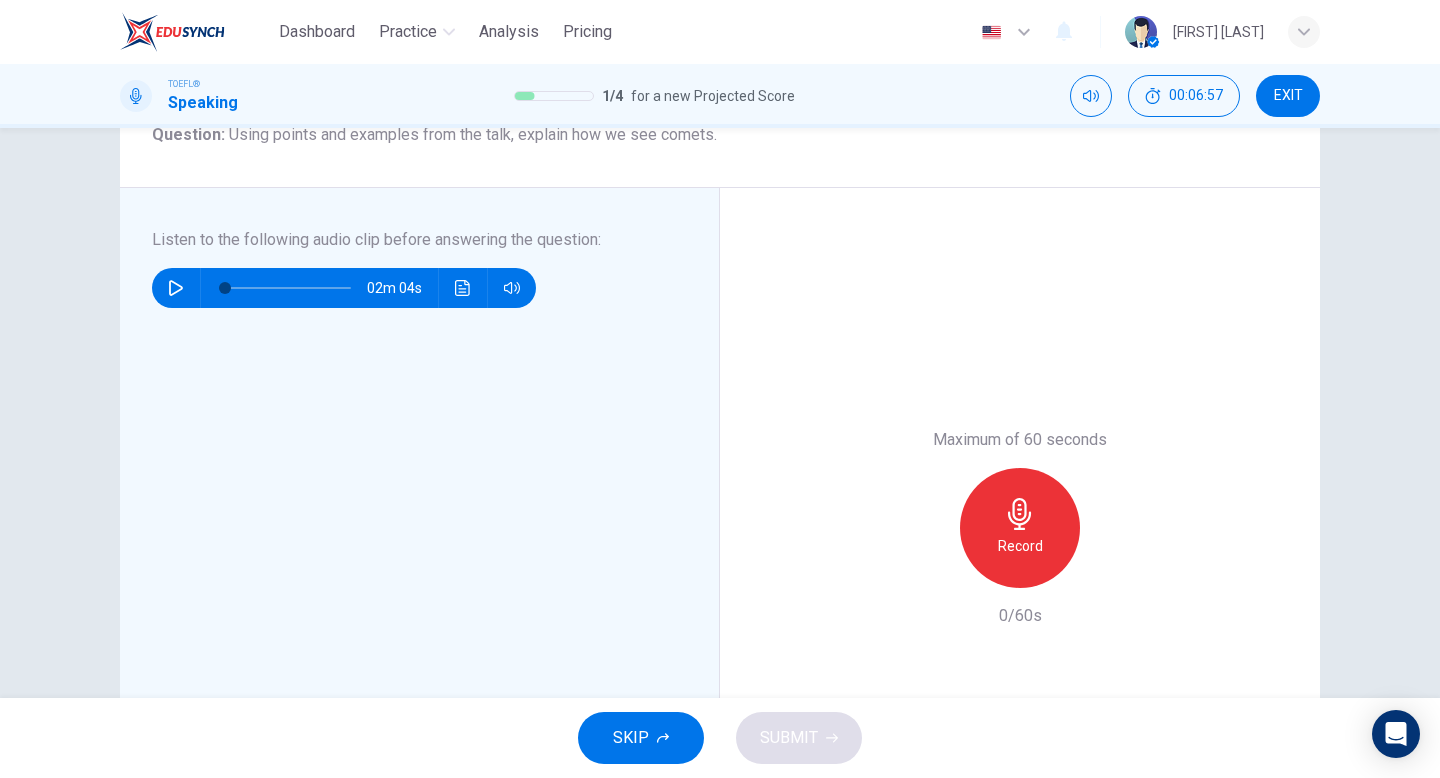 click at bounding box center (1020, 514) 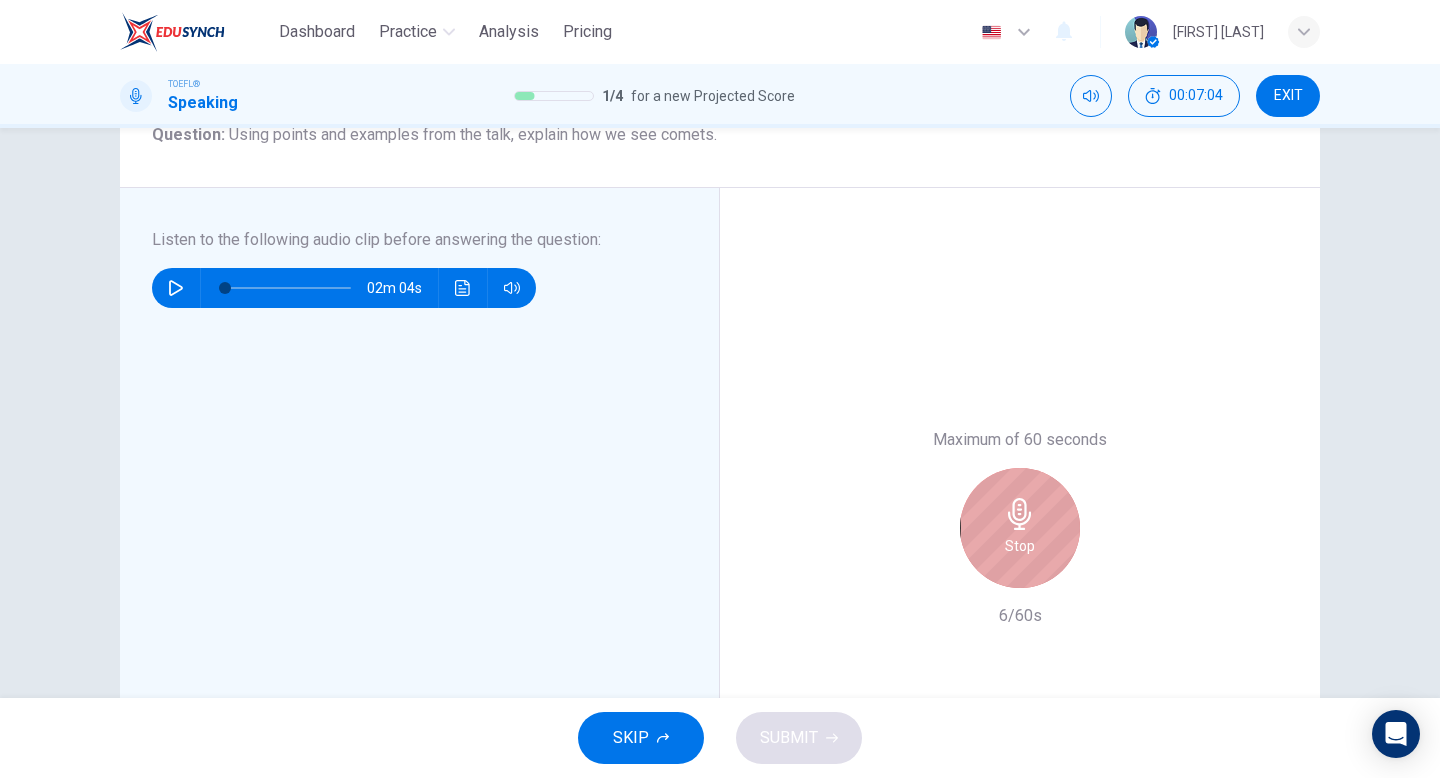 click at bounding box center (1020, 514) 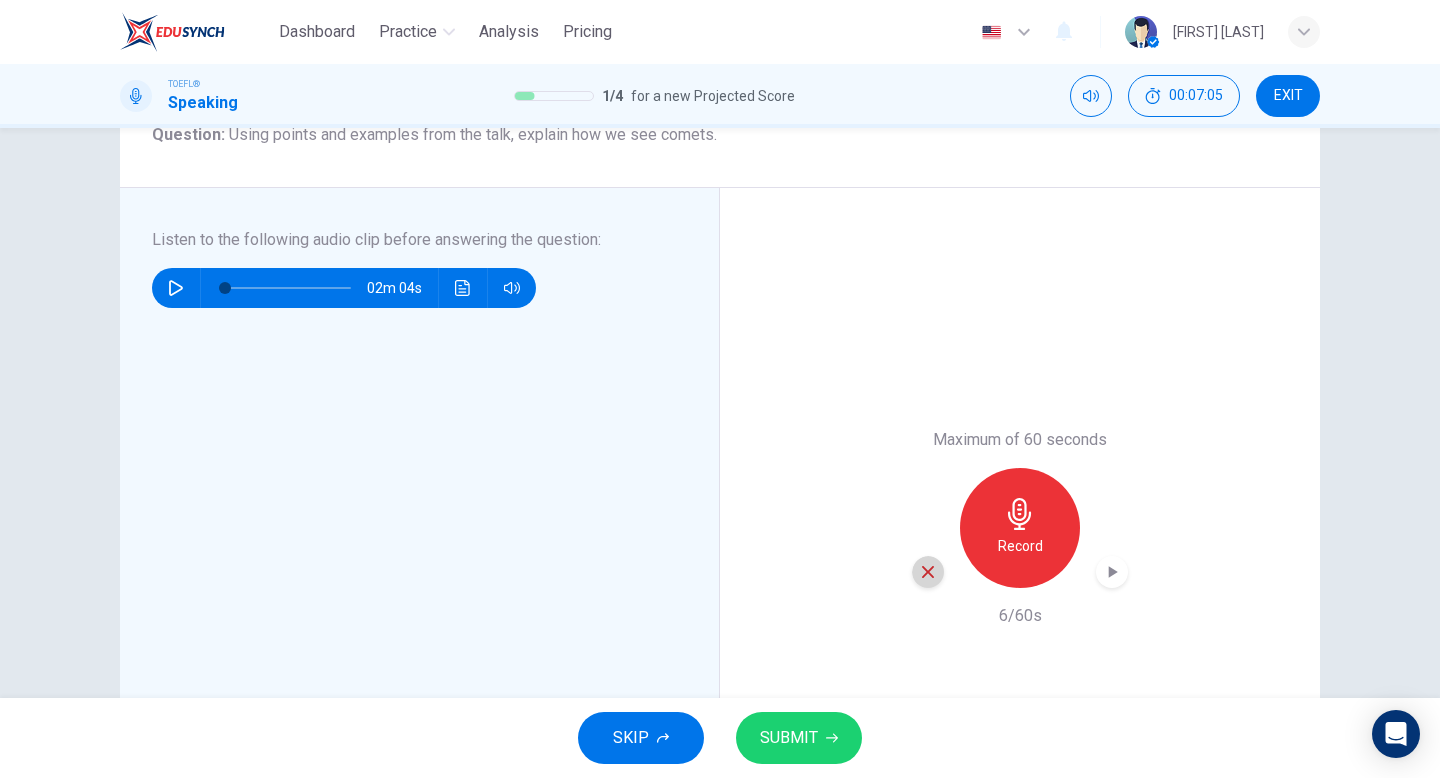 click at bounding box center [928, 572] 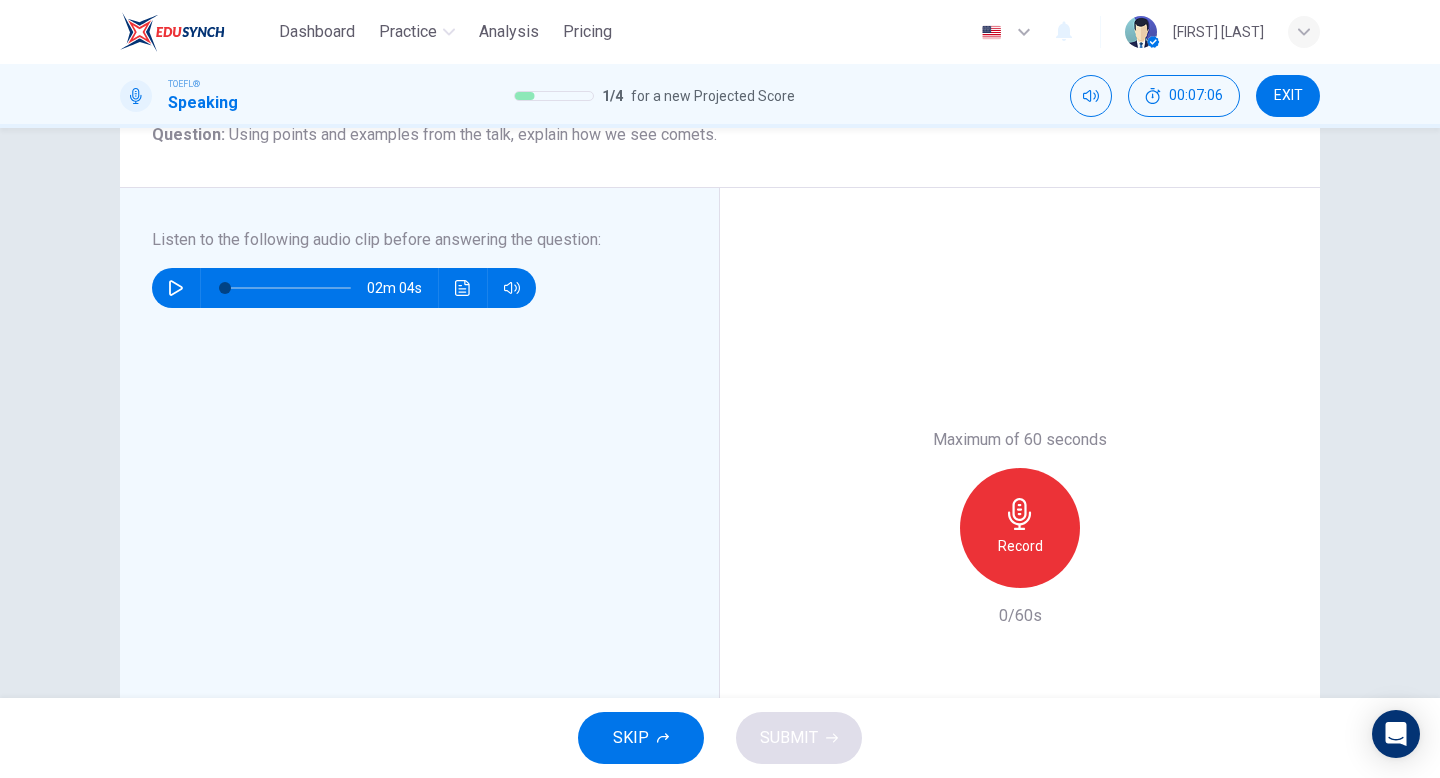click on "Record" at bounding box center (1020, 528) 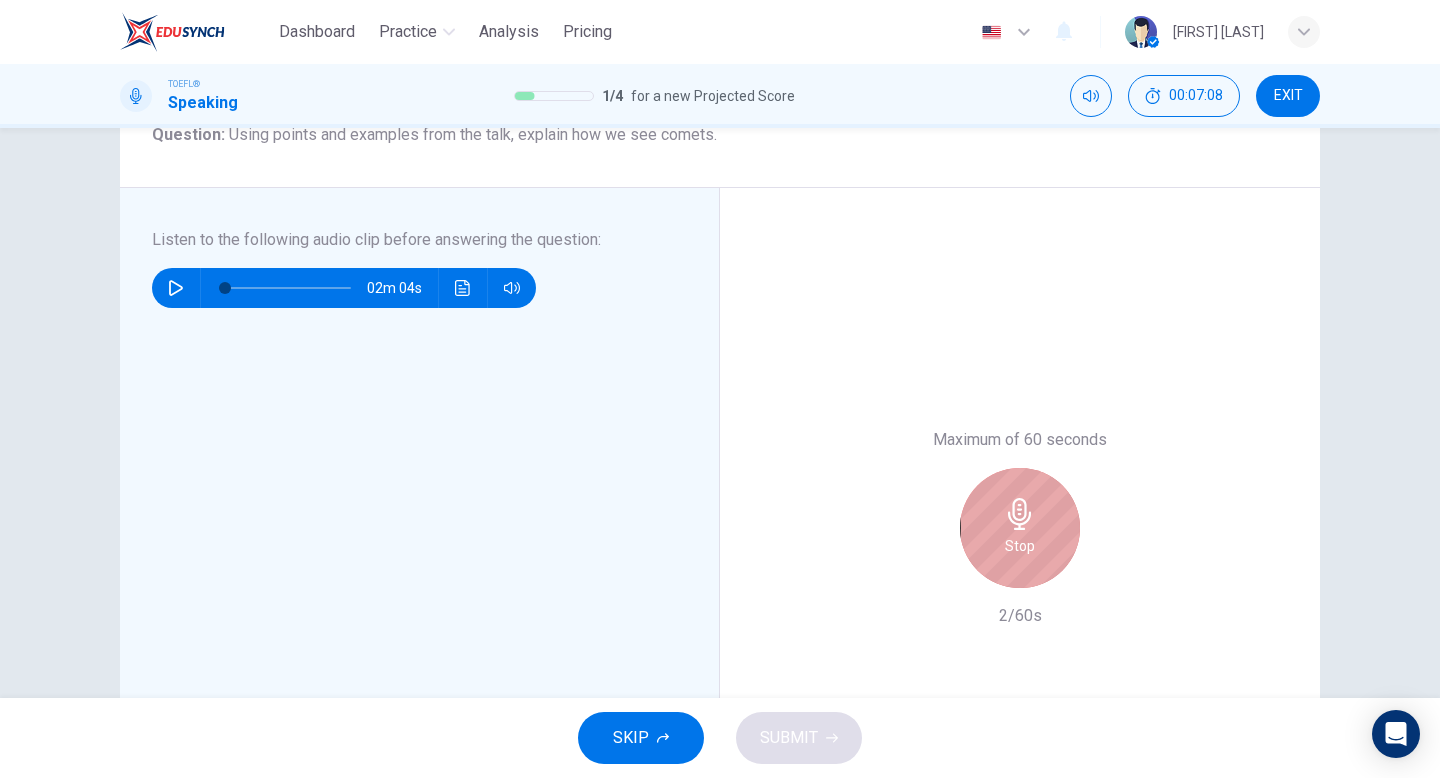 click on "Stop" at bounding box center [1020, 528] 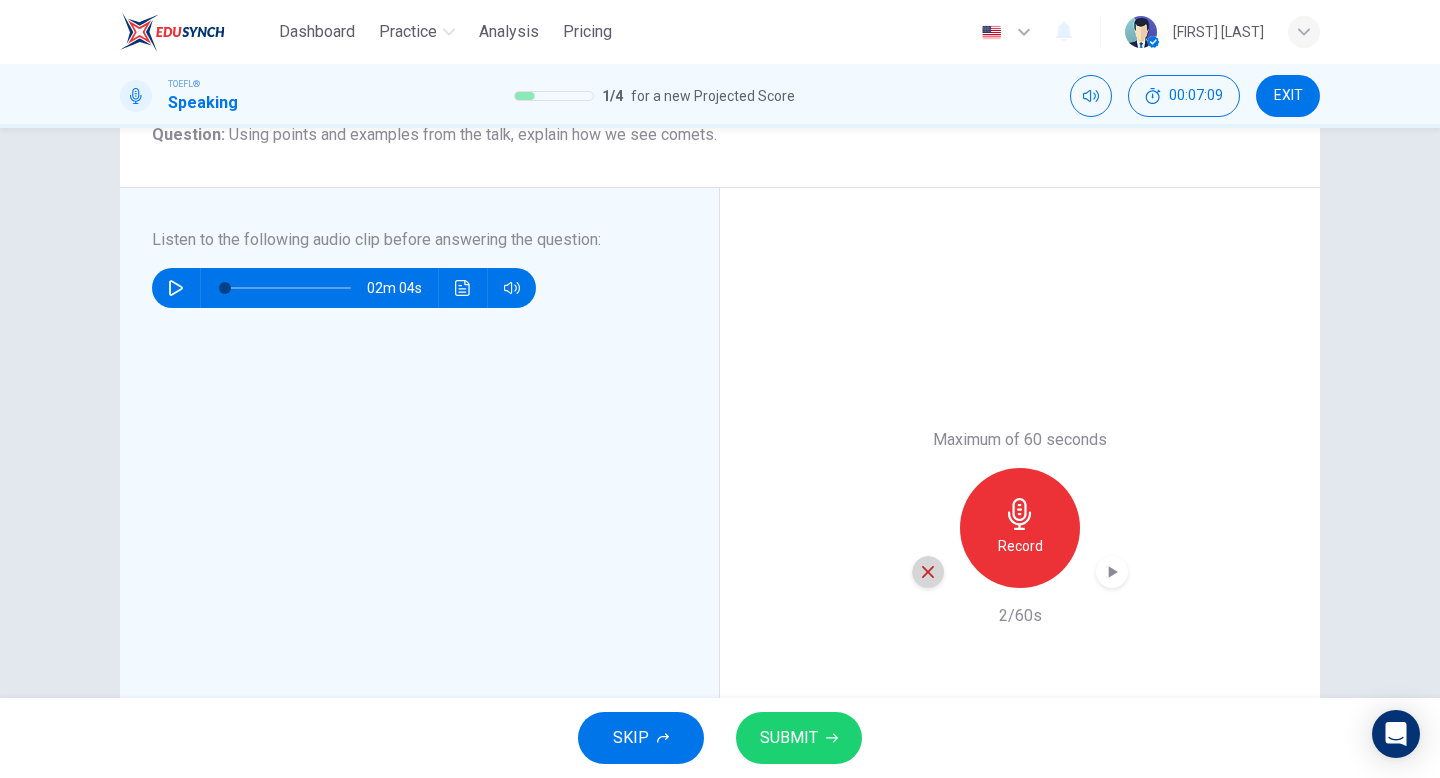 click at bounding box center [928, 572] 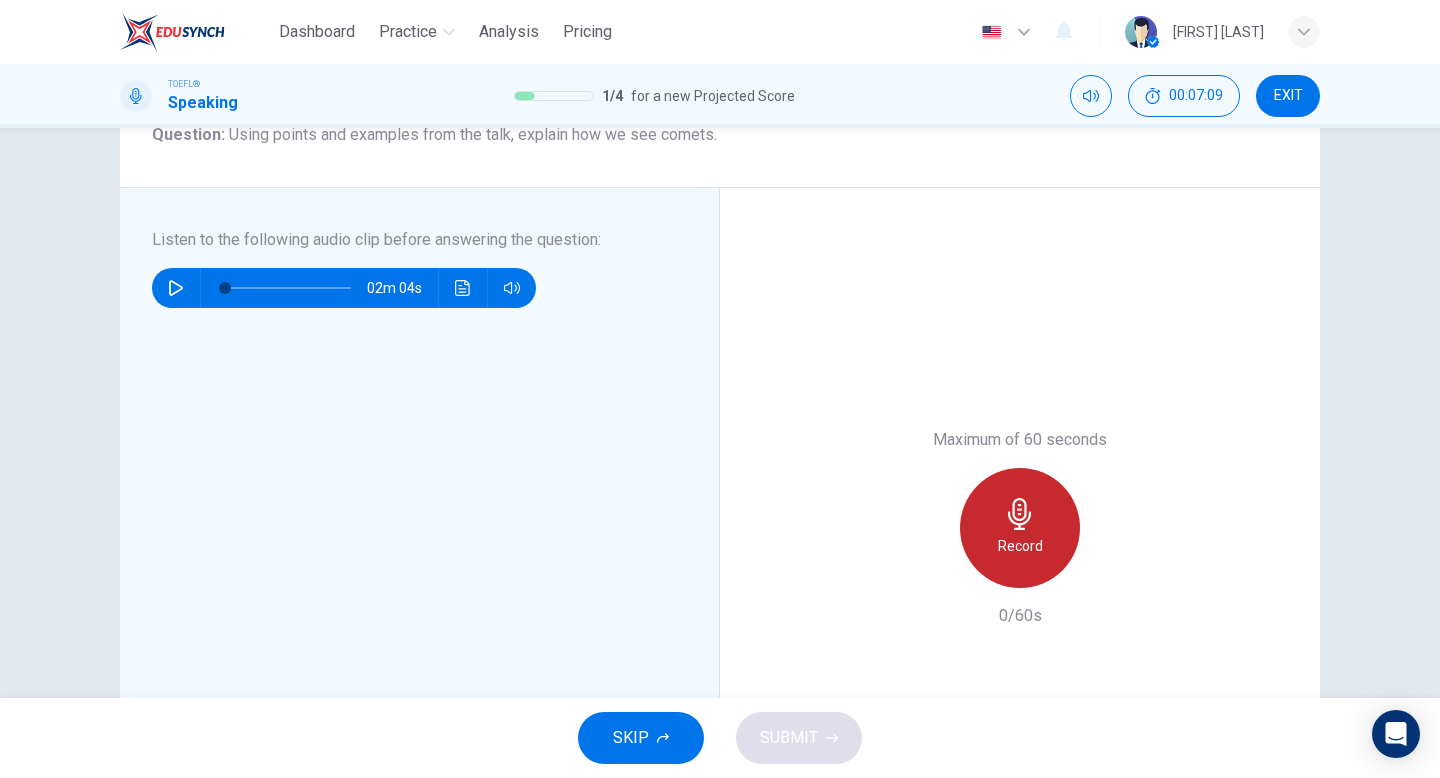 click on "Record" at bounding box center [1020, 528] 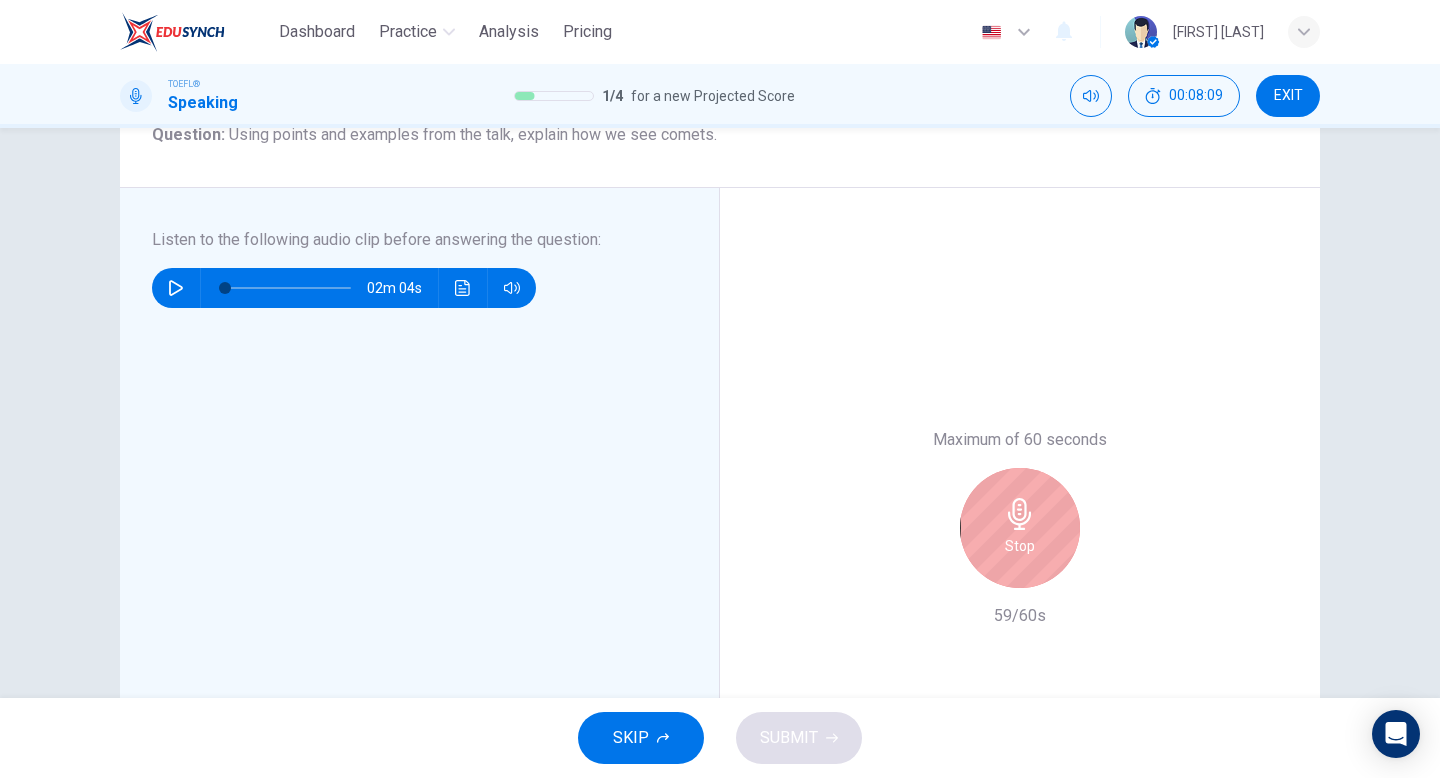 click on "Stop" at bounding box center (1020, 528) 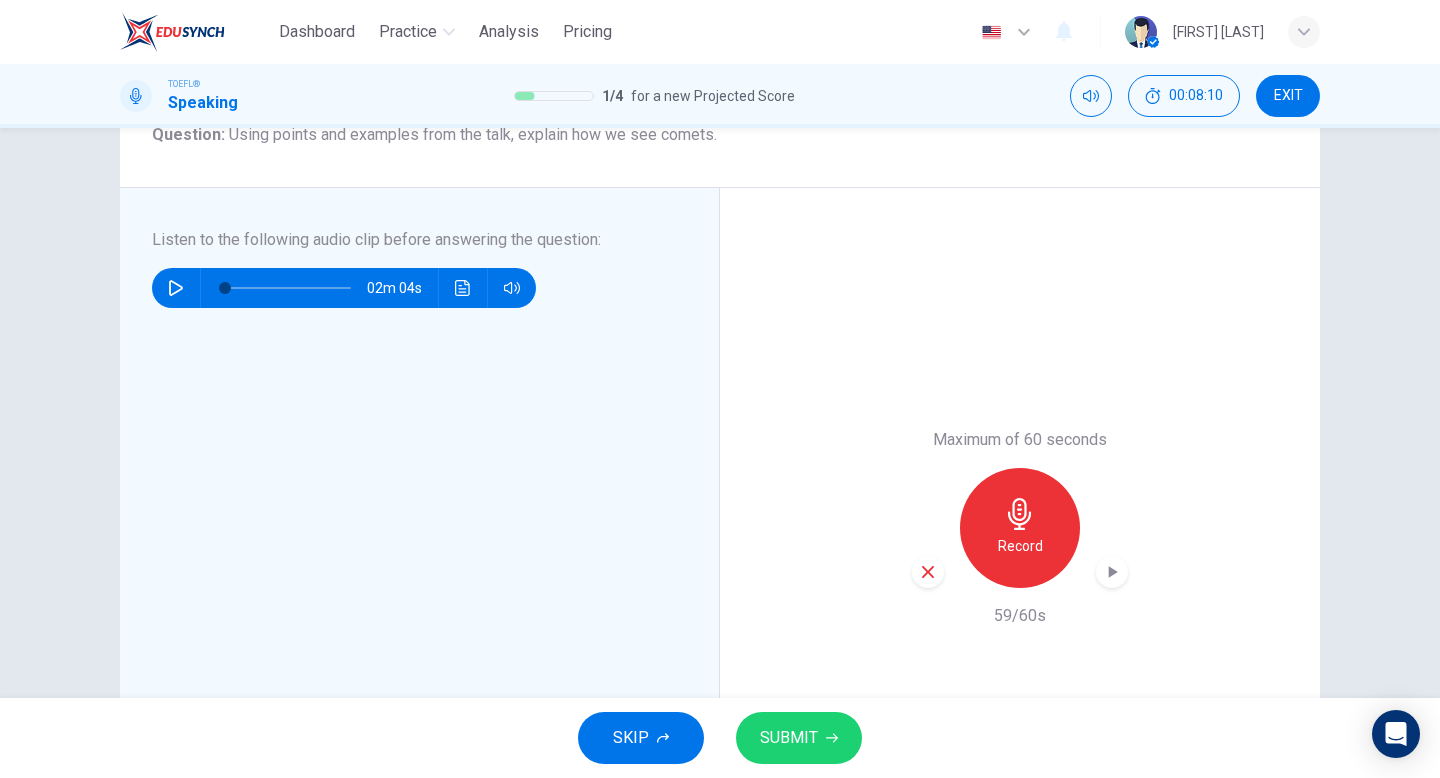 click on "SUBMIT" at bounding box center (799, 738) 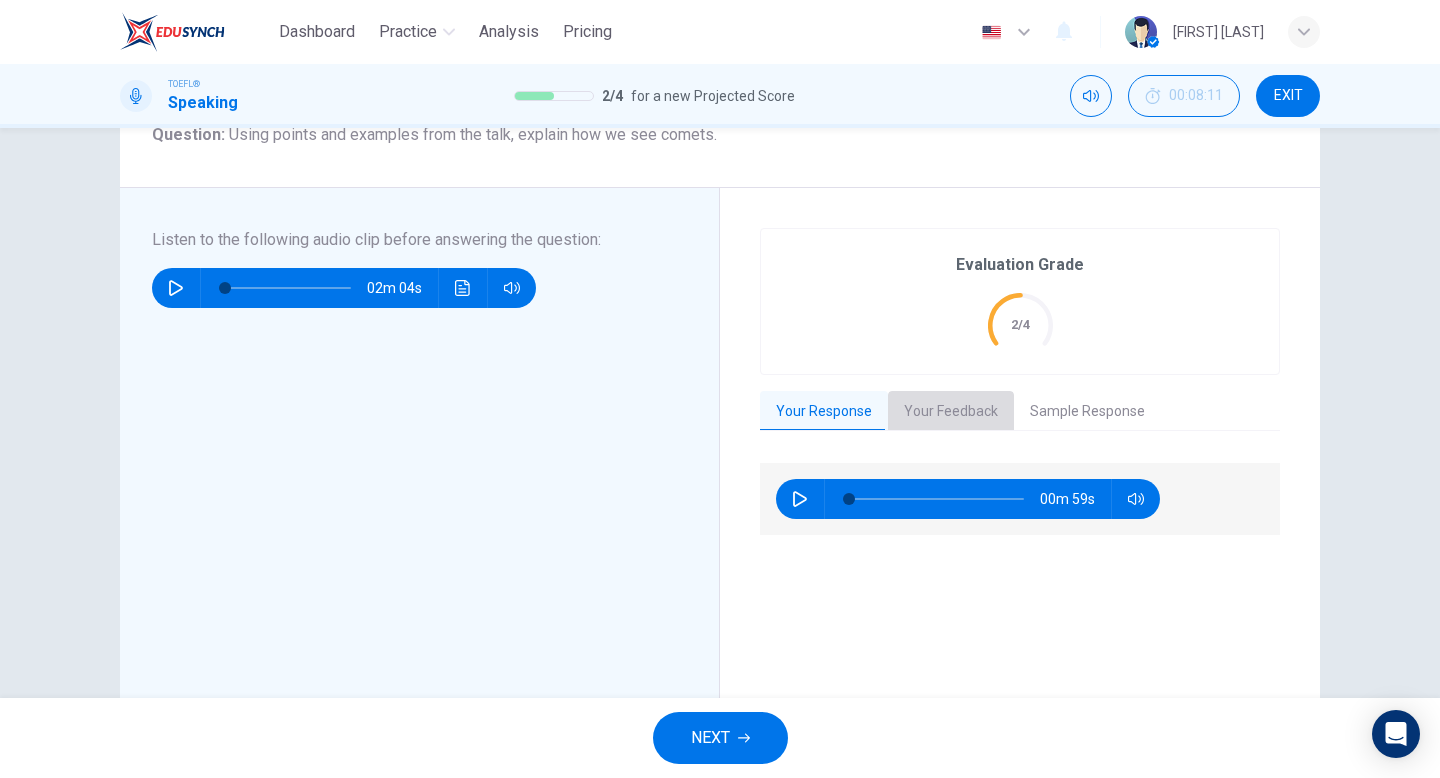 click on "Your Feedback" at bounding box center (951, 412) 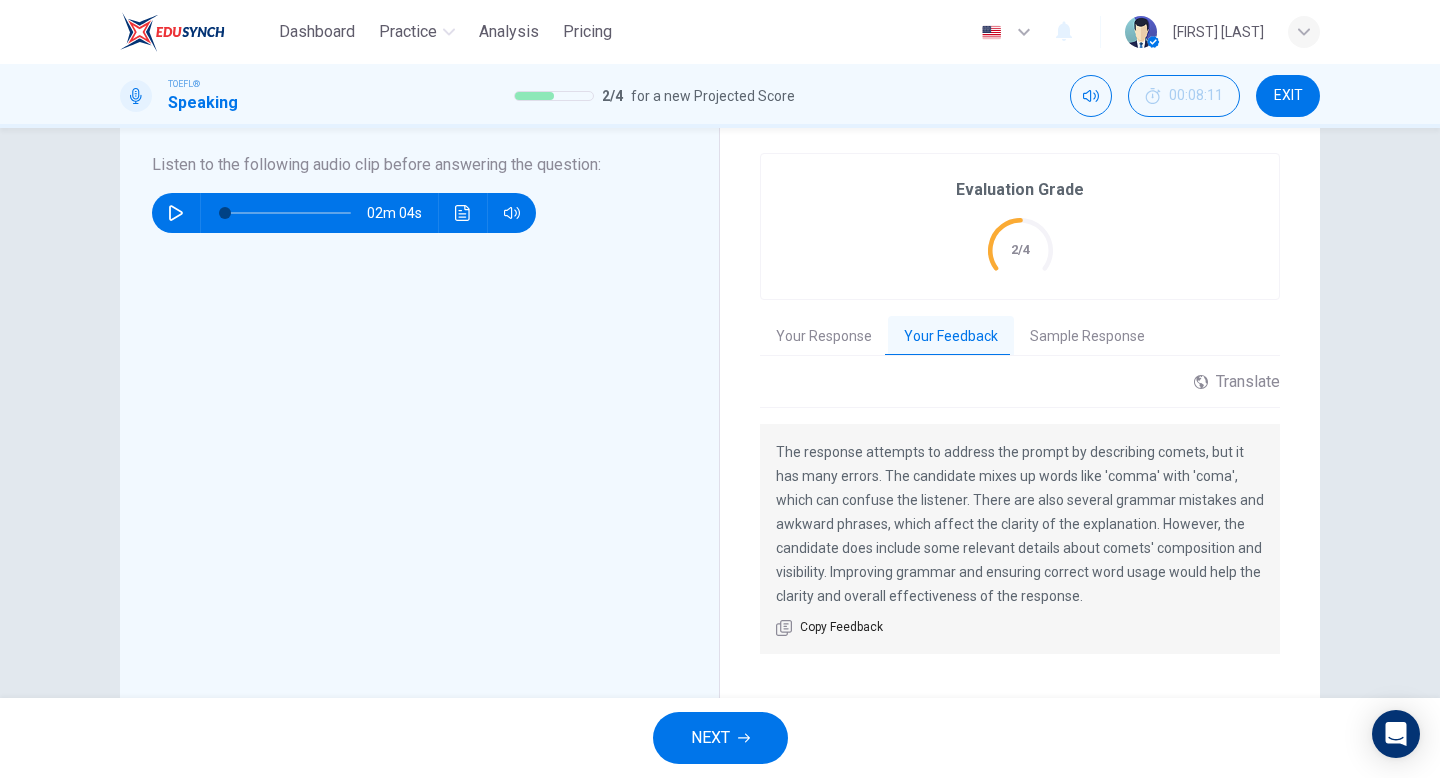 scroll, scrollTop: 328, scrollLeft: 0, axis: vertical 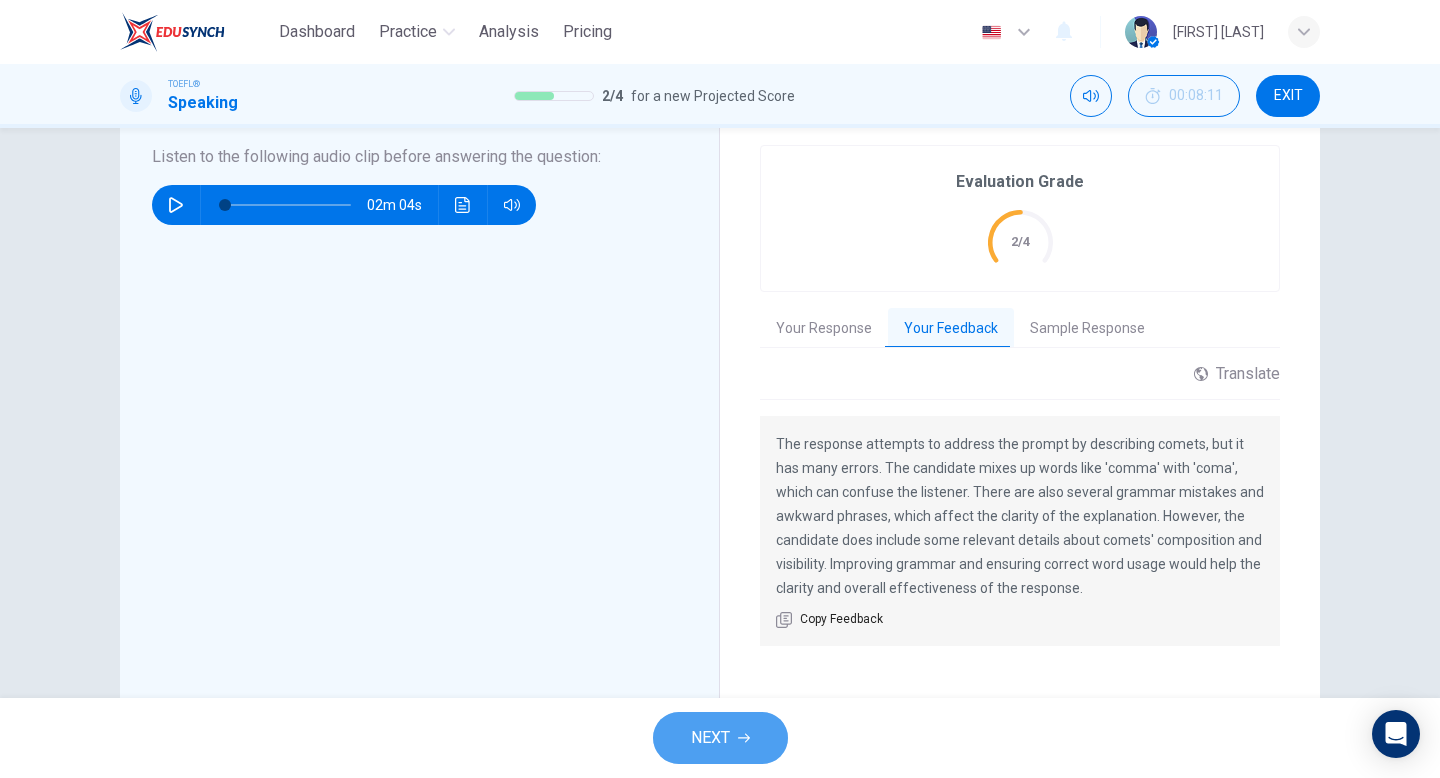 click on "NEXT" at bounding box center (720, 738) 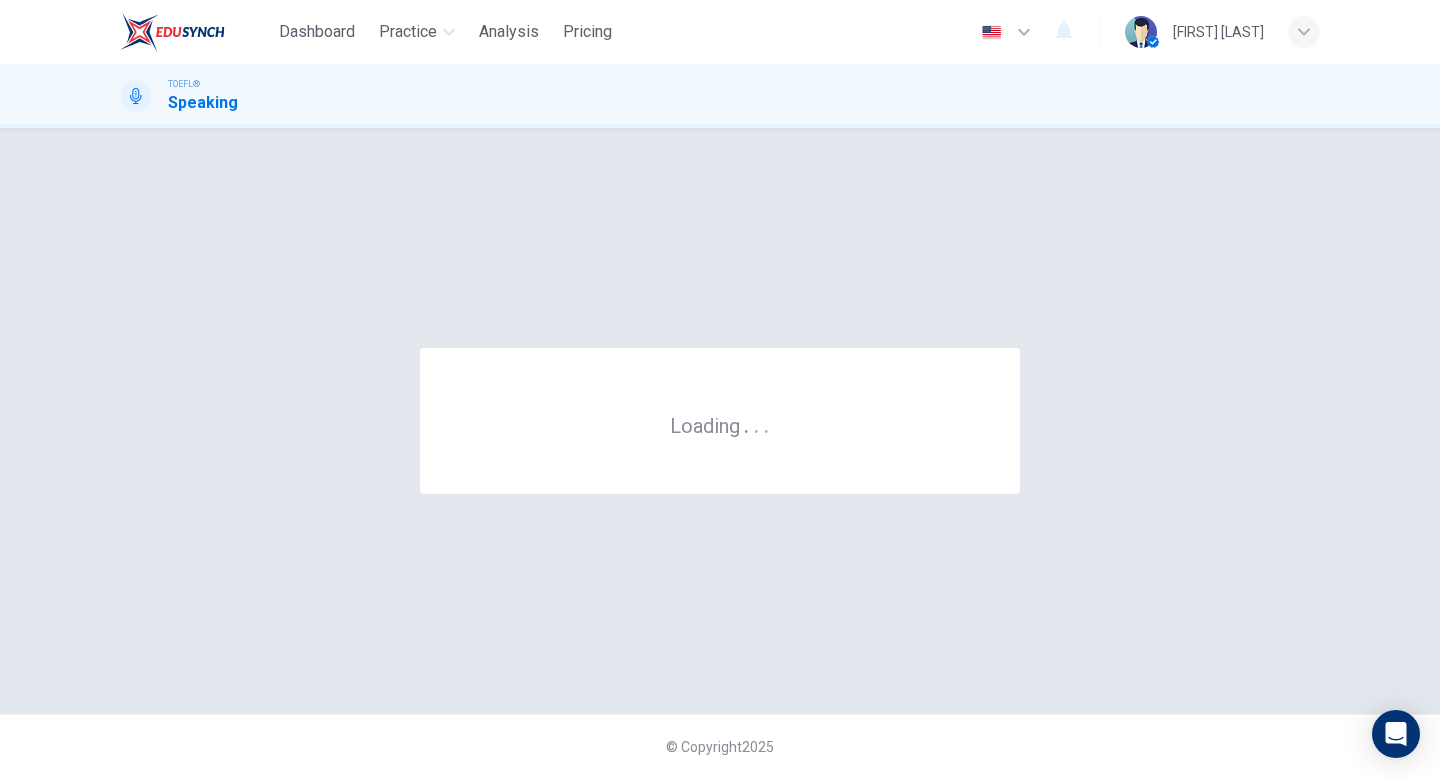 scroll, scrollTop: 0, scrollLeft: 0, axis: both 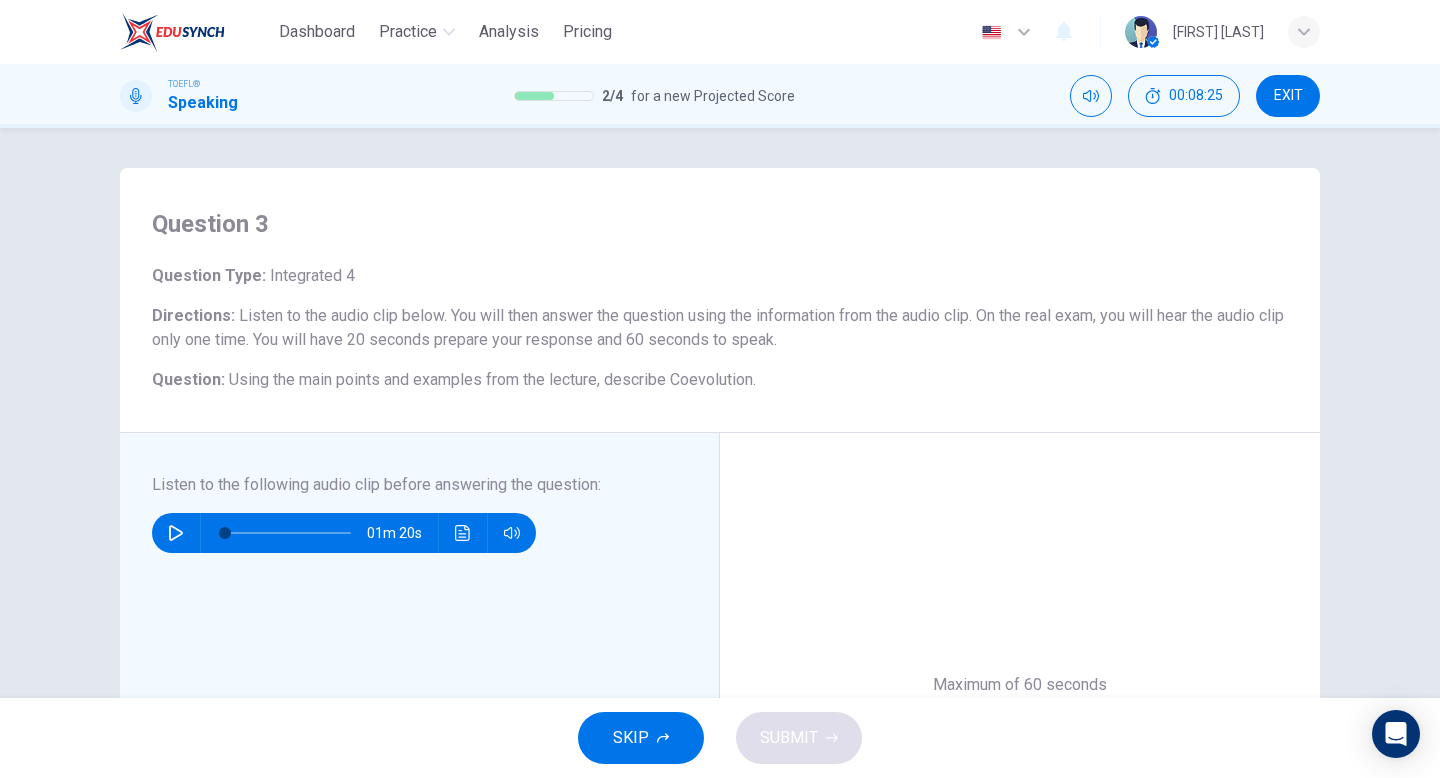 click at bounding box center (176, 533) 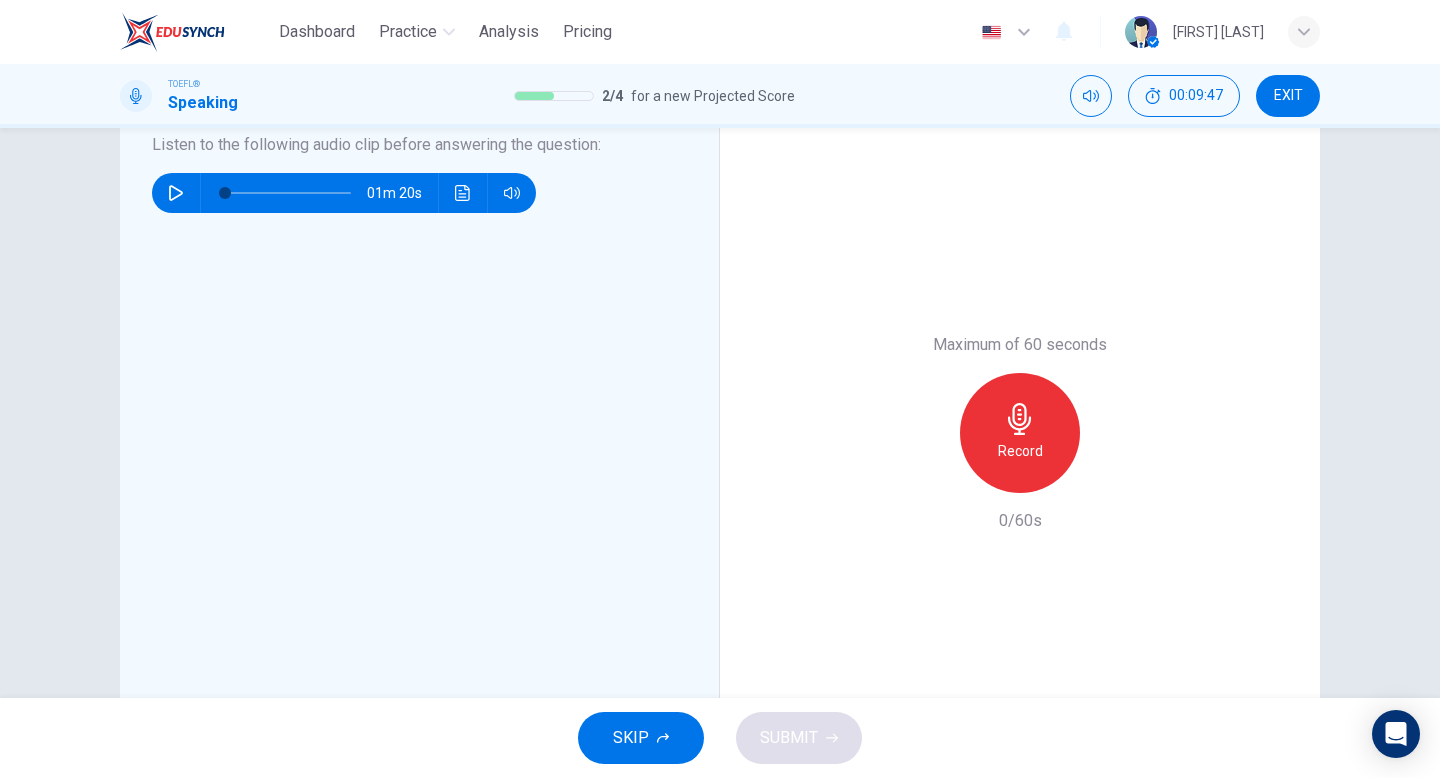 scroll, scrollTop: 426, scrollLeft: 0, axis: vertical 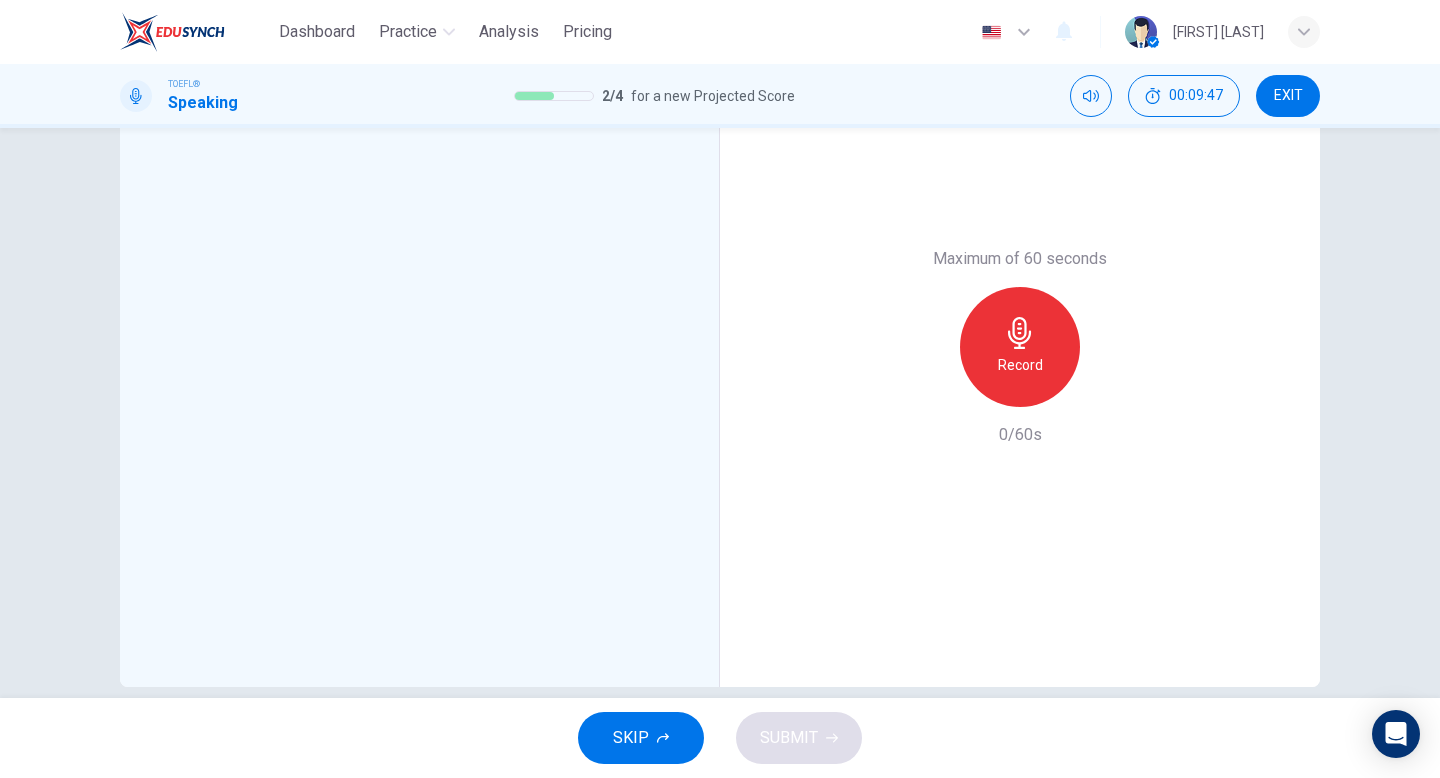 click on "Record" at bounding box center (1020, 365) 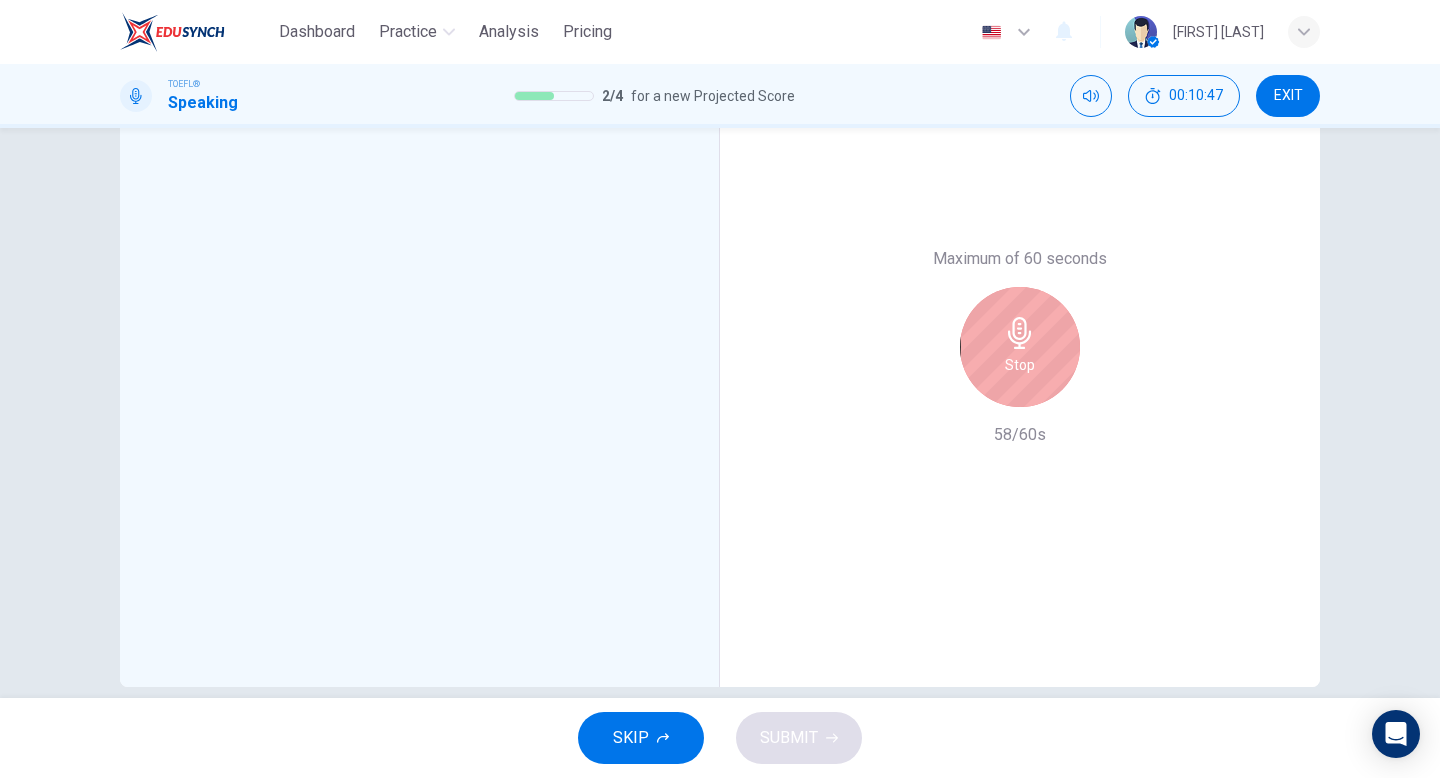 click on "Stop" at bounding box center (1020, 365) 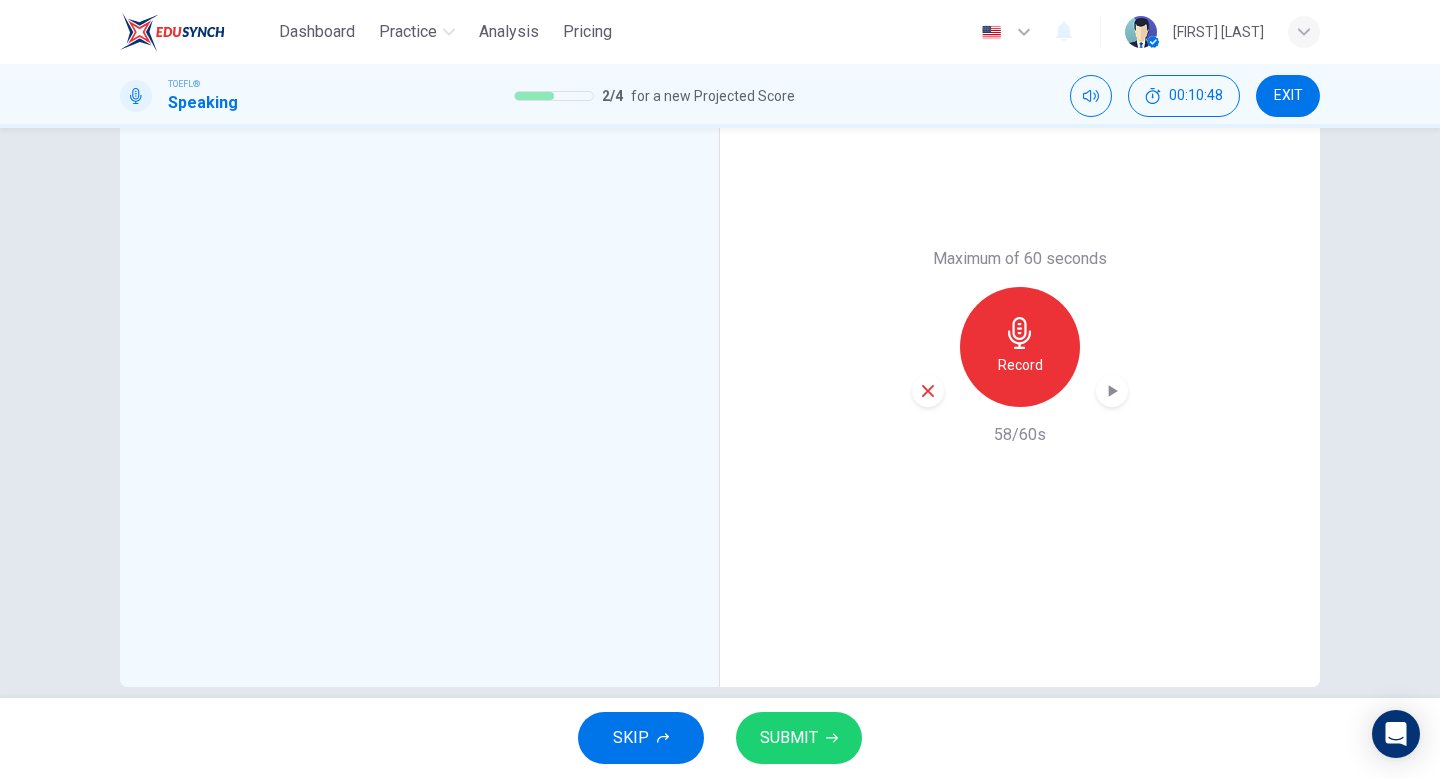click on "SUBMIT" at bounding box center [789, 738] 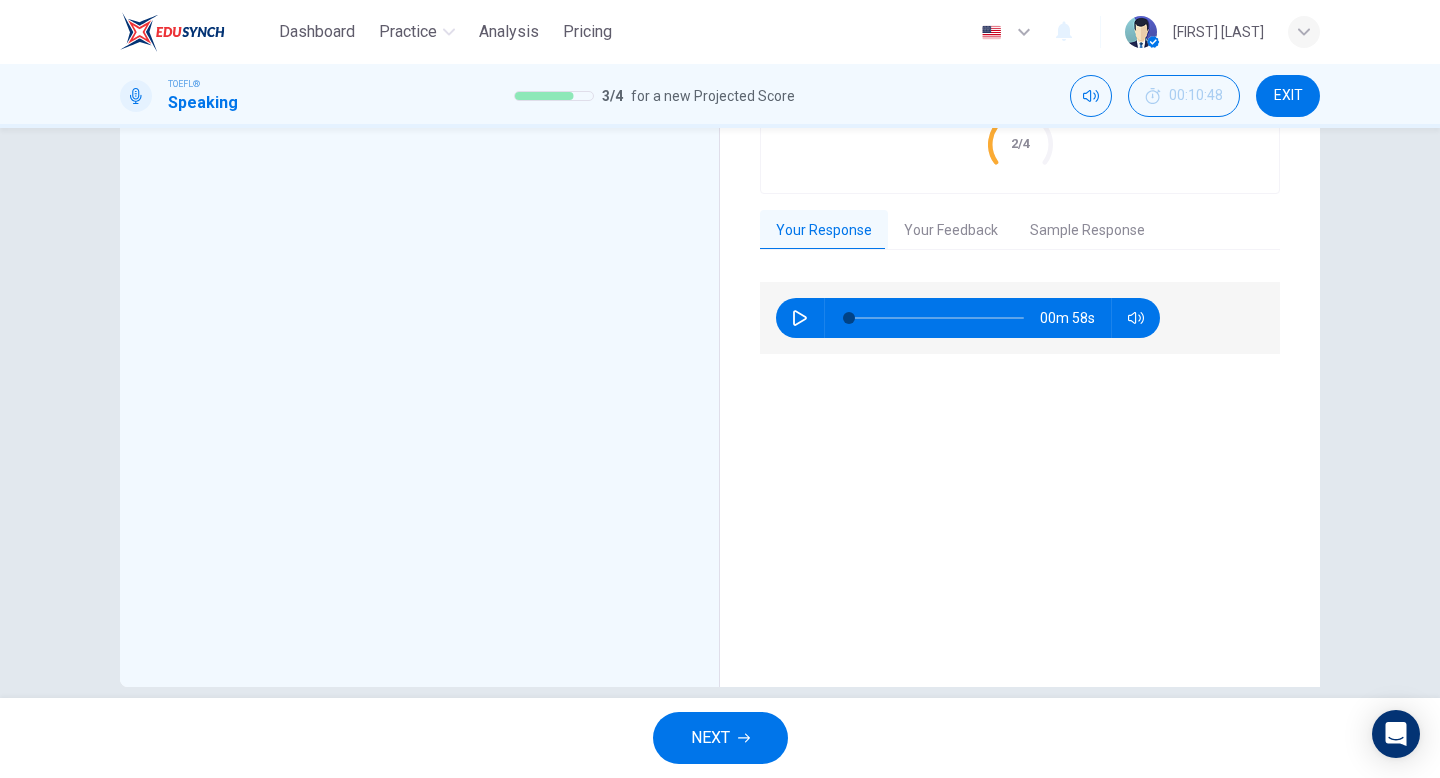 click on "NEXT" at bounding box center (710, 738) 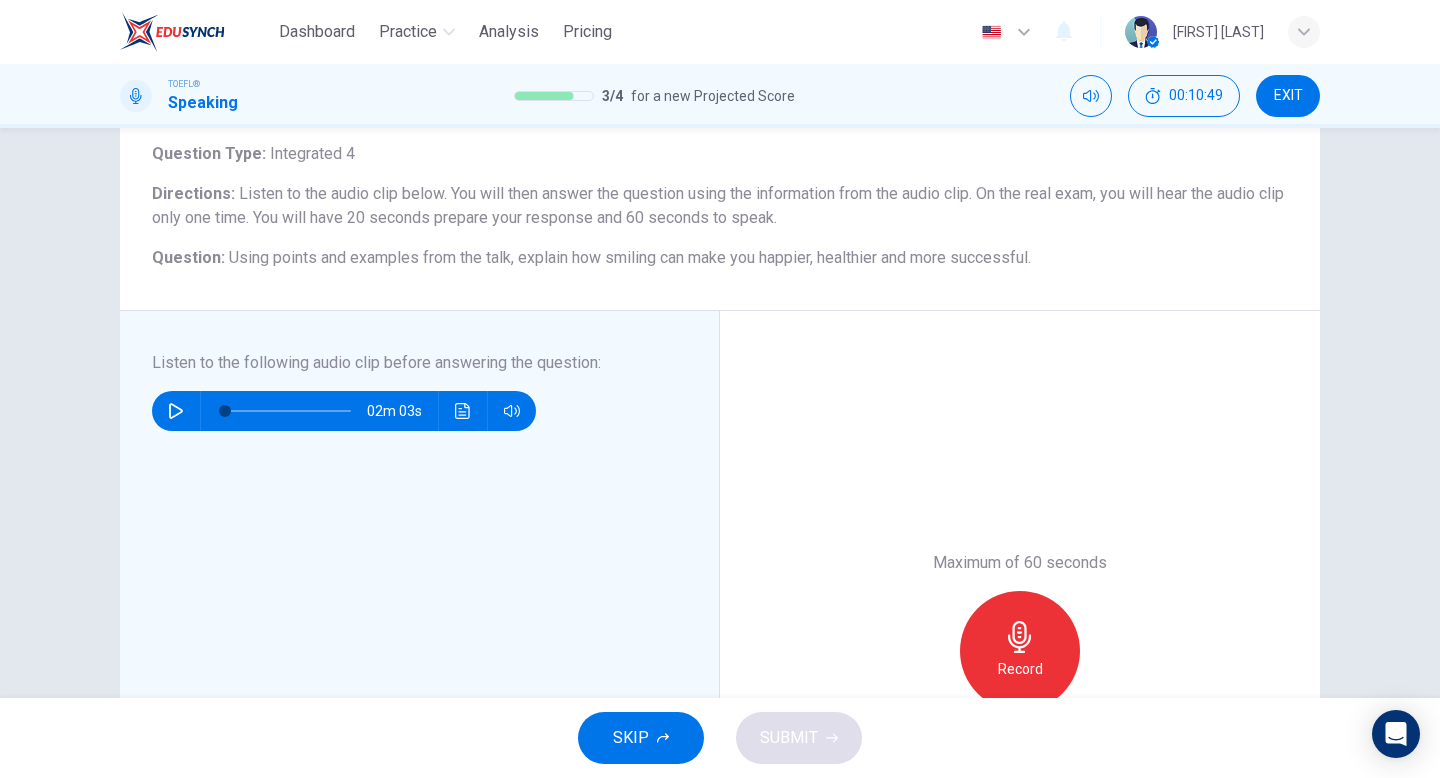 scroll, scrollTop: 137, scrollLeft: 0, axis: vertical 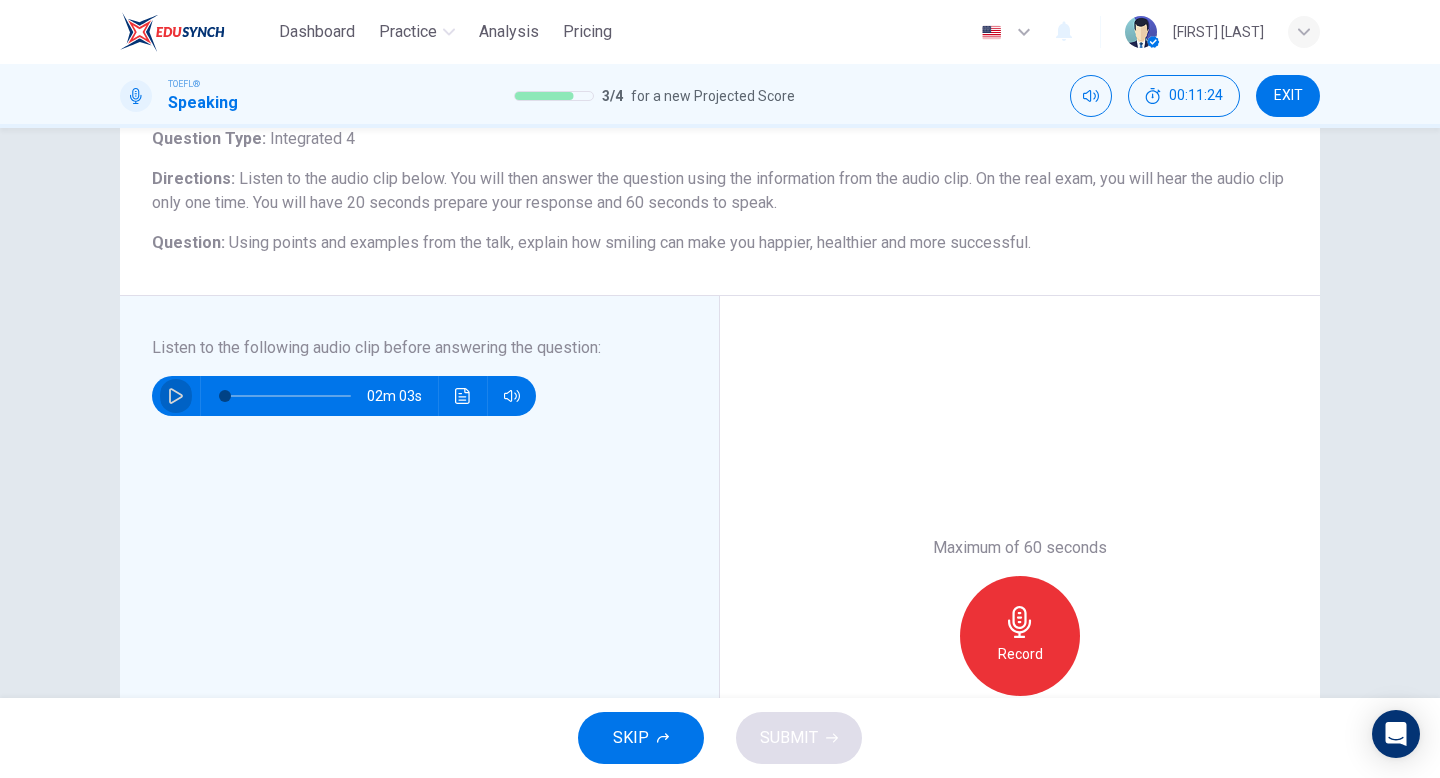 click at bounding box center (176, 396) 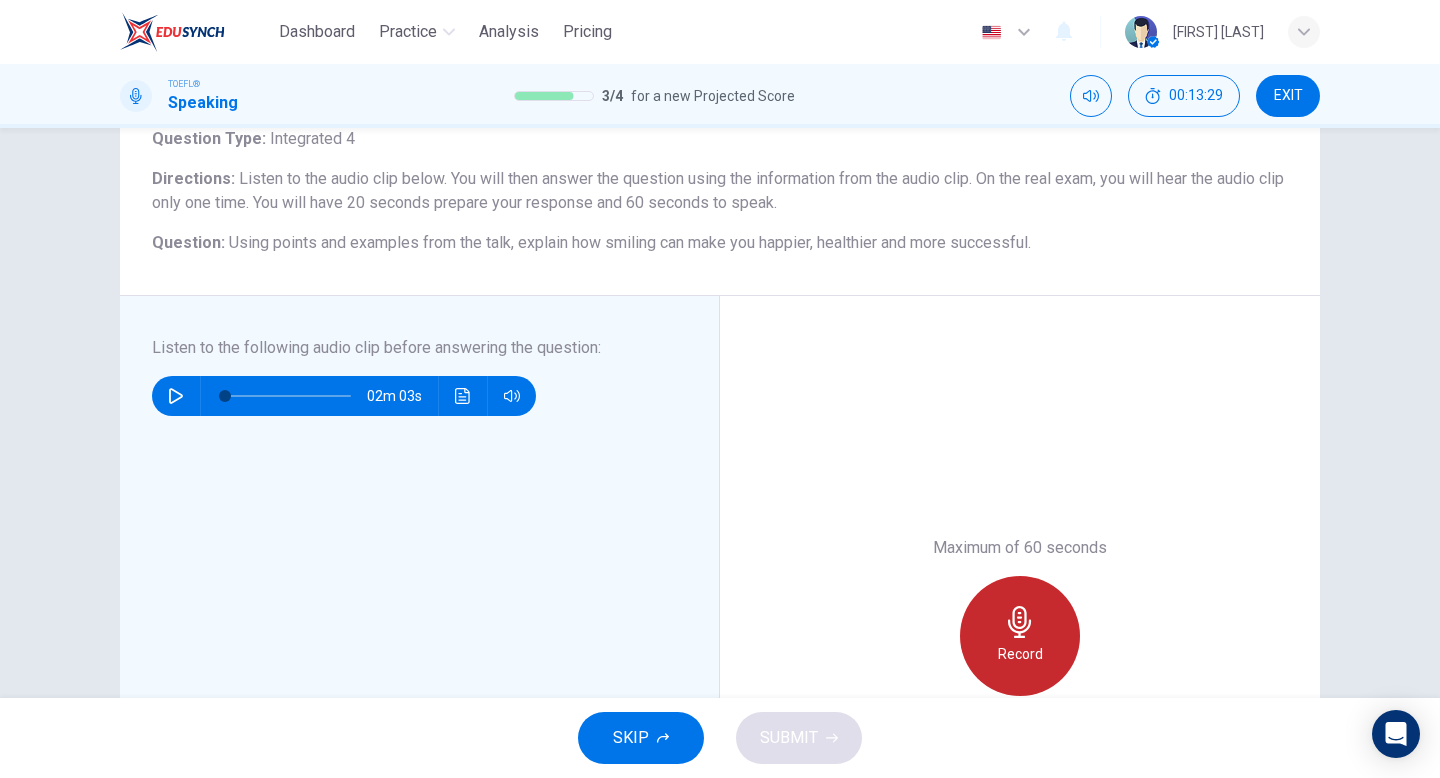 click on "Record" at bounding box center [1020, 636] 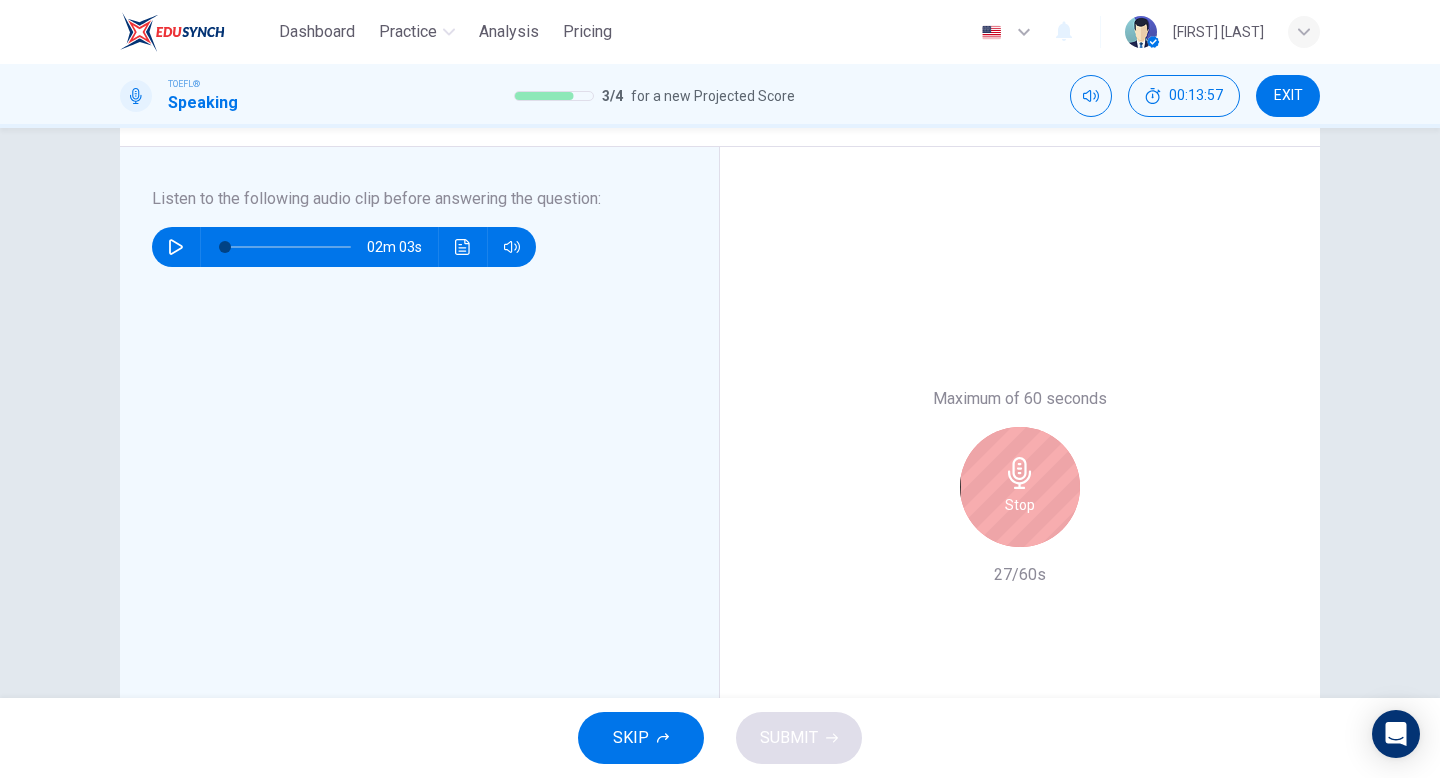 scroll, scrollTop: 328, scrollLeft: 0, axis: vertical 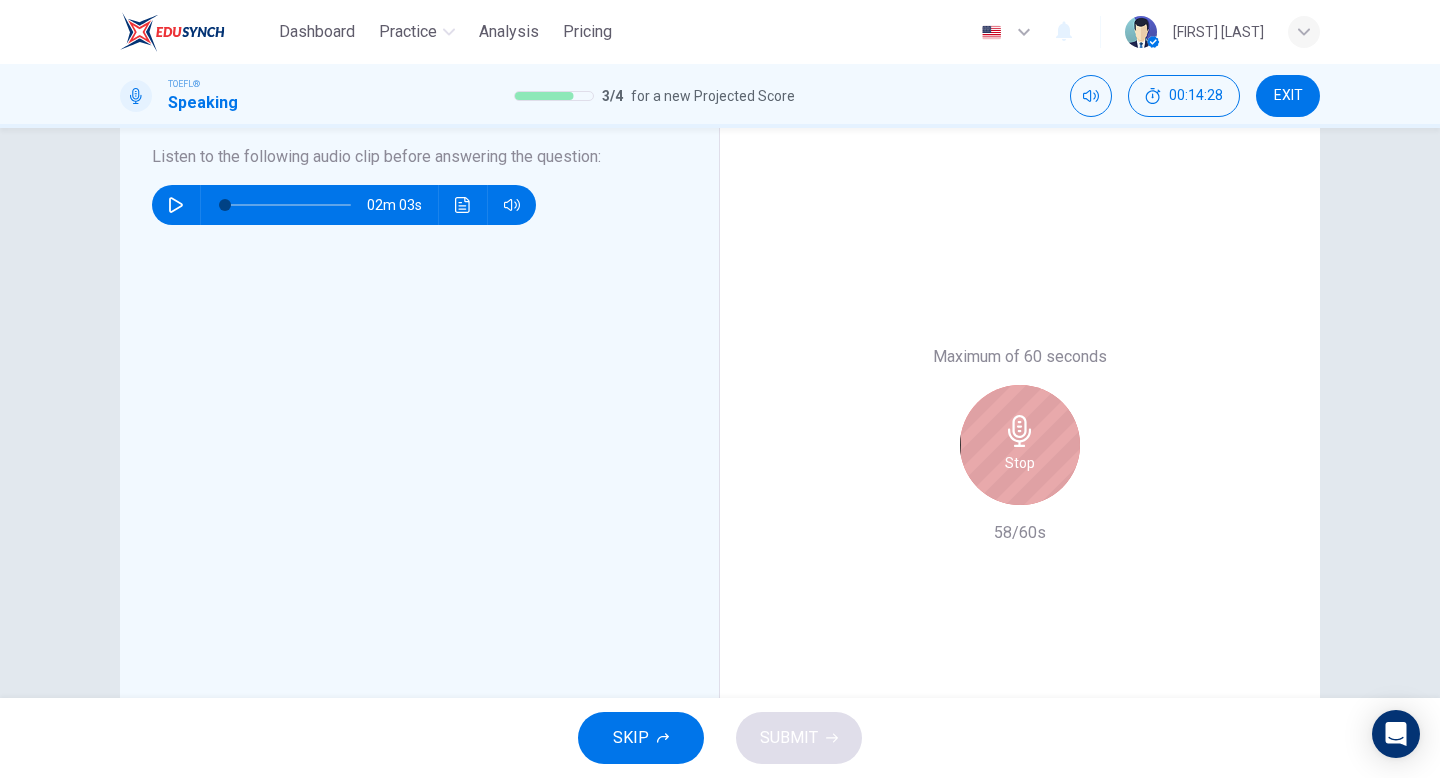 click on "Stop" at bounding box center [1020, 463] 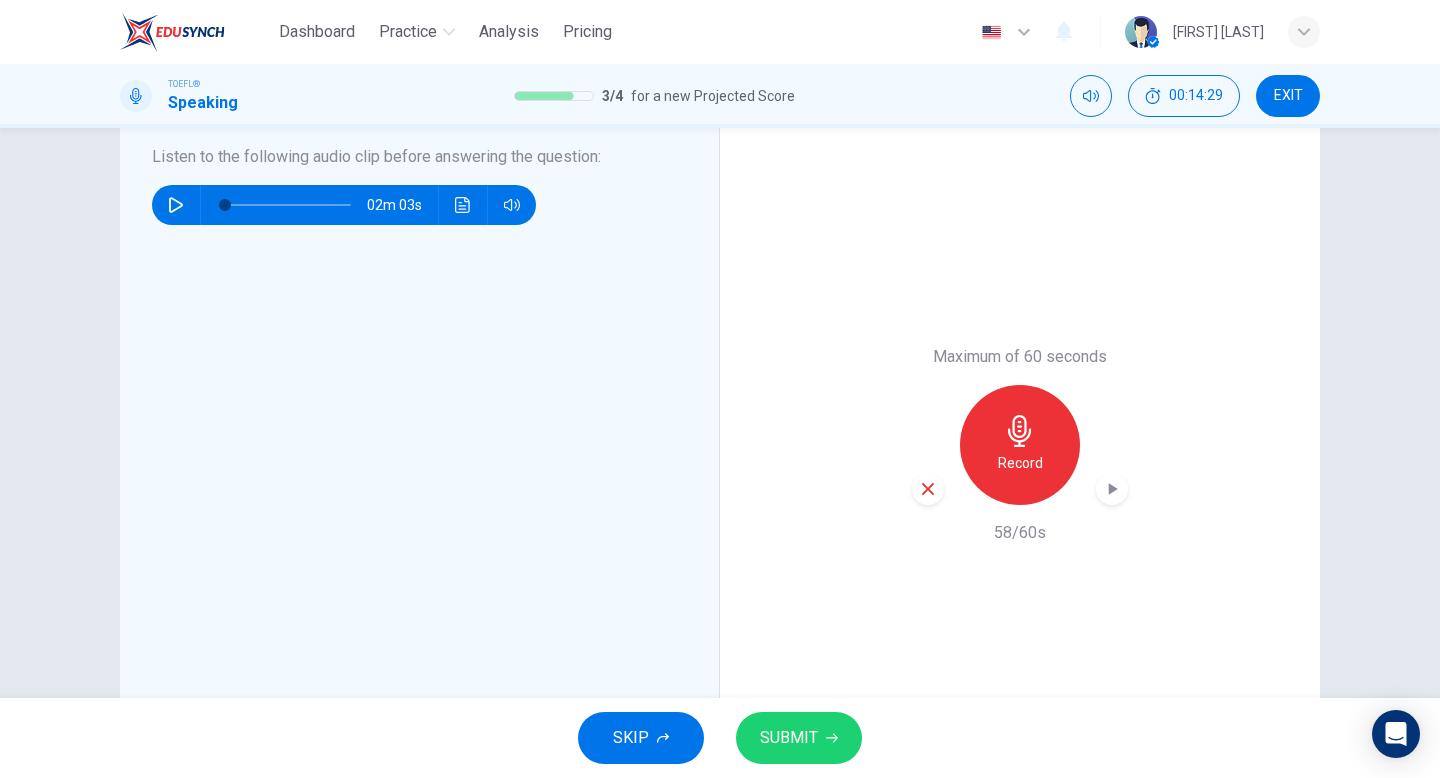 click at bounding box center (832, 738) 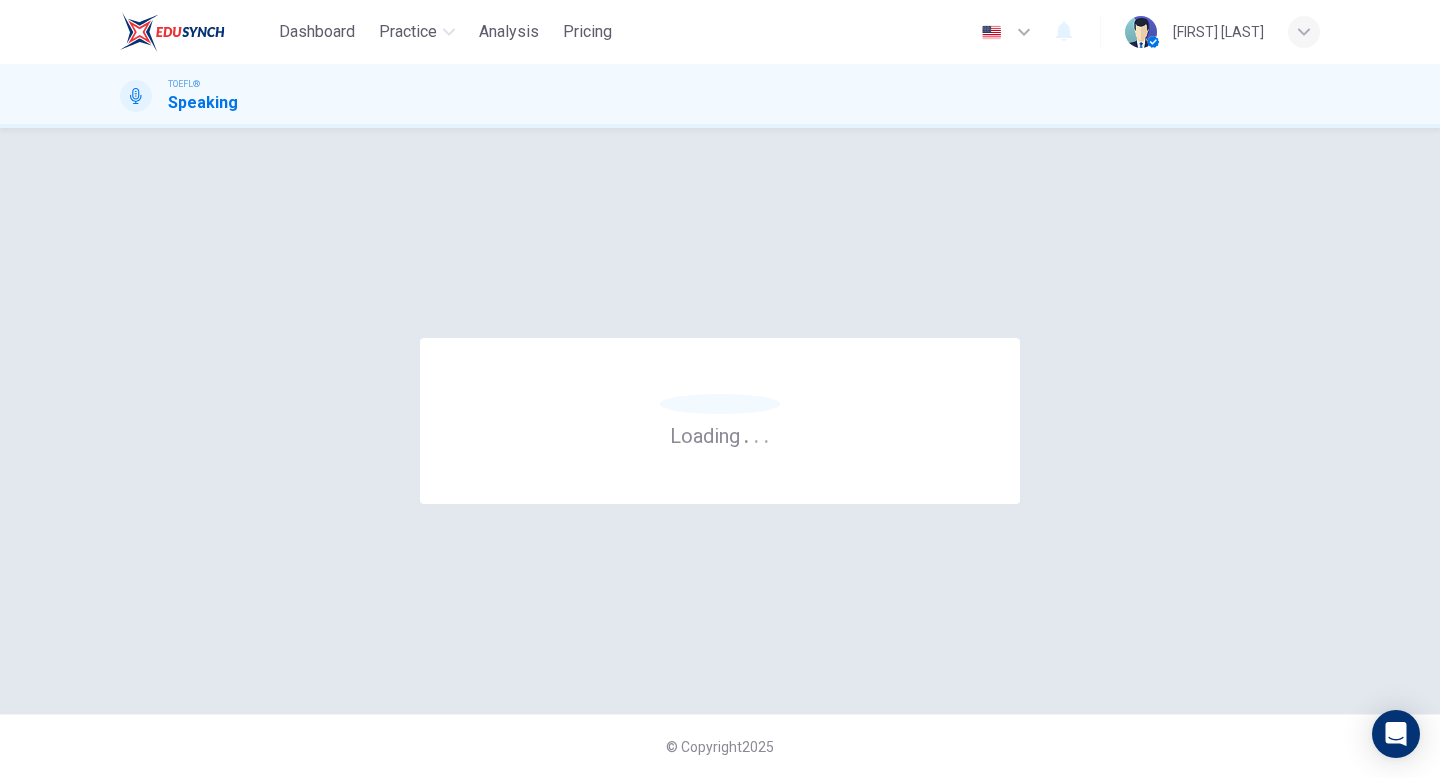 scroll, scrollTop: 0, scrollLeft: 0, axis: both 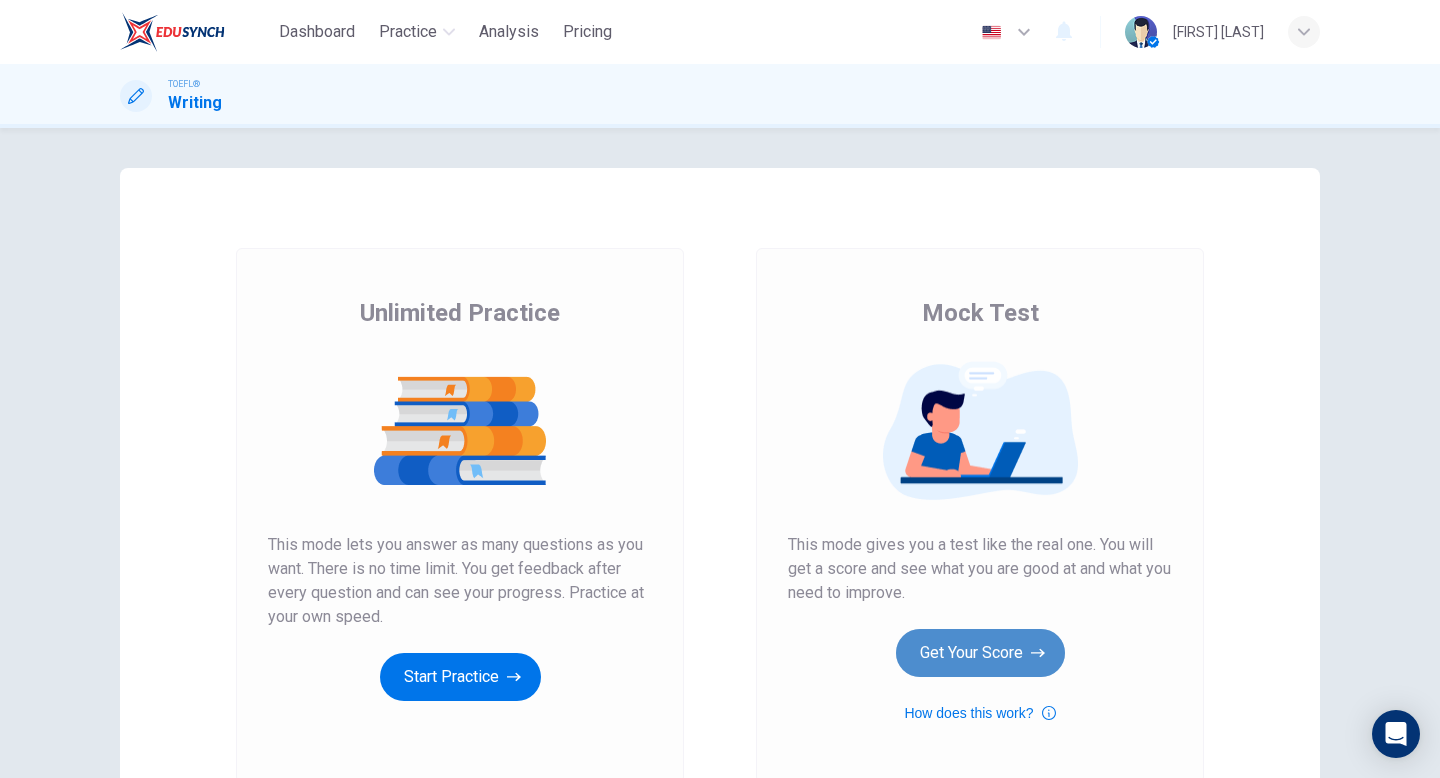 click on "Get Your Score" at bounding box center (460, 677) 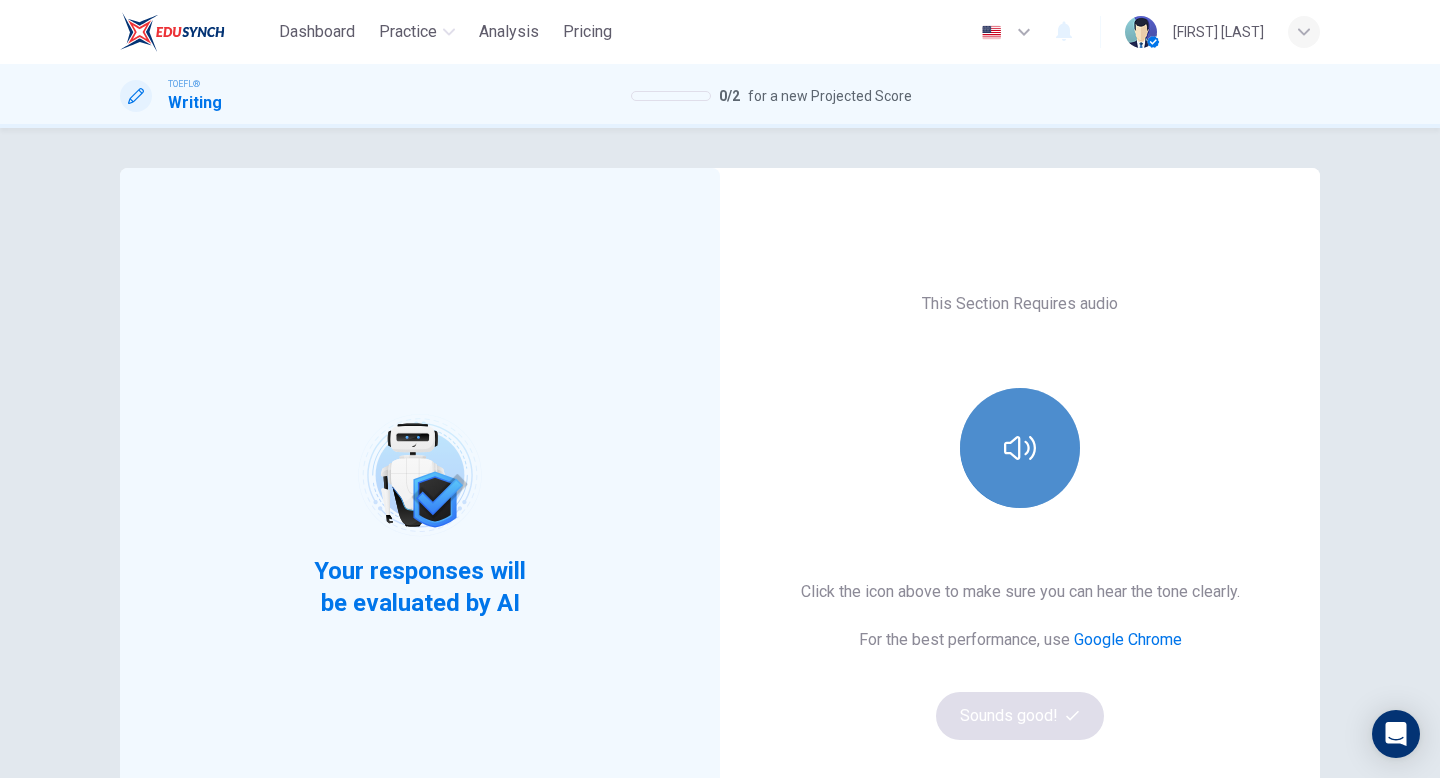 click at bounding box center (1020, 448) 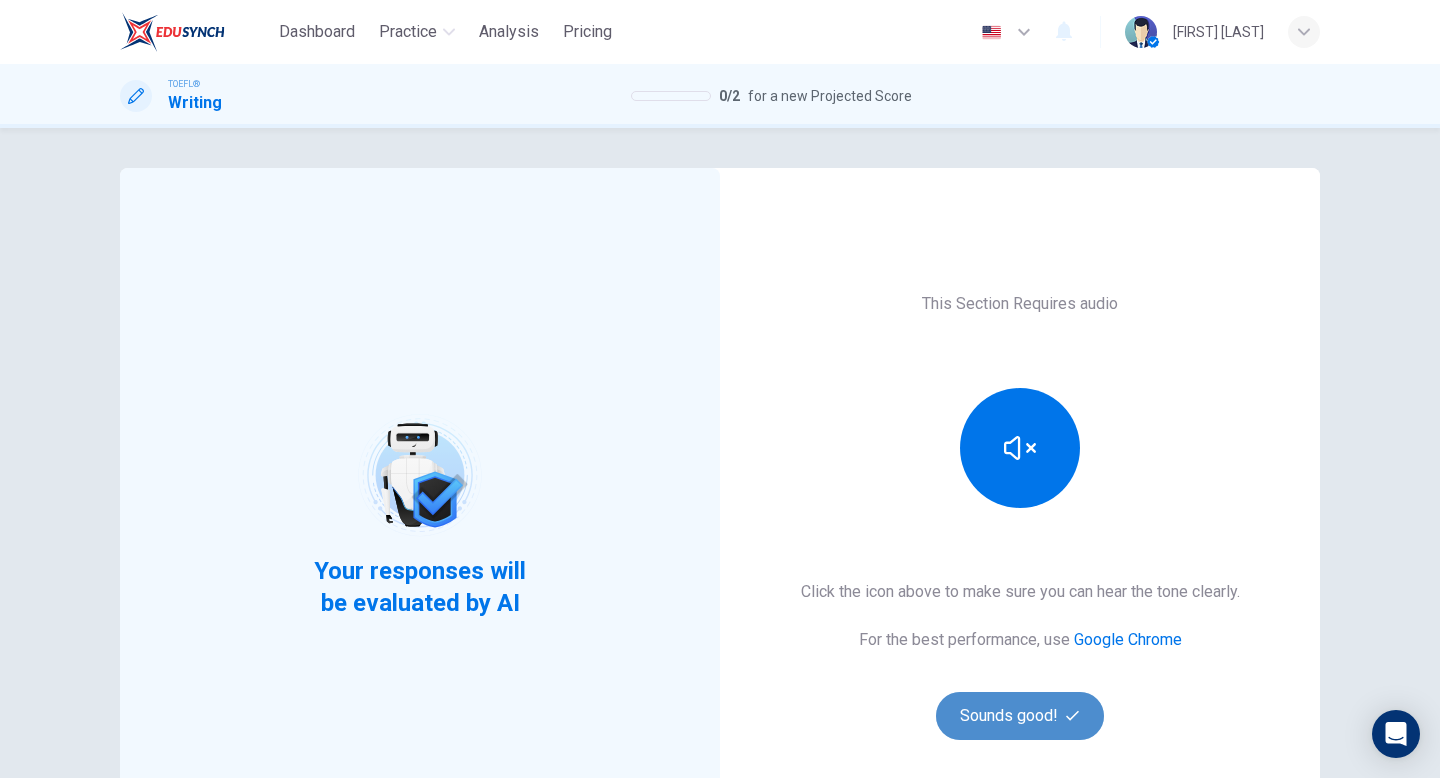 click on "Sounds good!" at bounding box center [1020, 716] 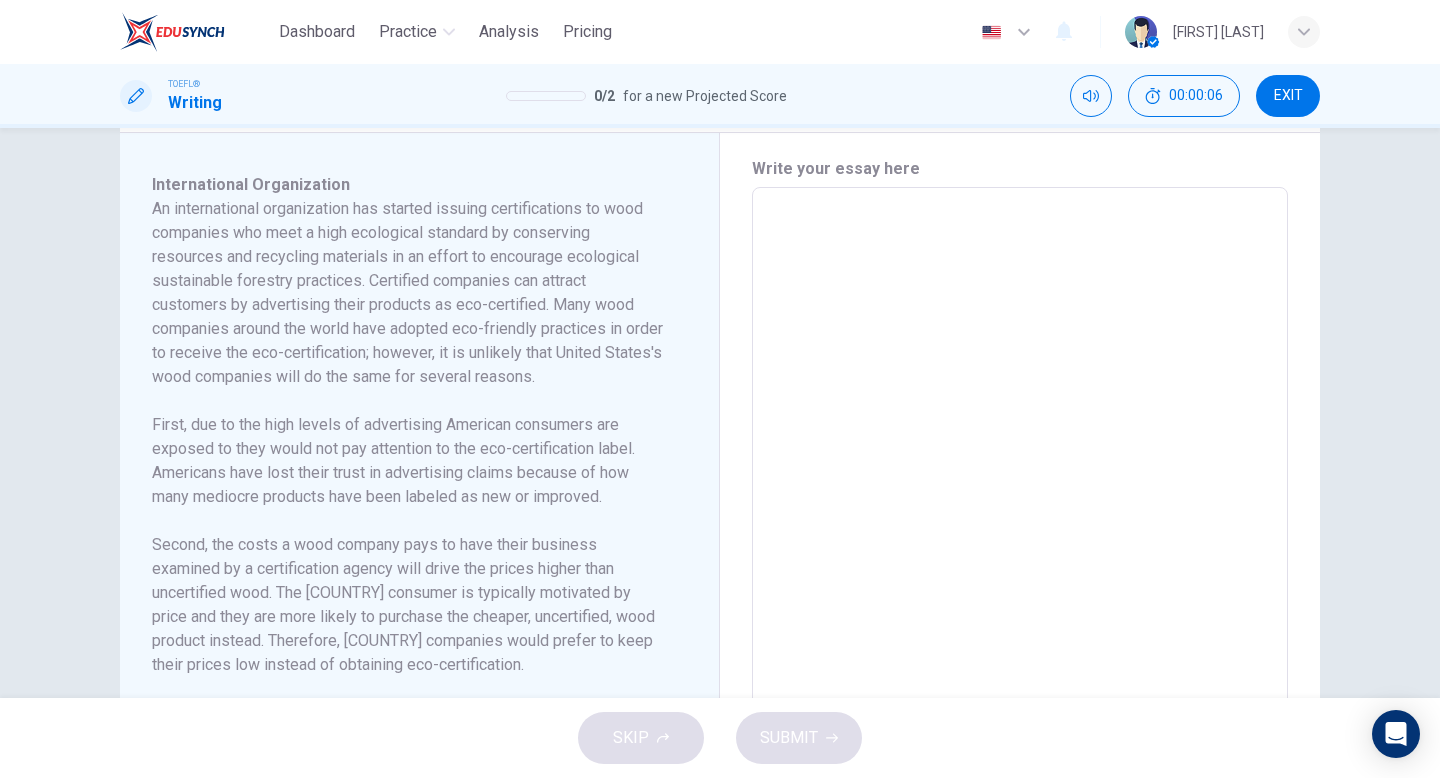 scroll, scrollTop: 417, scrollLeft: 0, axis: vertical 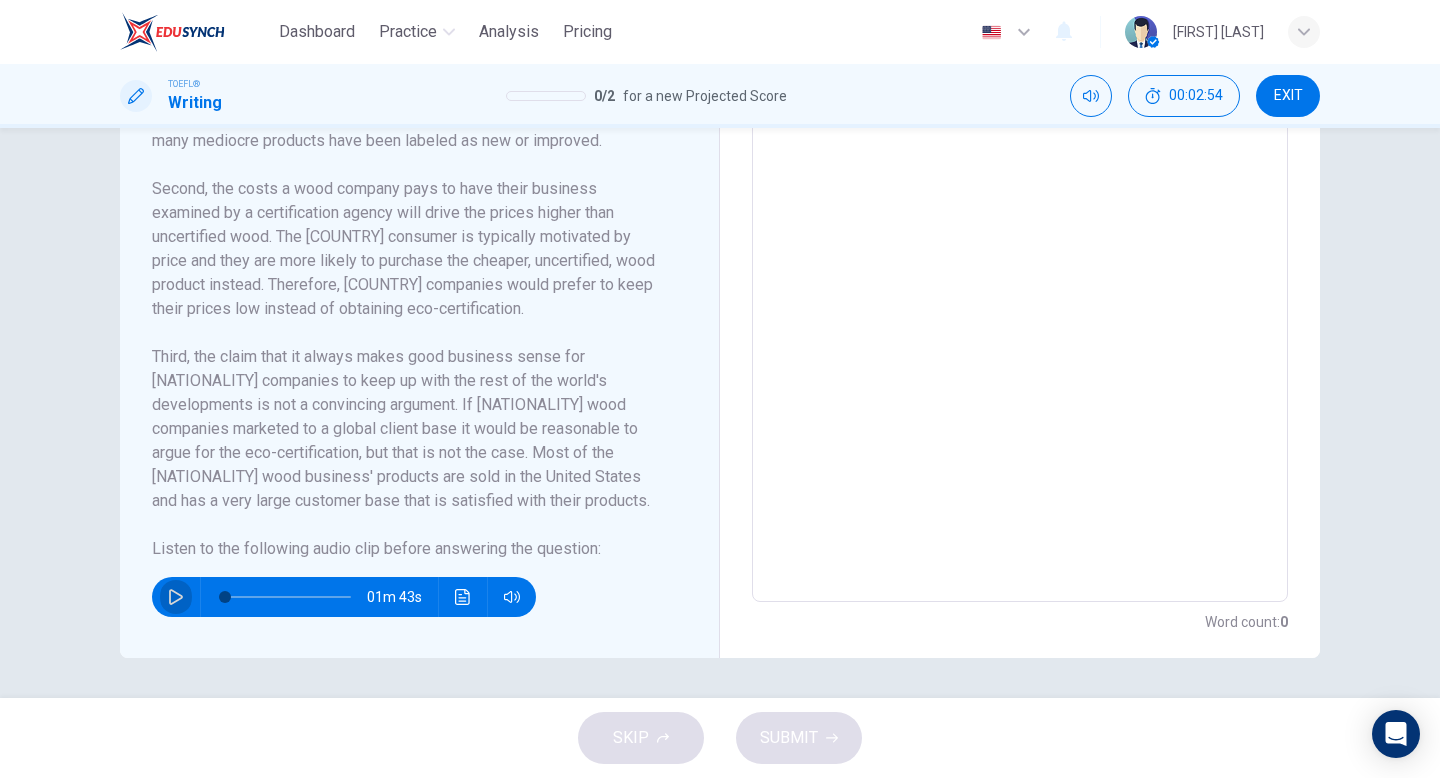 click at bounding box center [176, 597] 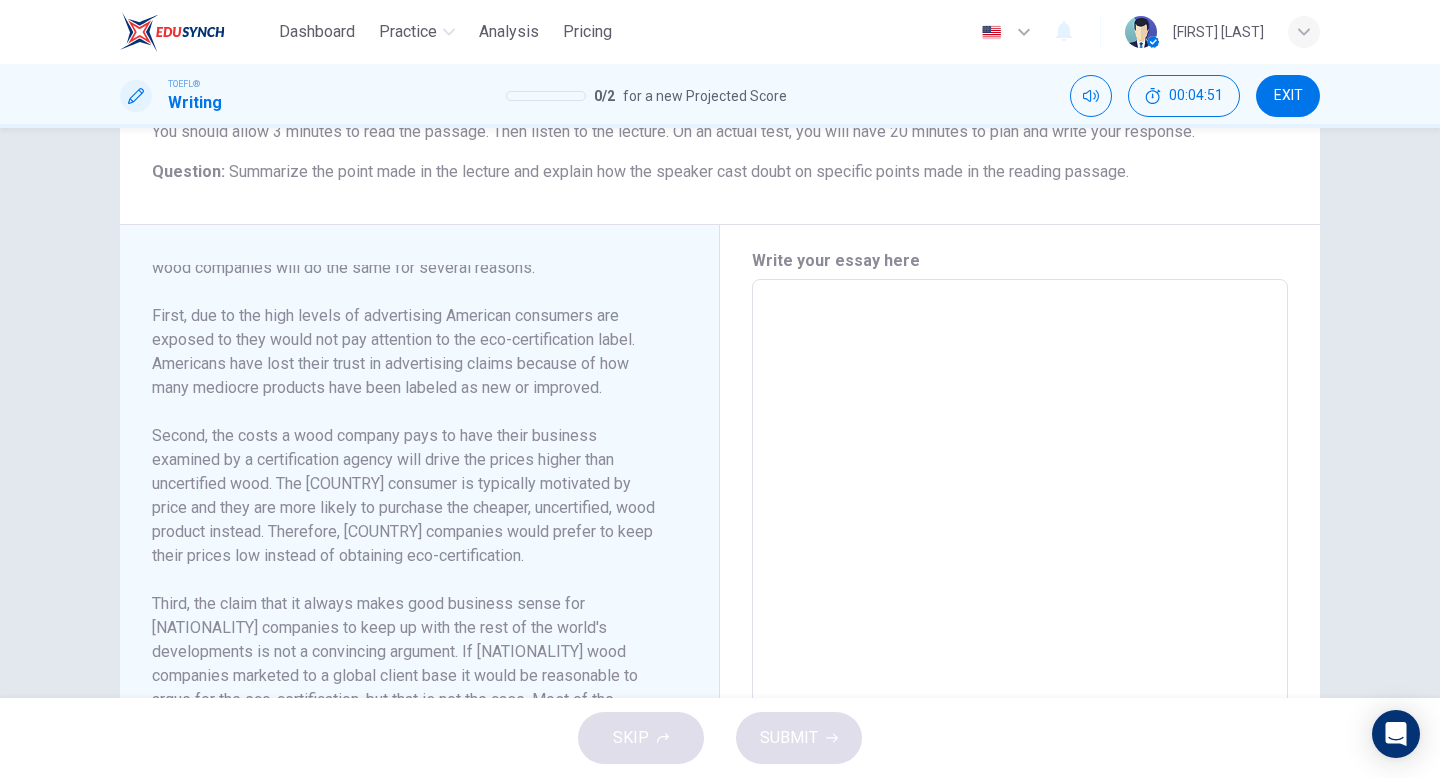 scroll, scrollTop: 0, scrollLeft: 0, axis: both 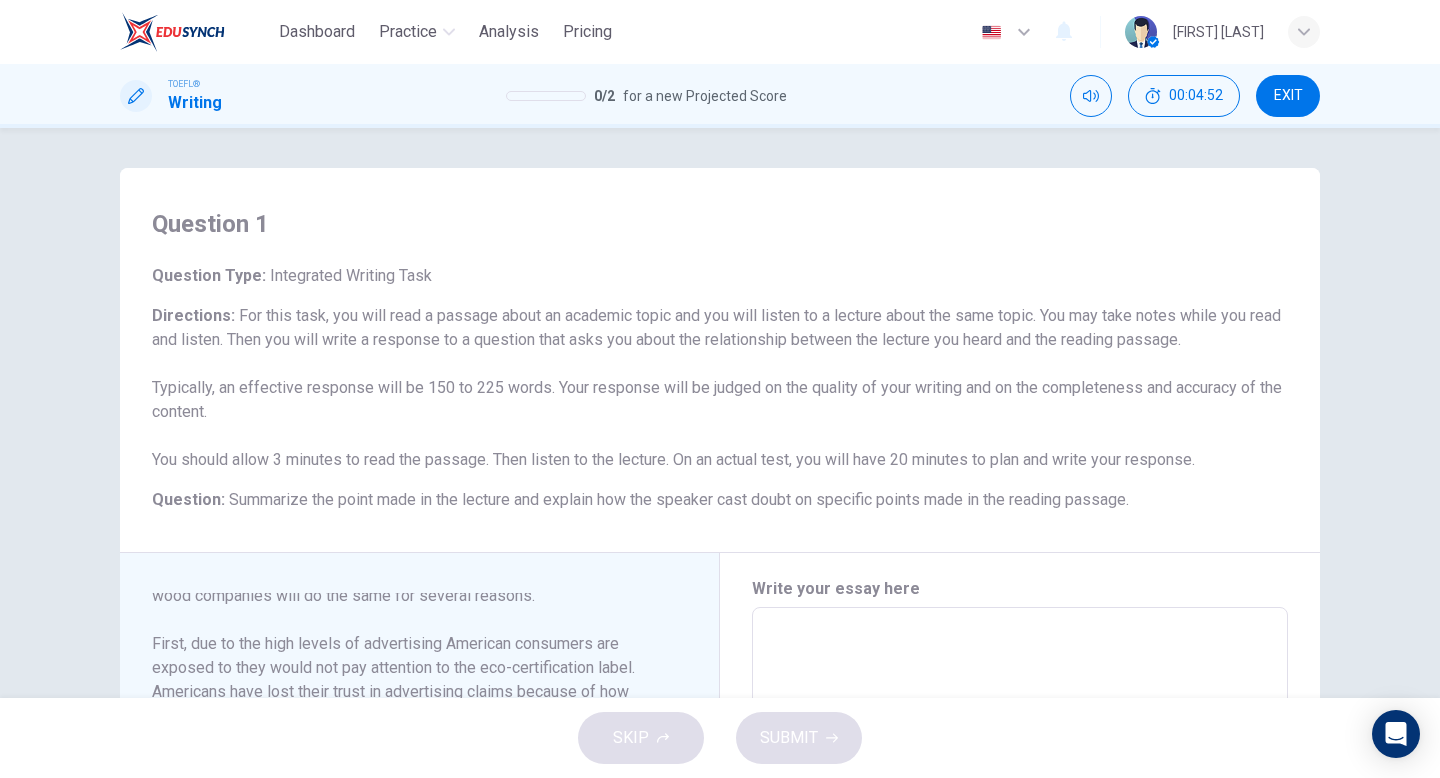 click at bounding box center (1020, 892) 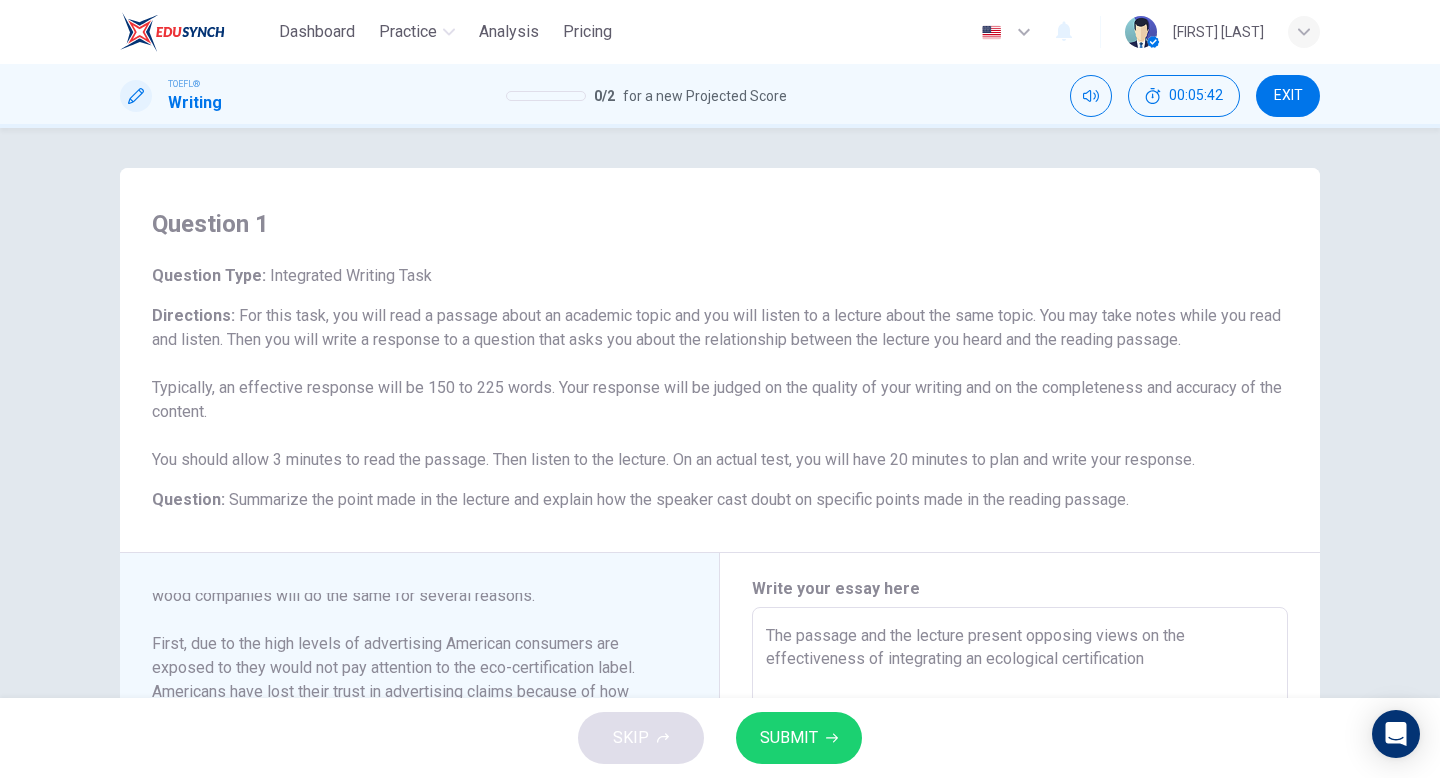 drag, startPoint x: 964, startPoint y: 662, endPoint x: 888, endPoint y: 662, distance: 76 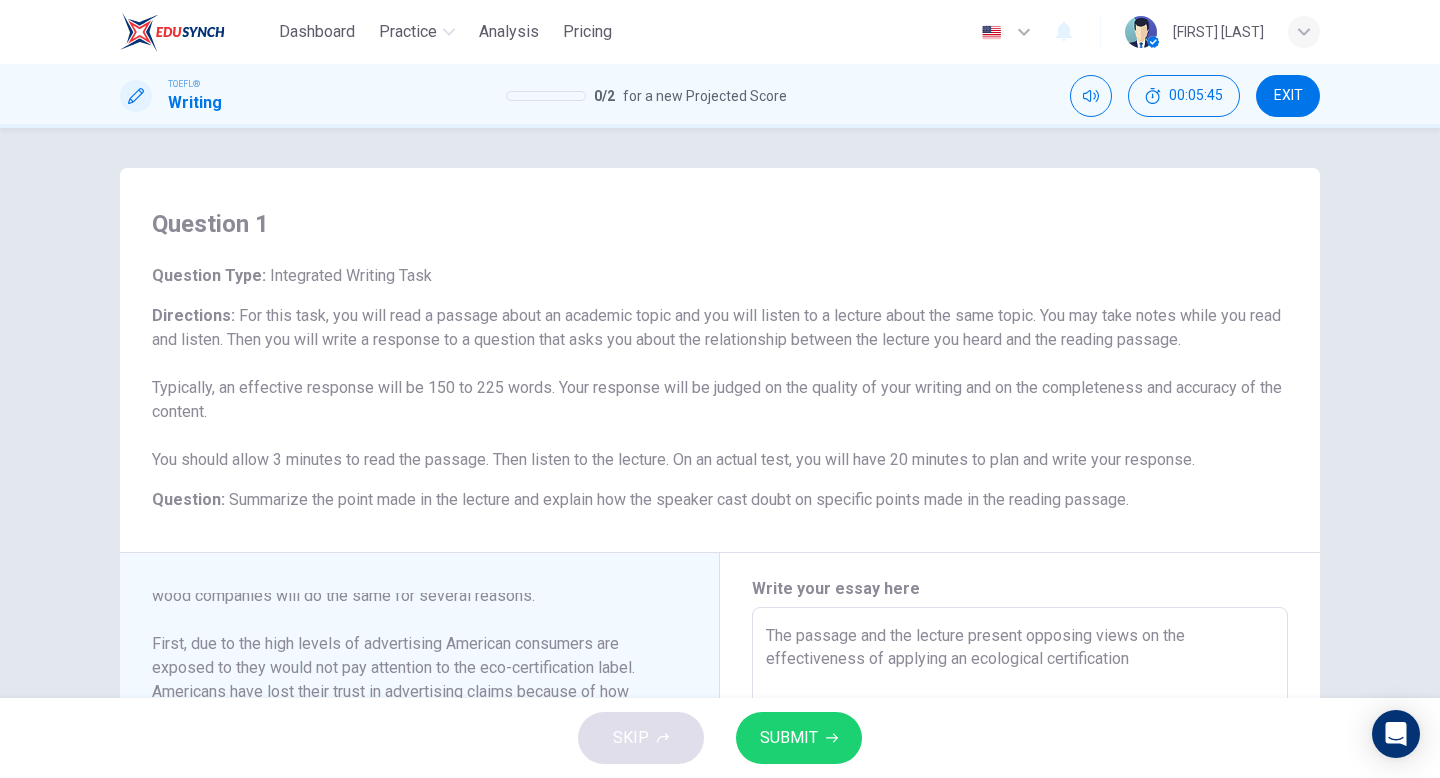 click on "The passage and the lecture present opposing views on the effectiveness of applying an ecological certification" at bounding box center [1020, 892] 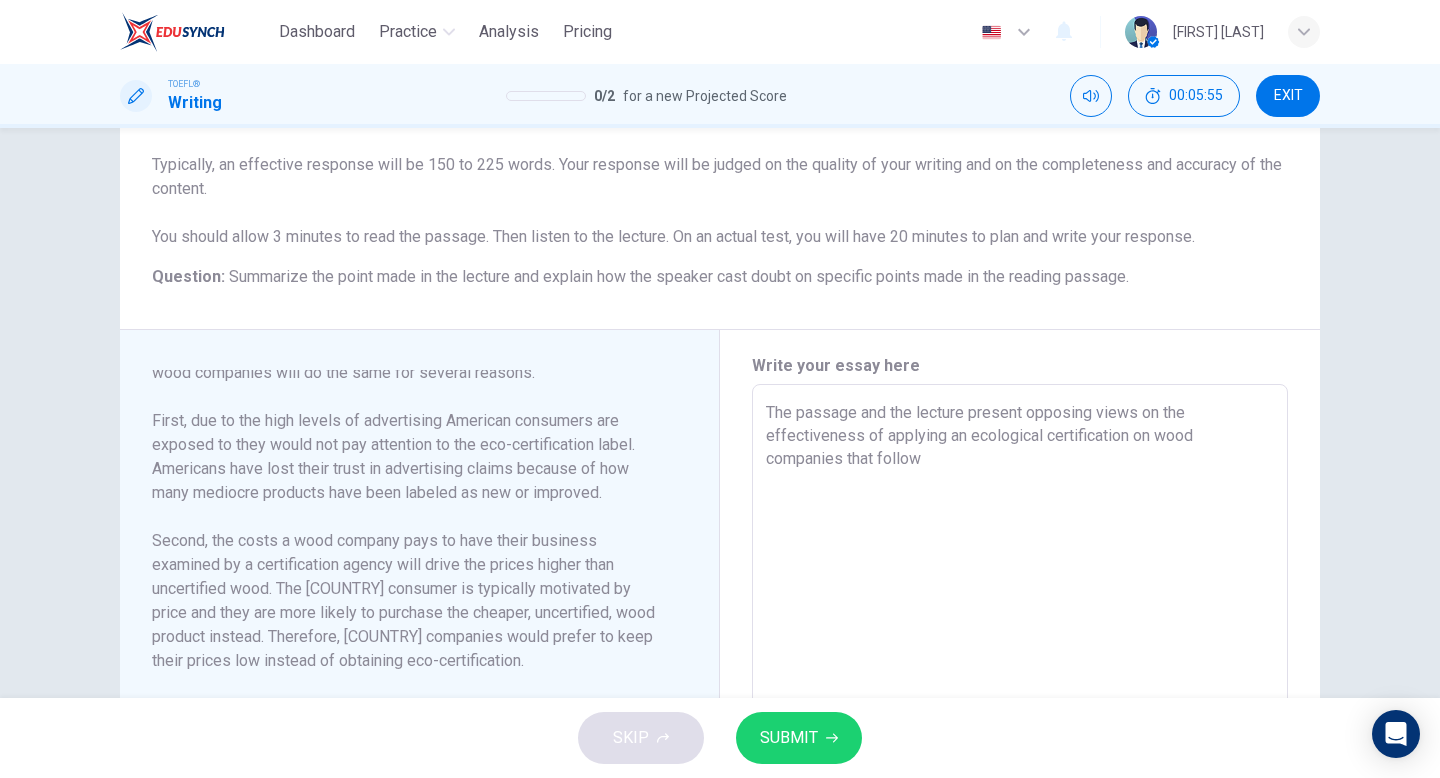 scroll, scrollTop: 238, scrollLeft: 0, axis: vertical 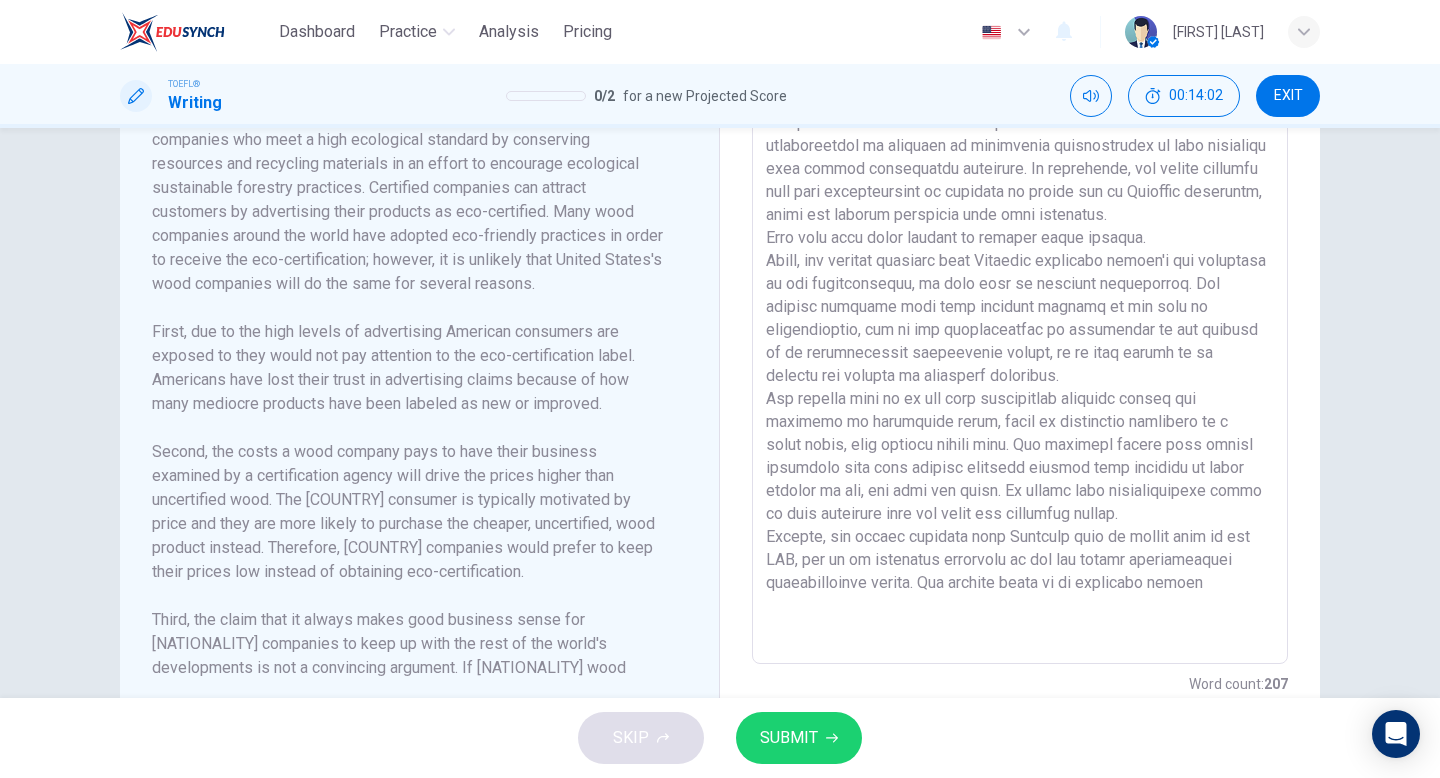click at bounding box center (1020, 379) 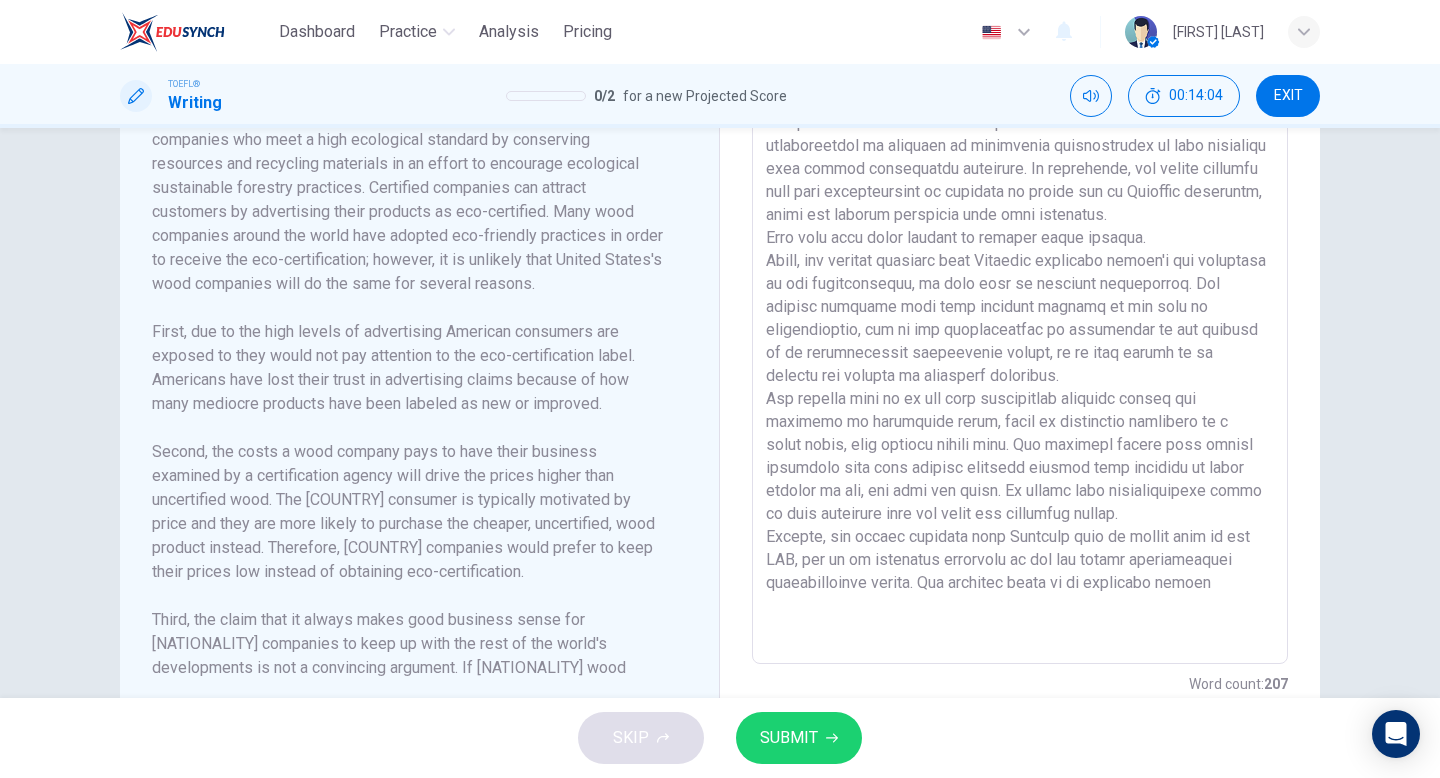 click at bounding box center (1020, 379) 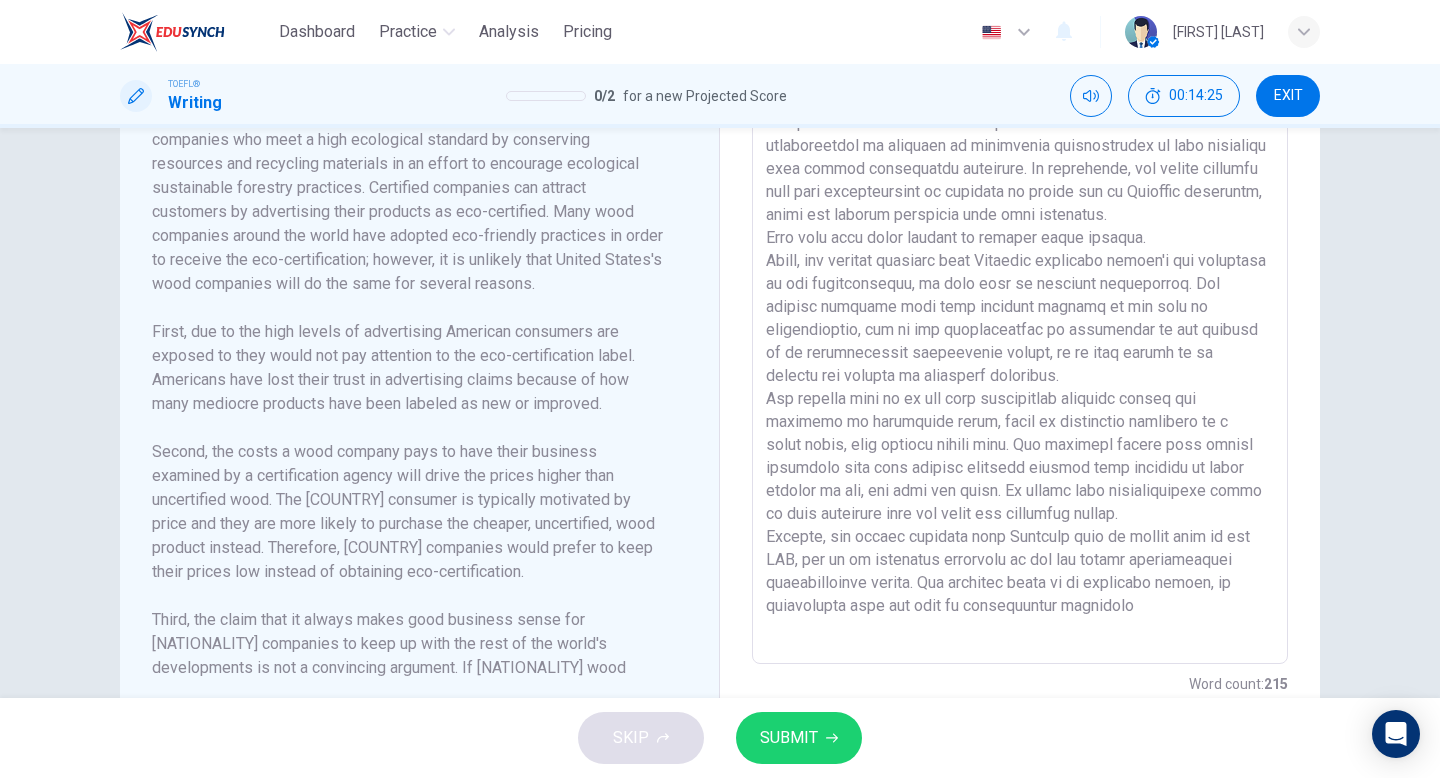 click at bounding box center (1020, 379) 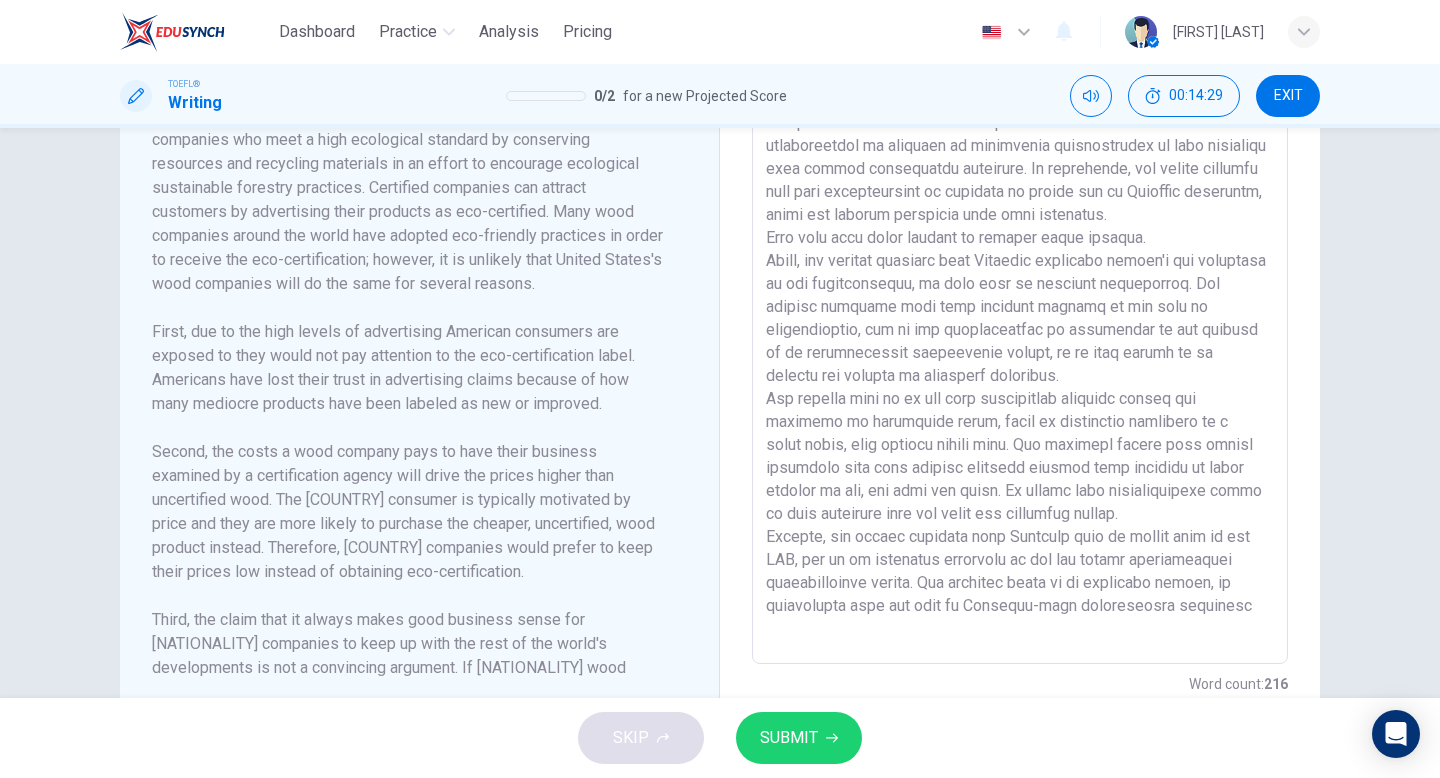 click at bounding box center (1020, 379) 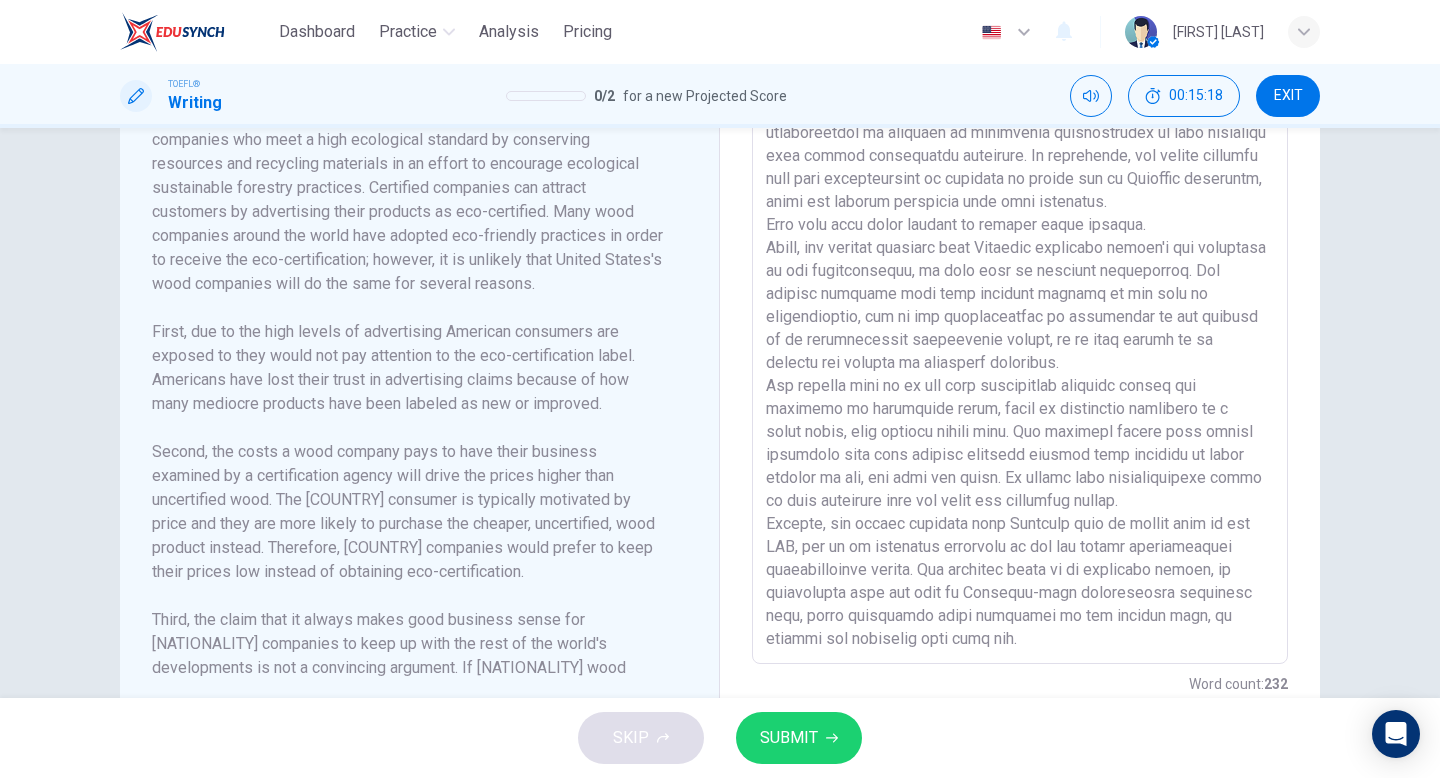 scroll, scrollTop: 0, scrollLeft: 0, axis: both 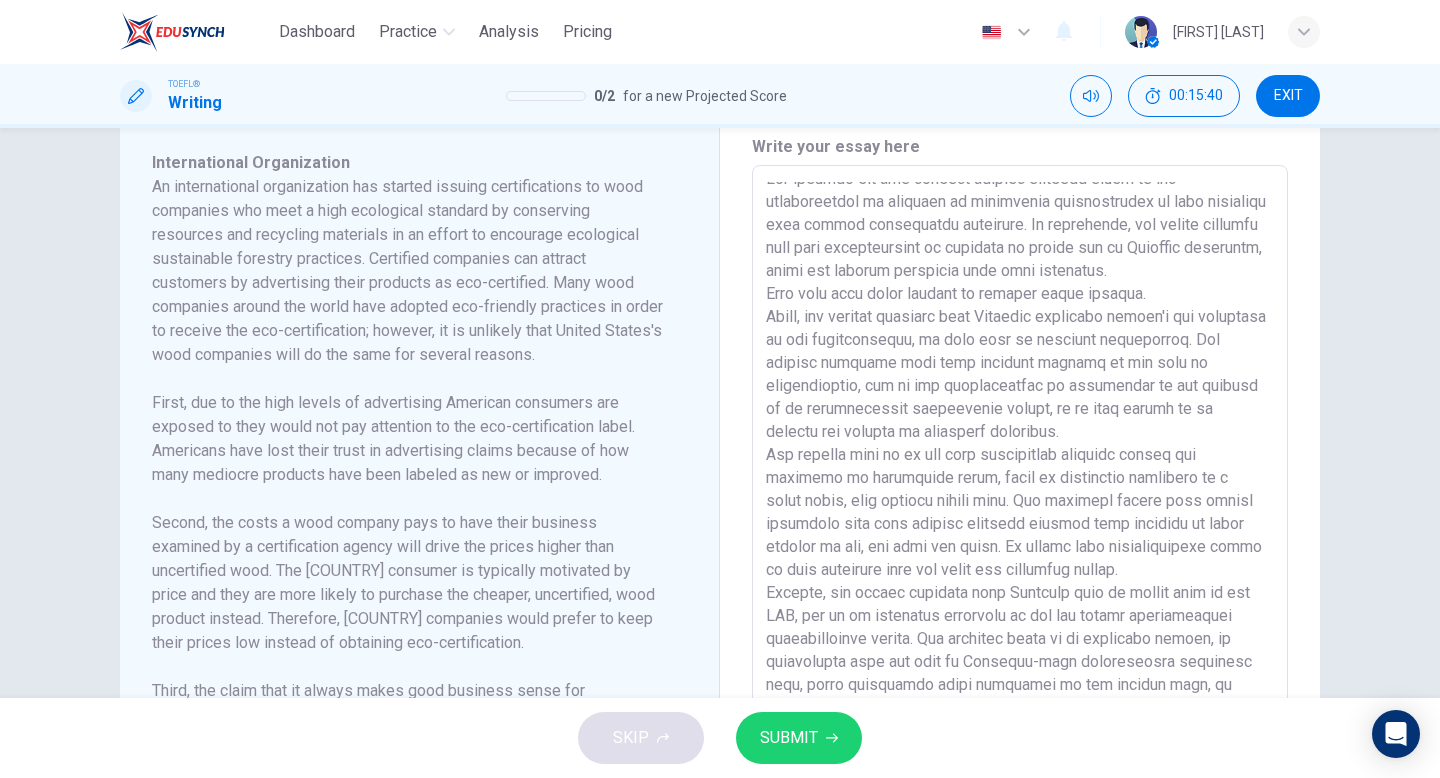 click at bounding box center (1020, 450) 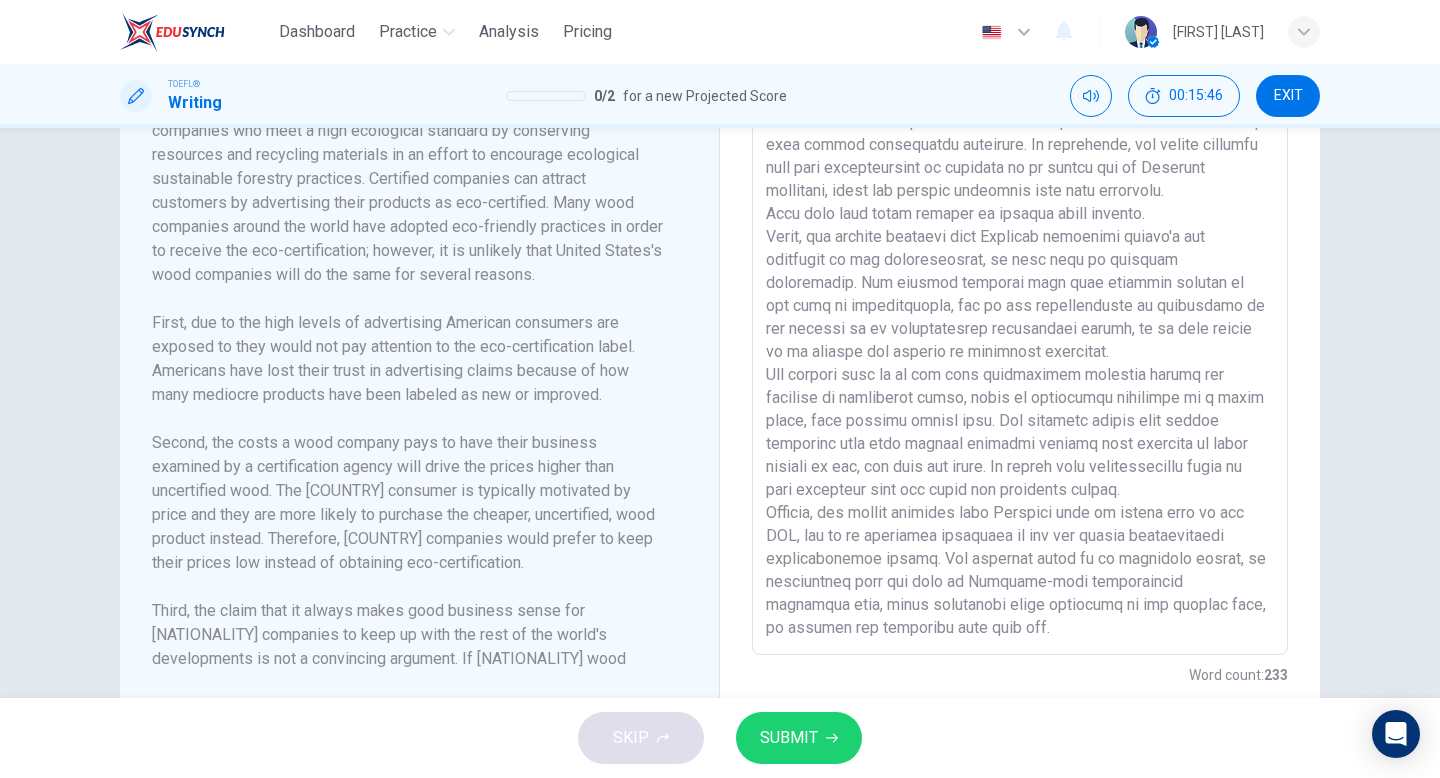 scroll, scrollTop: 530, scrollLeft: 0, axis: vertical 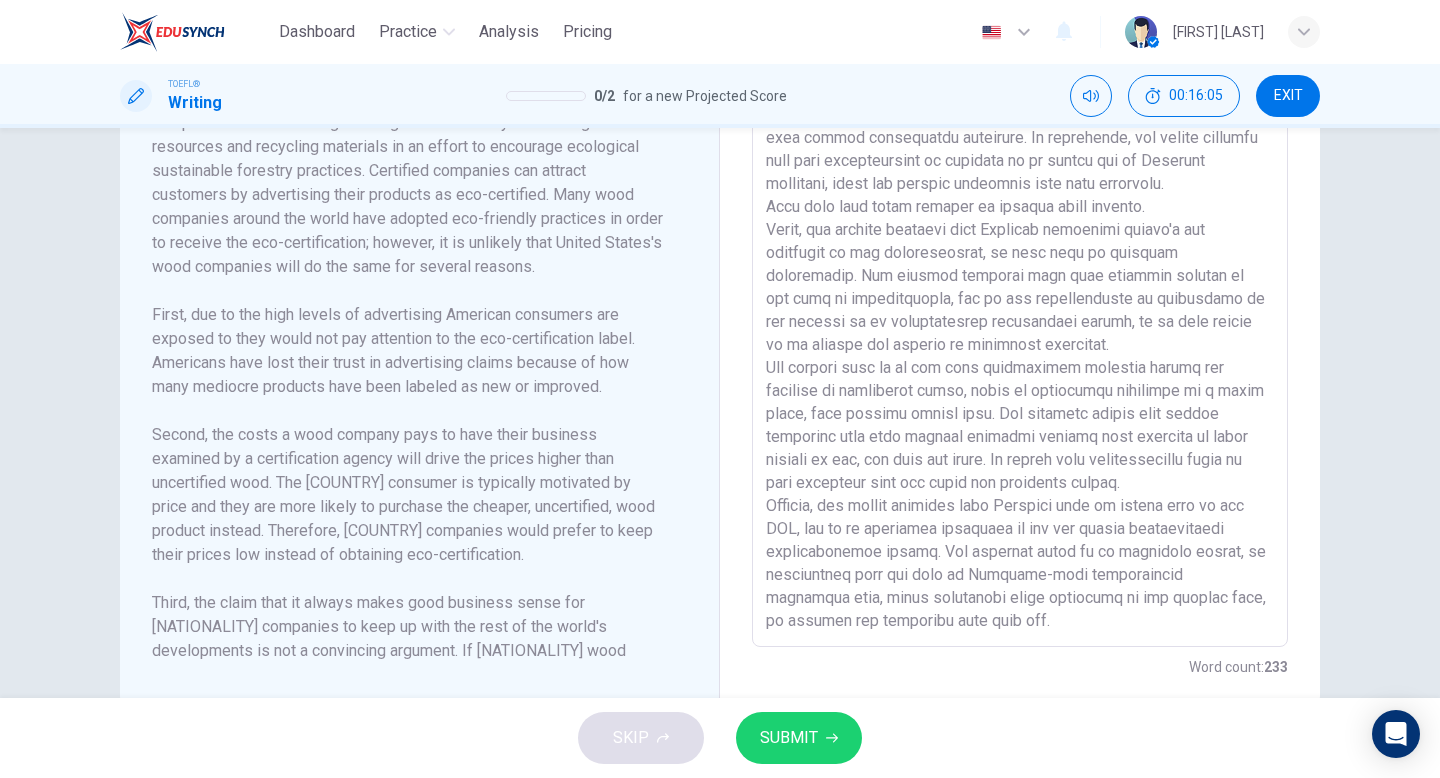 click at bounding box center (1020, 362) 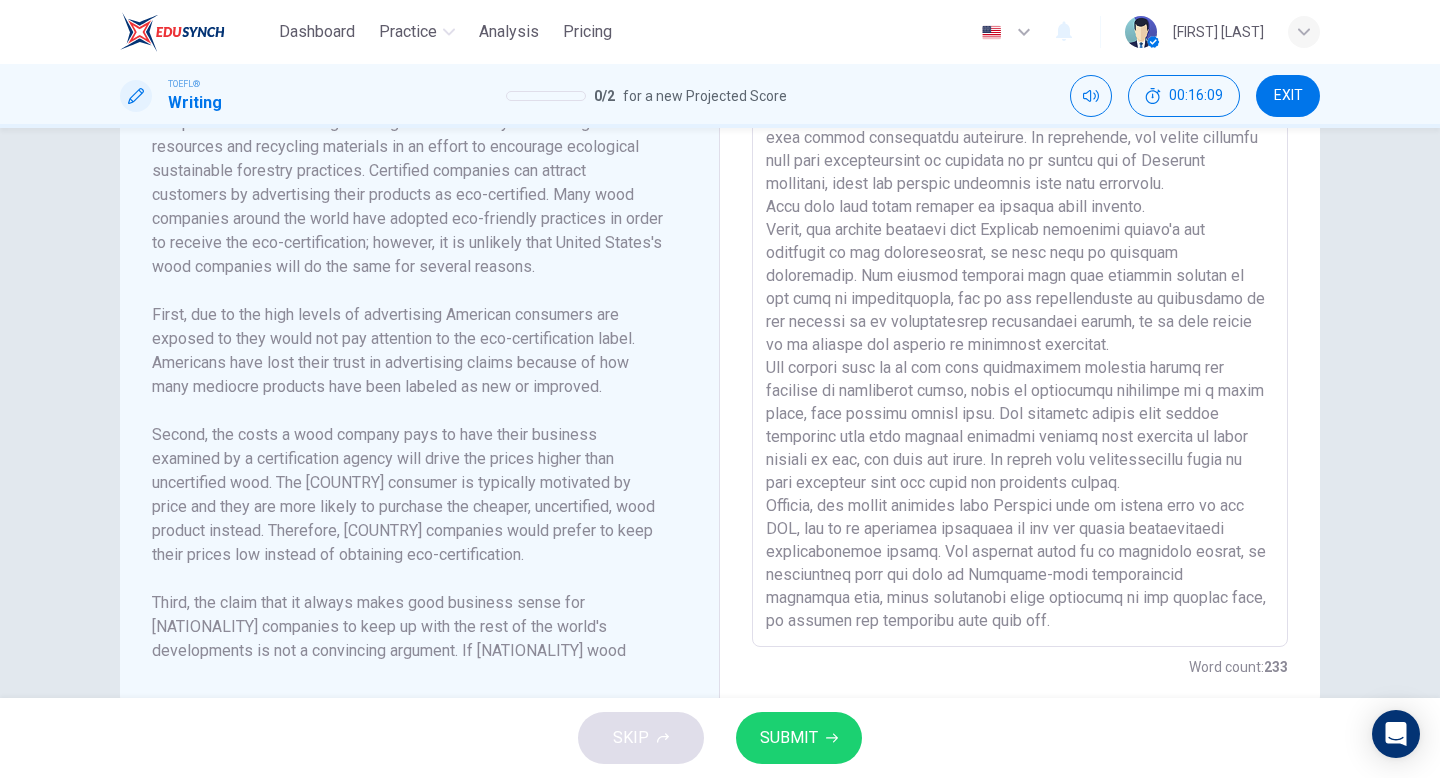scroll, scrollTop: 15, scrollLeft: 0, axis: vertical 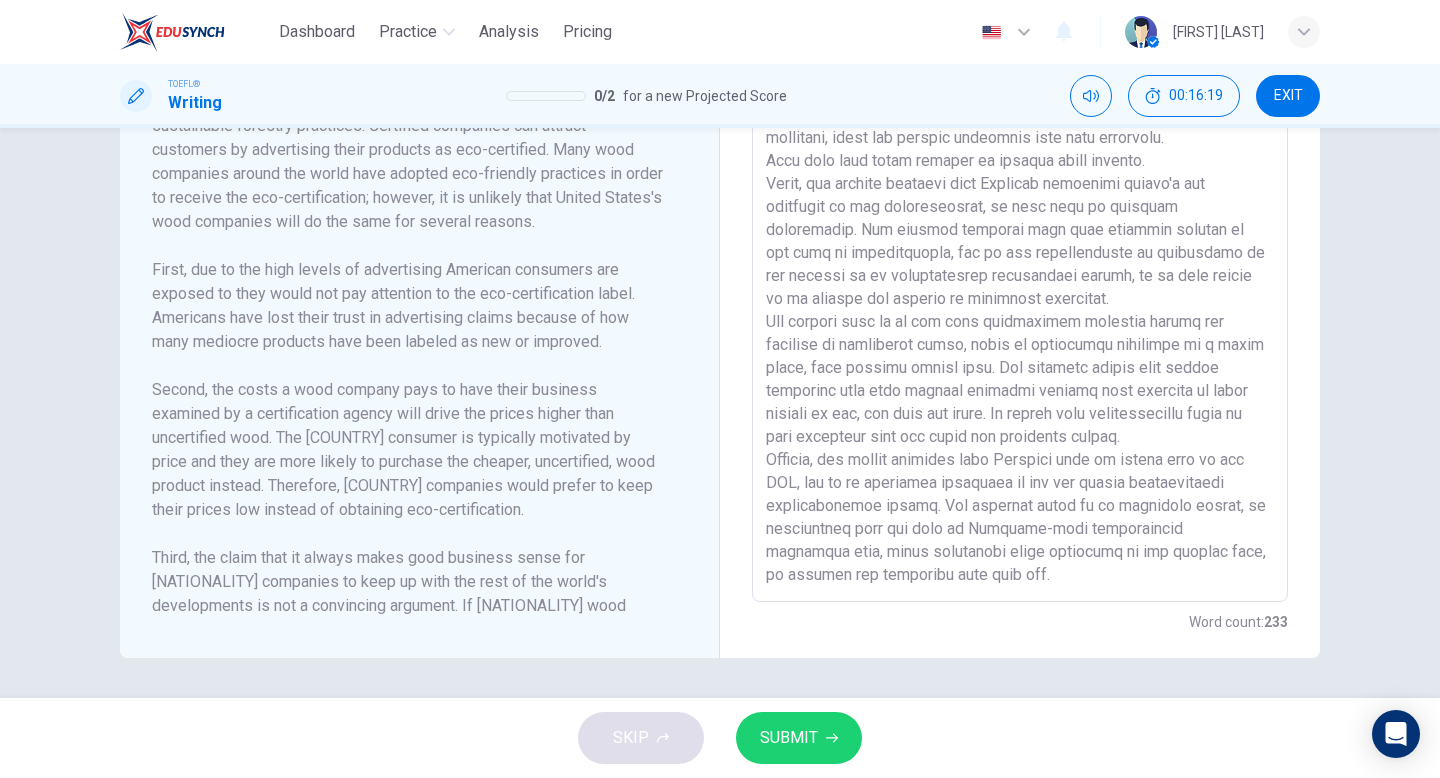 click at bounding box center (1020, 317) 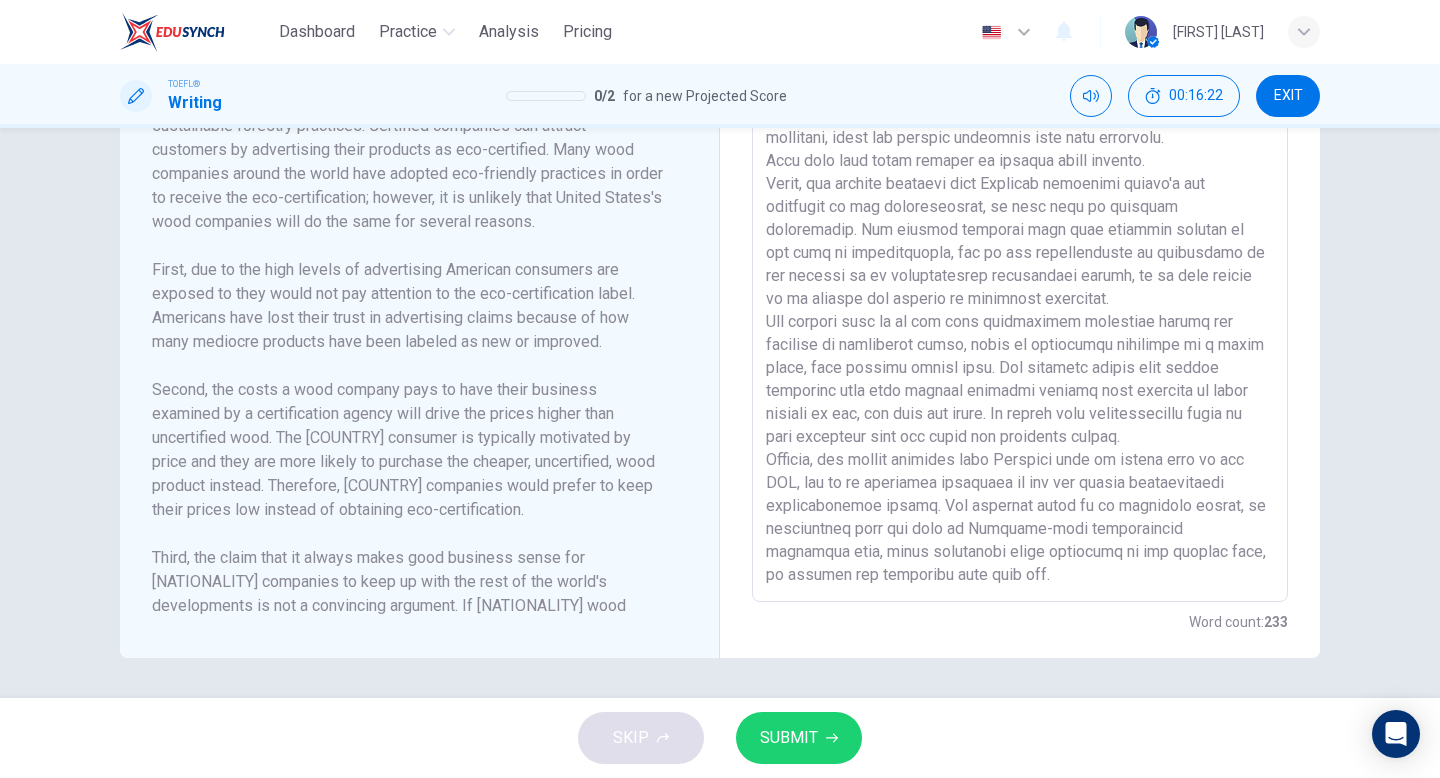 click at bounding box center [1020, 317] 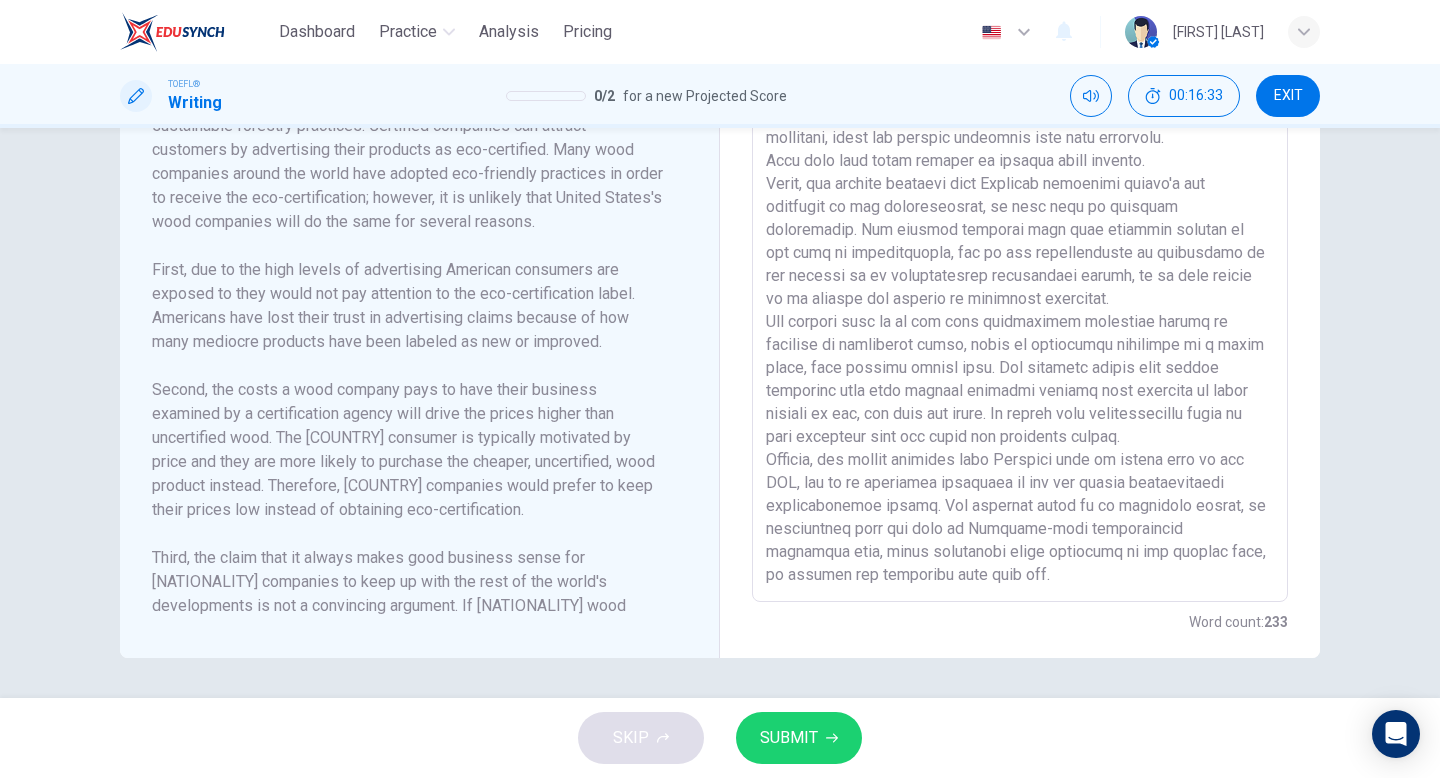click at bounding box center (1020, 317) 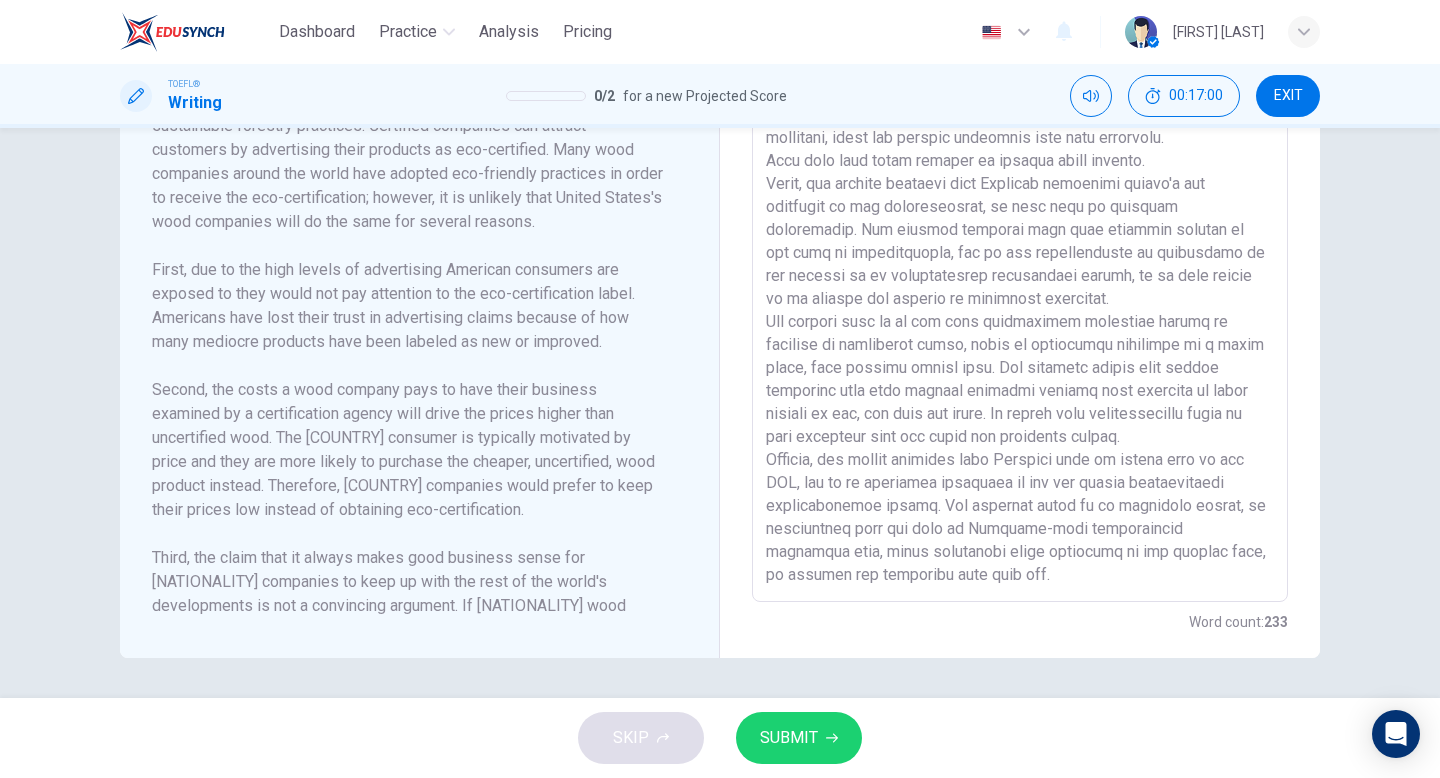 click at bounding box center [1020, 317] 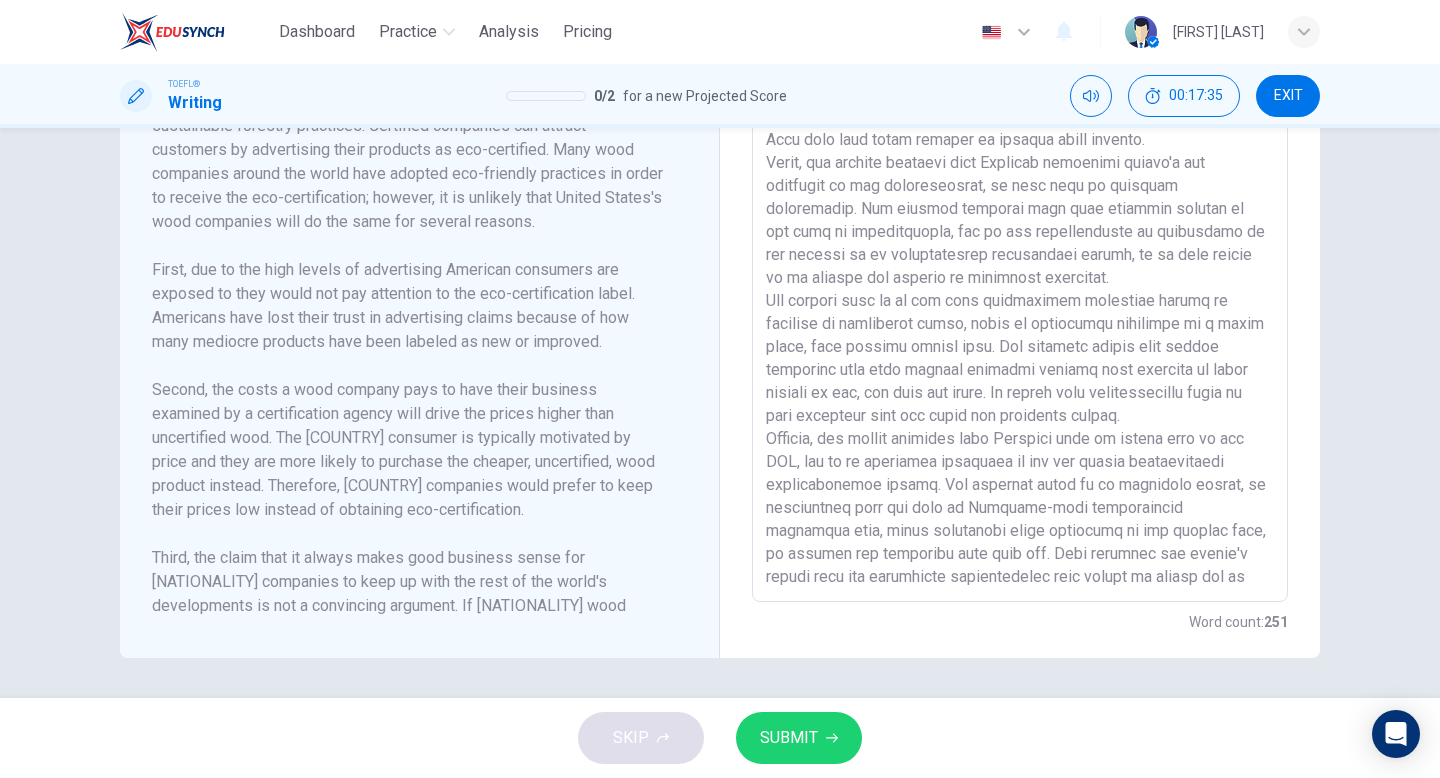 scroll, scrollTop: 59, scrollLeft: 0, axis: vertical 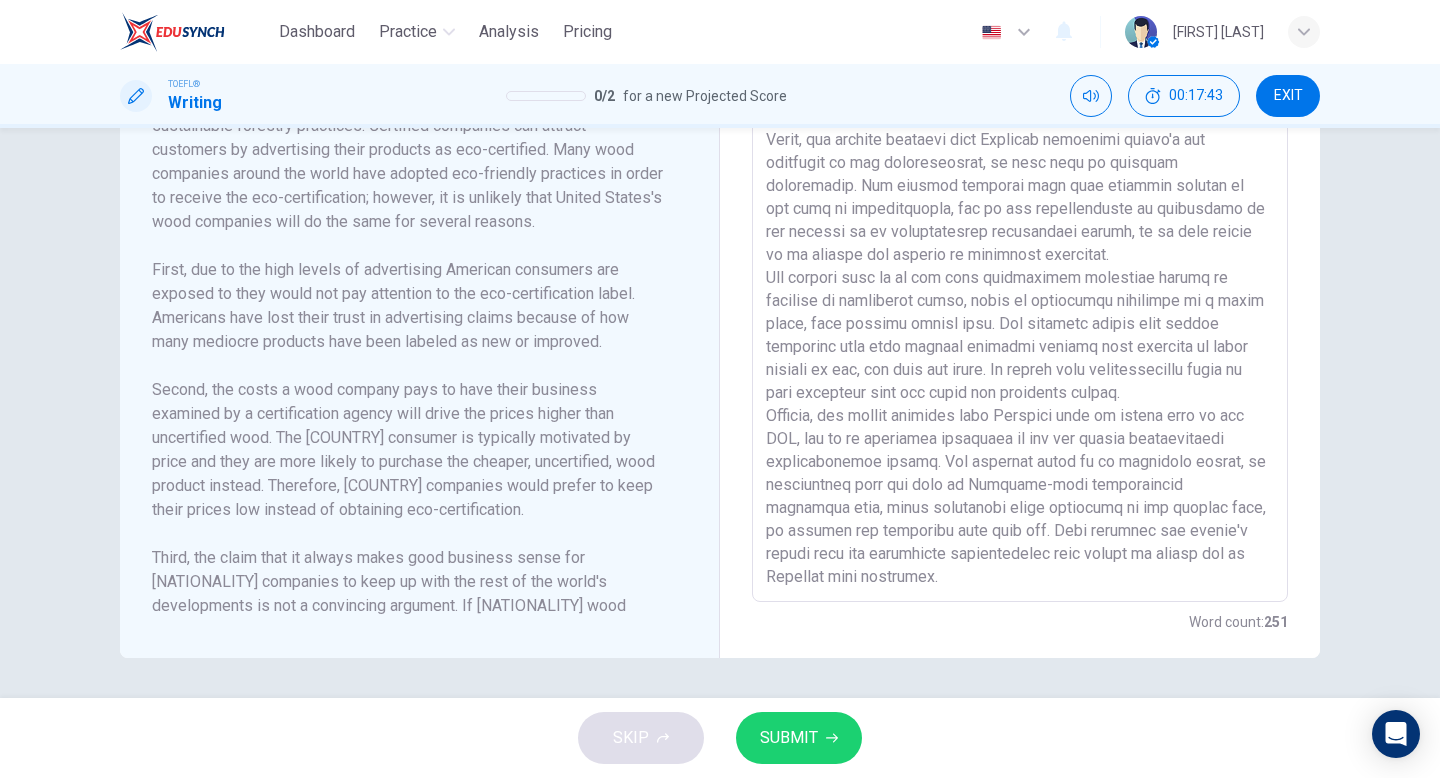 type on "The passage and the lecture present opposing views on the effectiveness of applying an ecological certification on wood companies that follow sustainable practices. In particular, the writer believes that such certification is unlikely to be seeked out by American companies, while the speaker disagrees with this viewpoint.
They both give three reasons to support their opinion.
First, the passage explains that American customers wouldn't pay attention to the certification, as they tend to distrust advertising. The speaker counters that this actually depends on the type of advertisement, and if the certification is attributed to the company by an international independent agency, it is more likely to be noticed and trusted by potential customers.
The writing goes on to add that sustainable practices induce an increase in production costs, which is inevitably reflected in a price raise, thus driving buyers away. The lecturer rebuts that modern consumers take into account multiple factors when deciding on whic..." 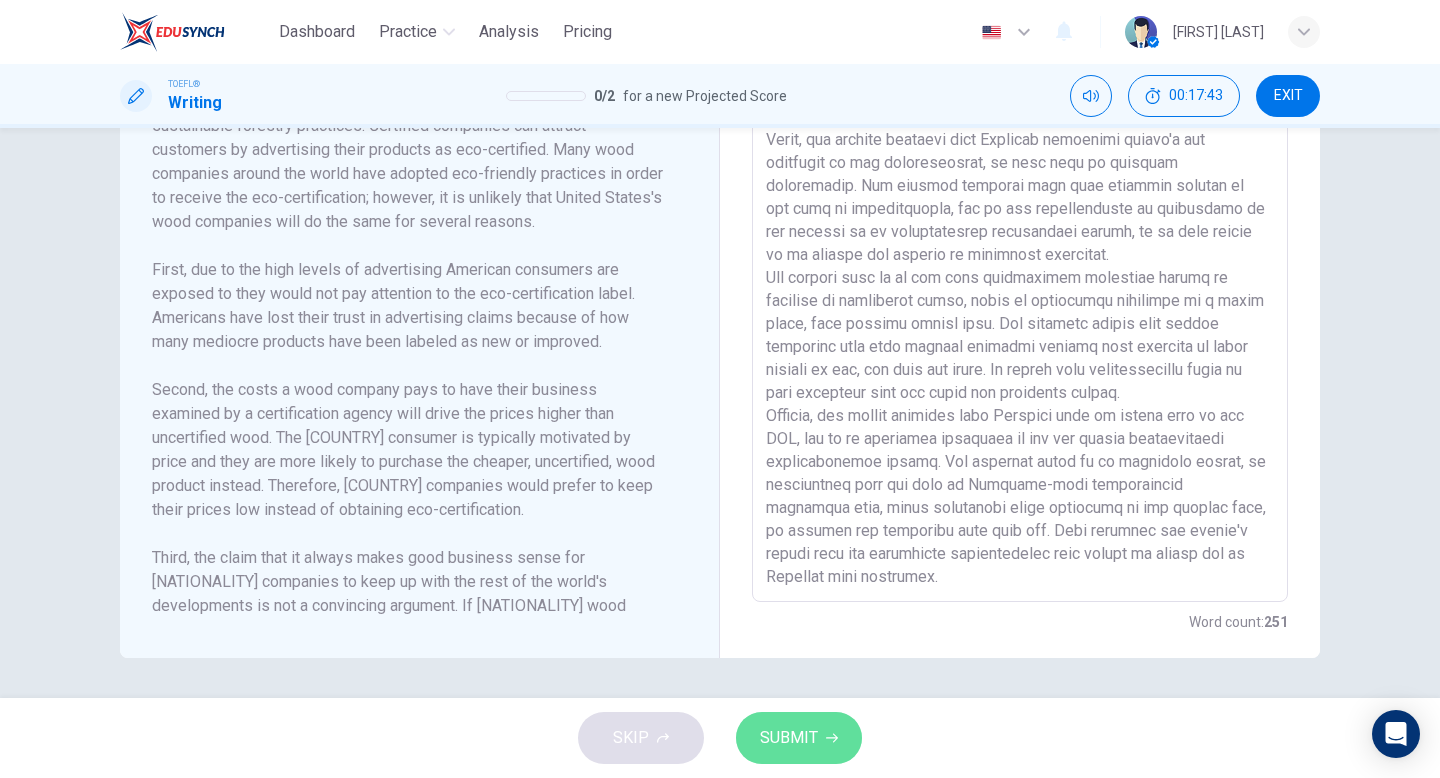 click on "SUBMIT" at bounding box center (789, 738) 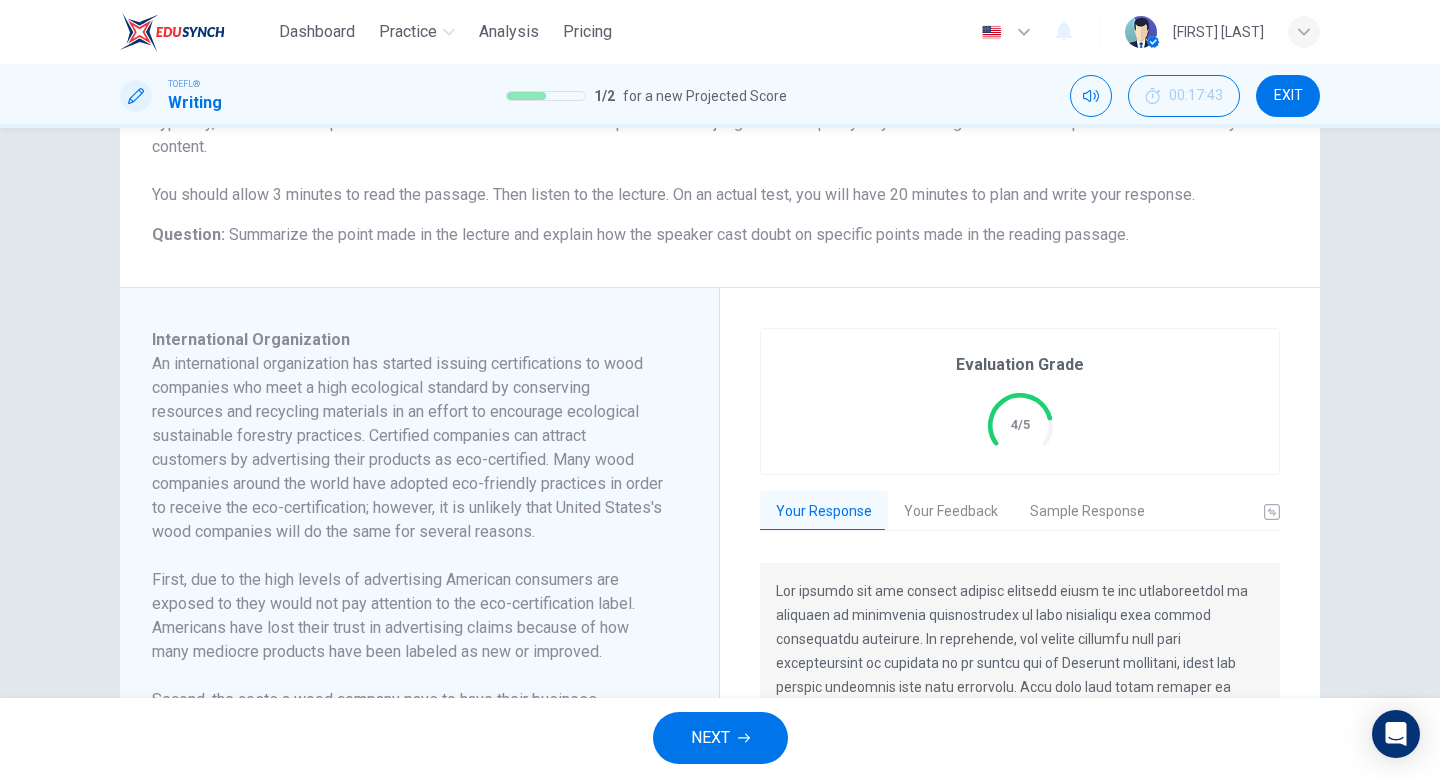 scroll, scrollTop: 274, scrollLeft: 0, axis: vertical 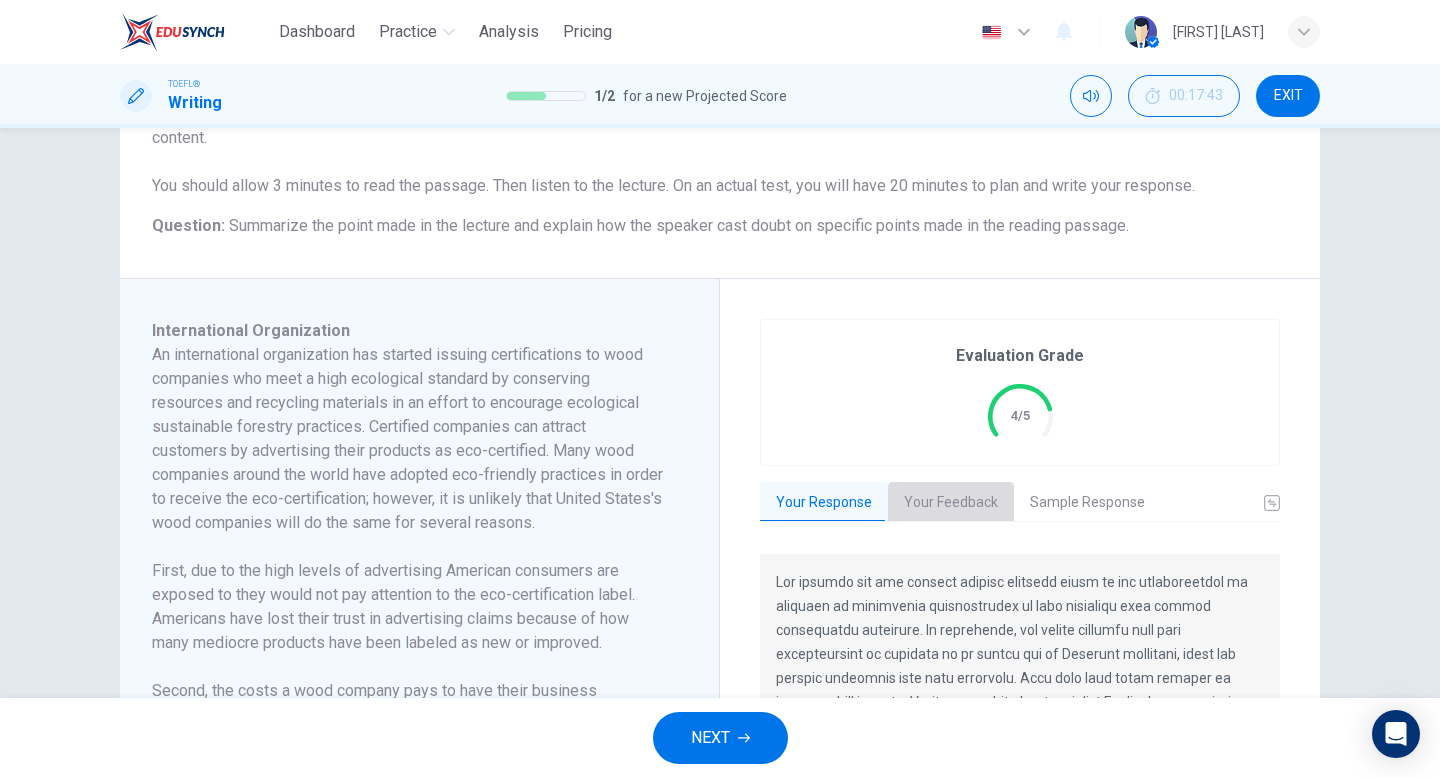click on "Your Feedback" at bounding box center [951, 503] 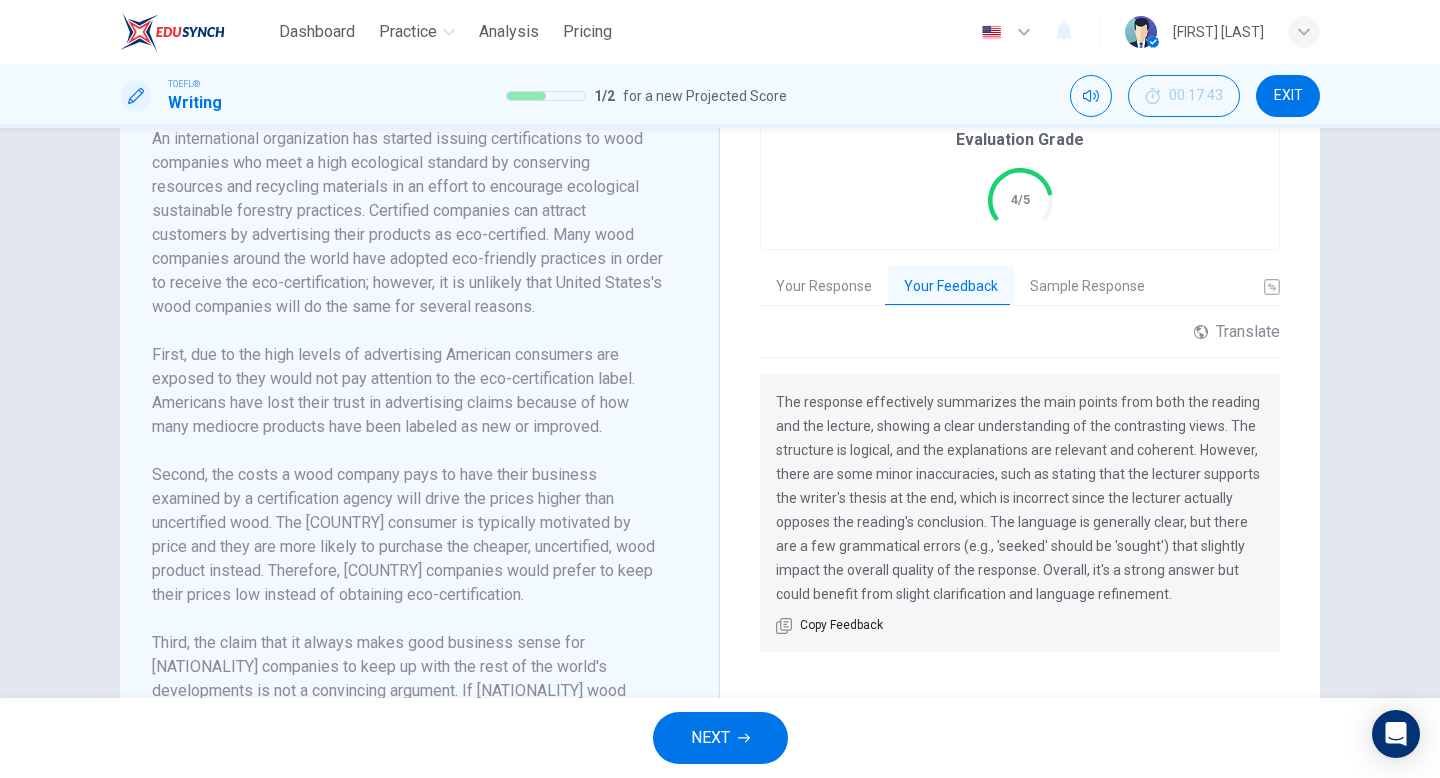 scroll, scrollTop: 499, scrollLeft: 0, axis: vertical 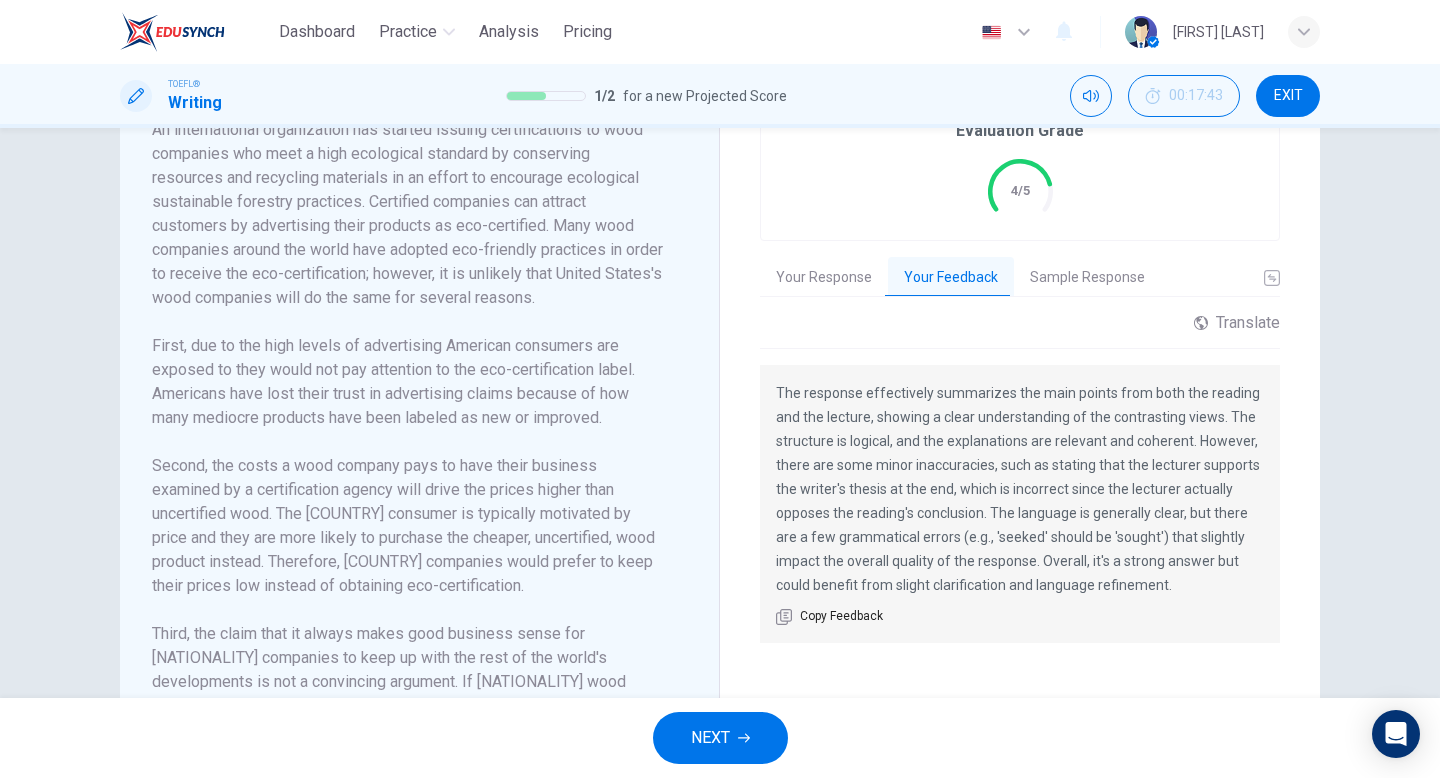 click on "Your Response" at bounding box center [824, 278] 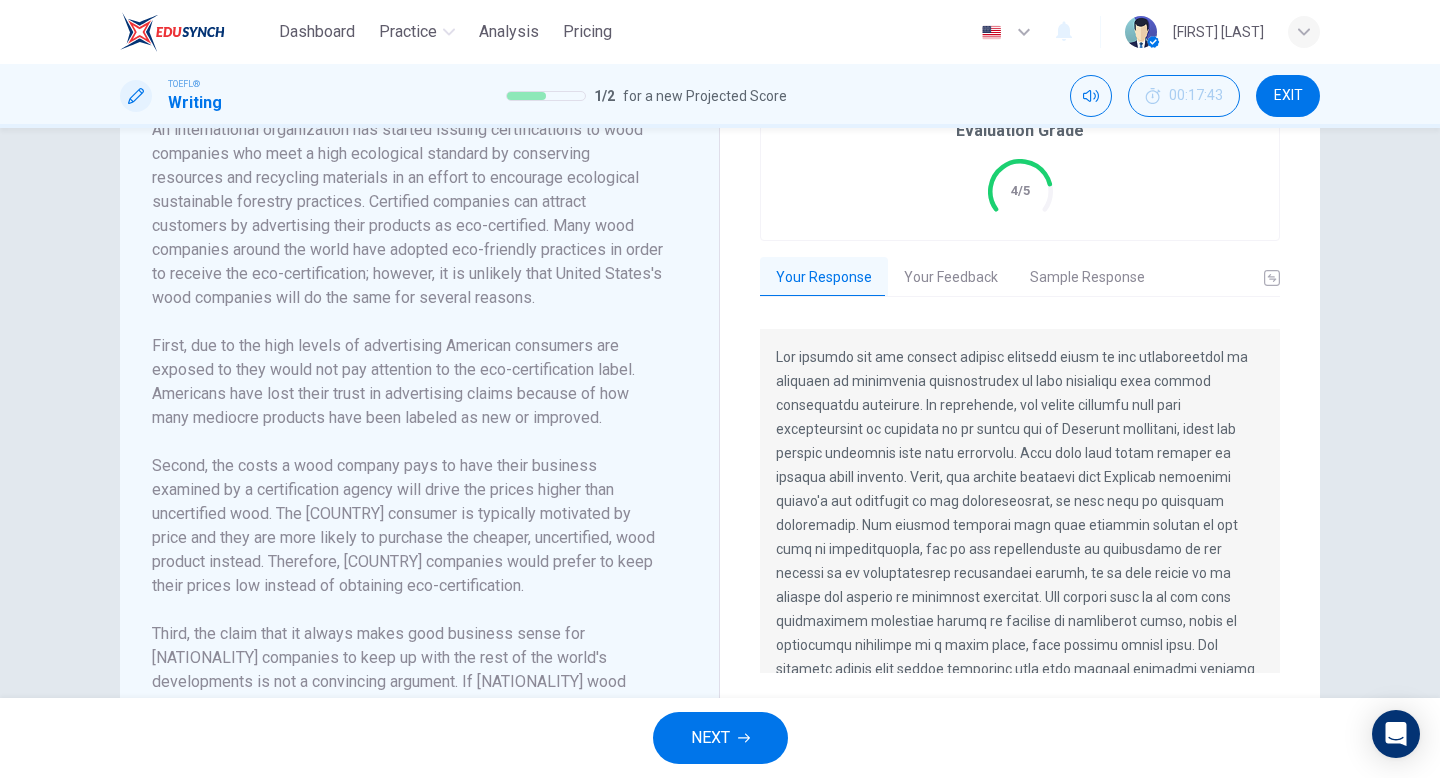 scroll, scrollTop: 216, scrollLeft: 0, axis: vertical 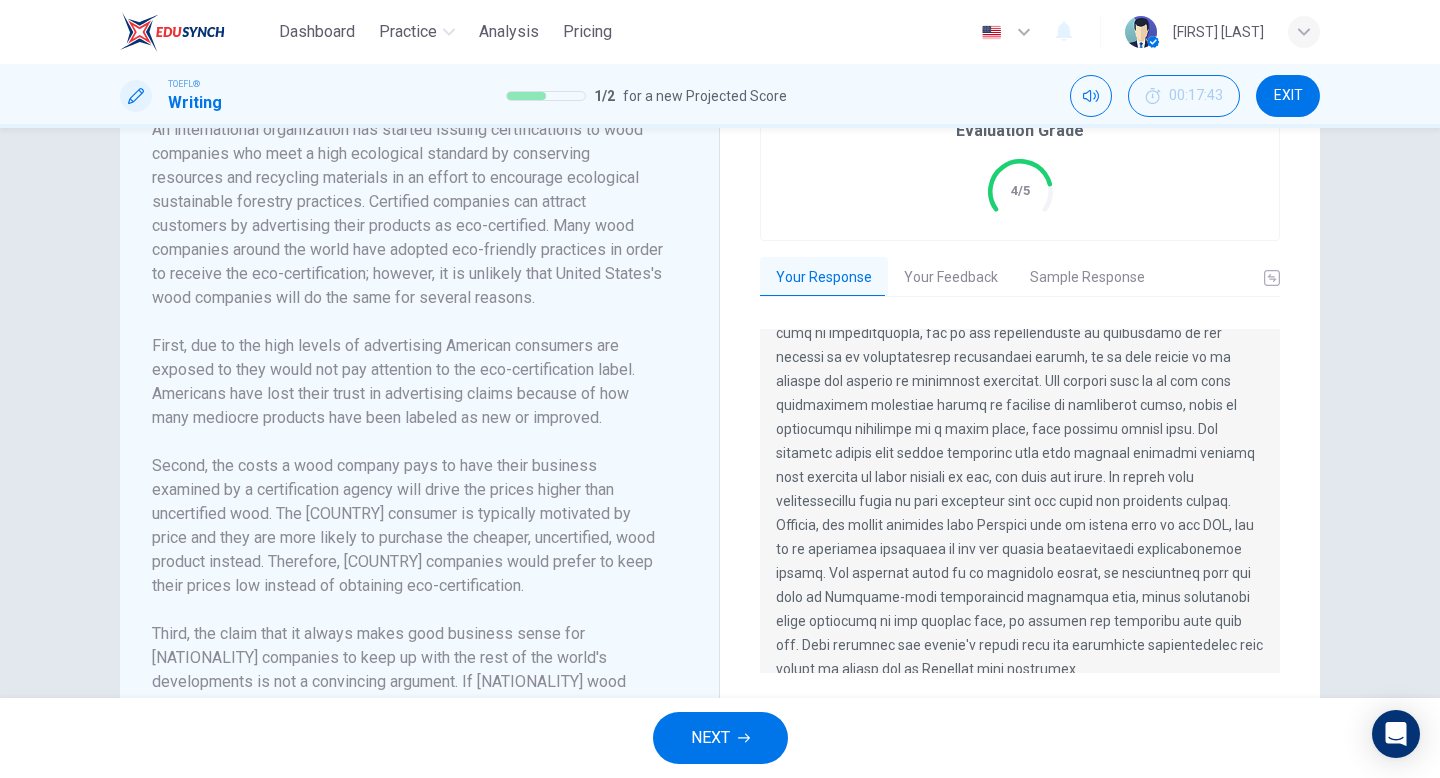 click on "Your Feedback" at bounding box center [951, 278] 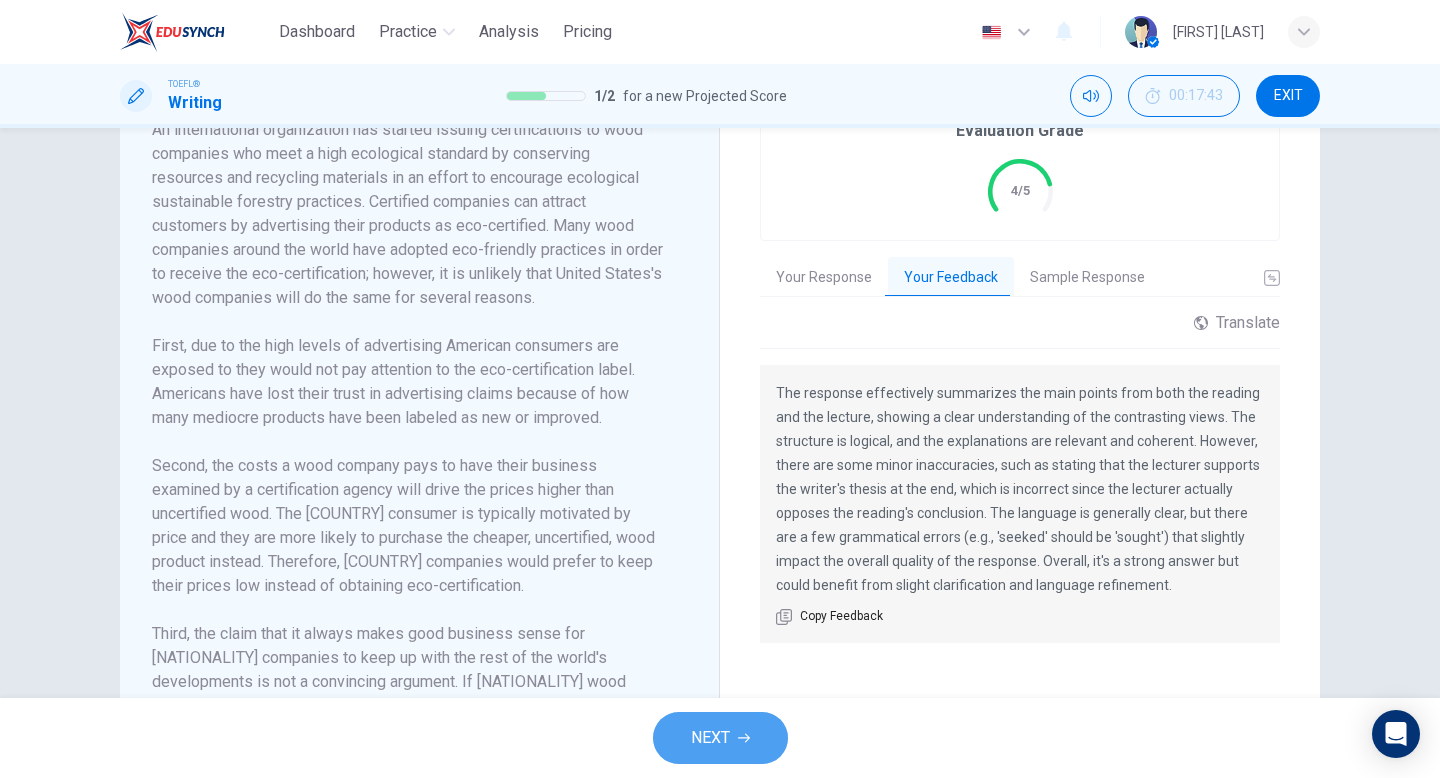 click on "NEXT" at bounding box center [710, 738] 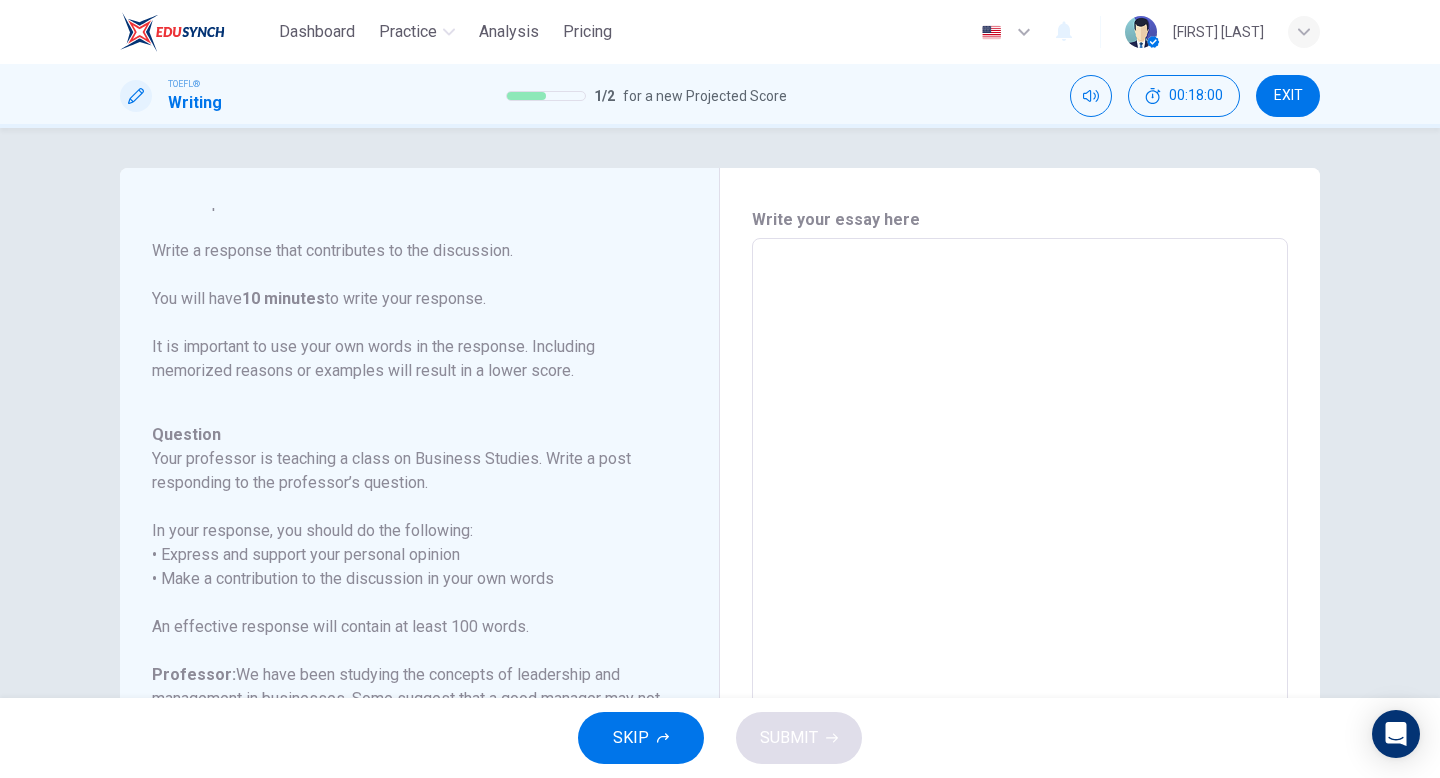scroll, scrollTop: 246, scrollLeft: 0, axis: vertical 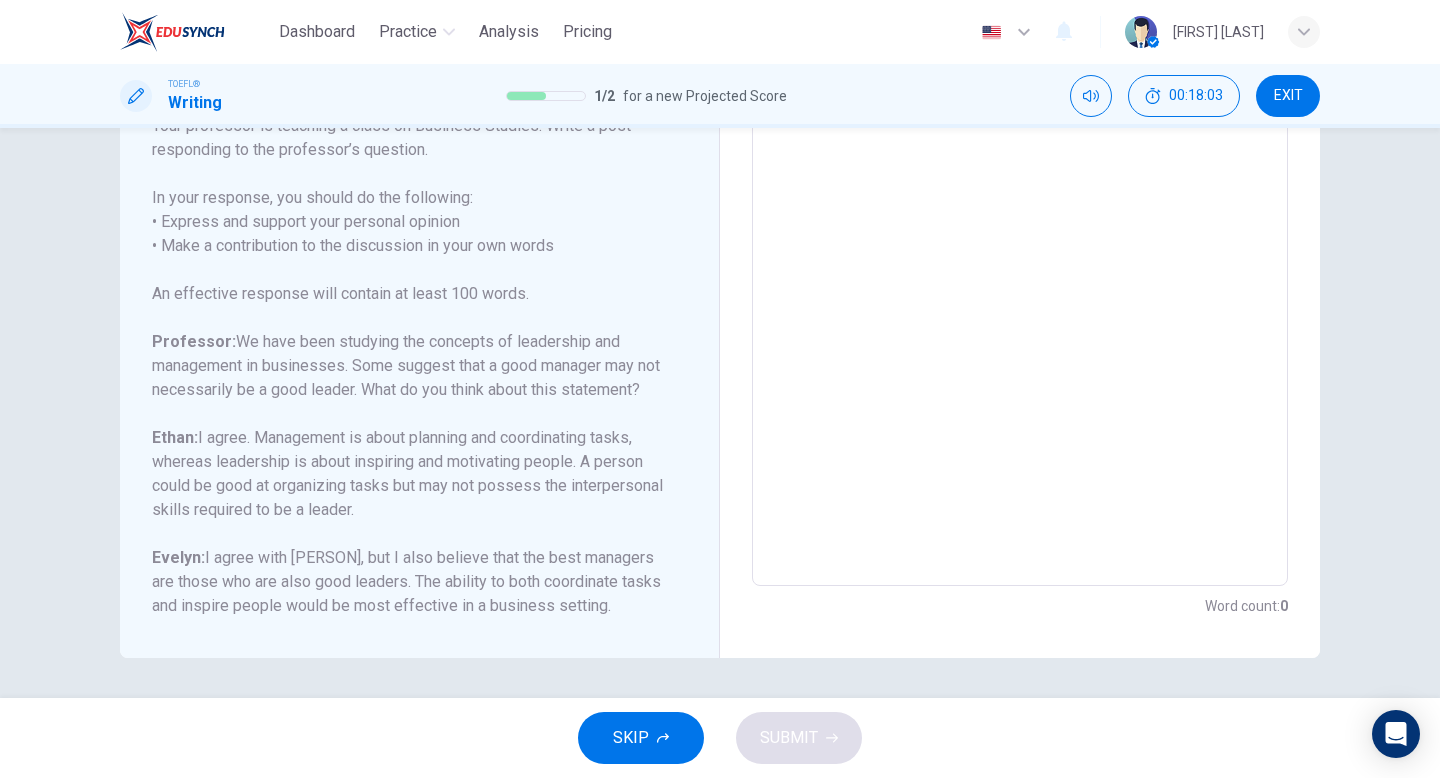 click at bounding box center (1020, 252) 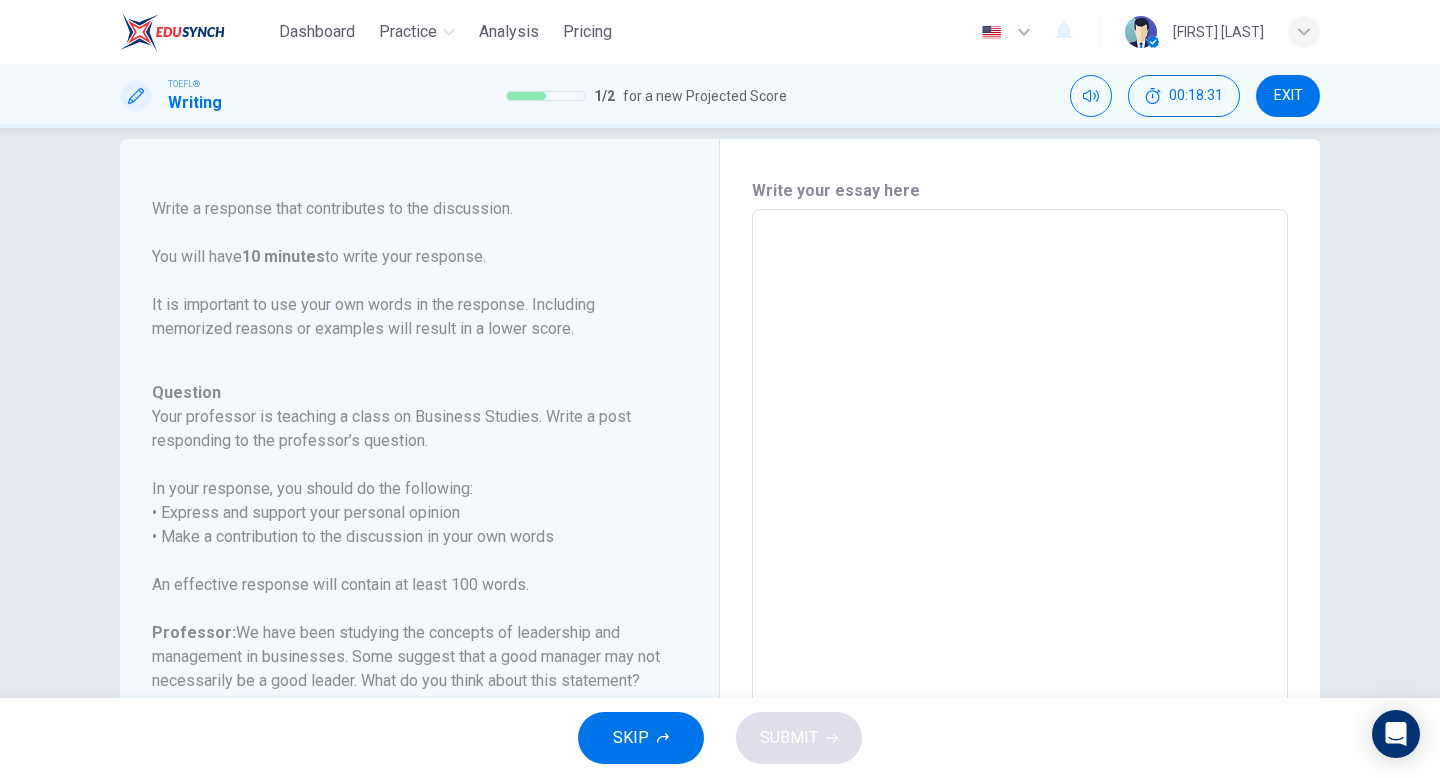 scroll, scrollTop: 0, scrollLeft: 0, axis: both 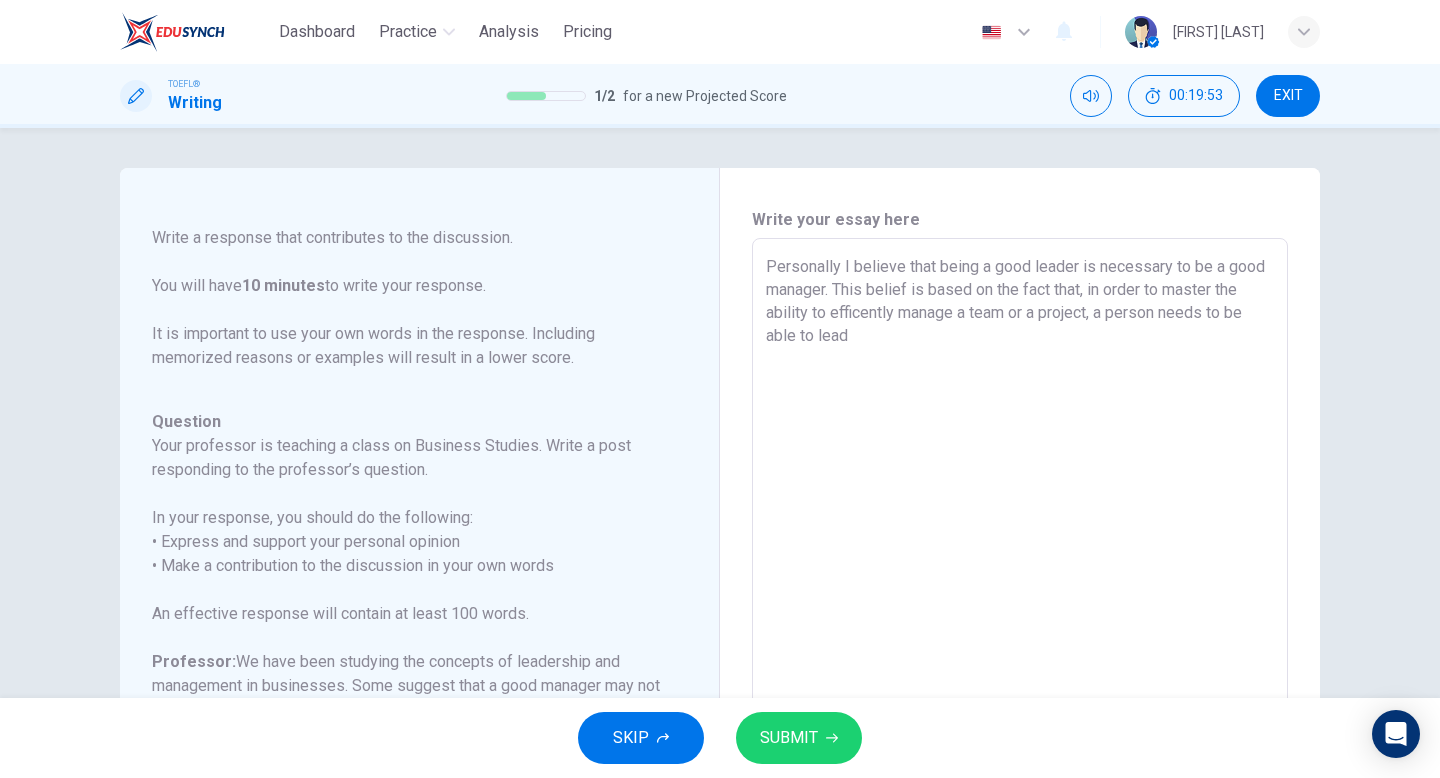 click on "Personally I believe that being a good leader is necessary to be a good manager. This belief is based on the fact that, in order to master the ability to efficently manage a team or a project, a person needs to be able to lead" at bounding box center [1020, 572] 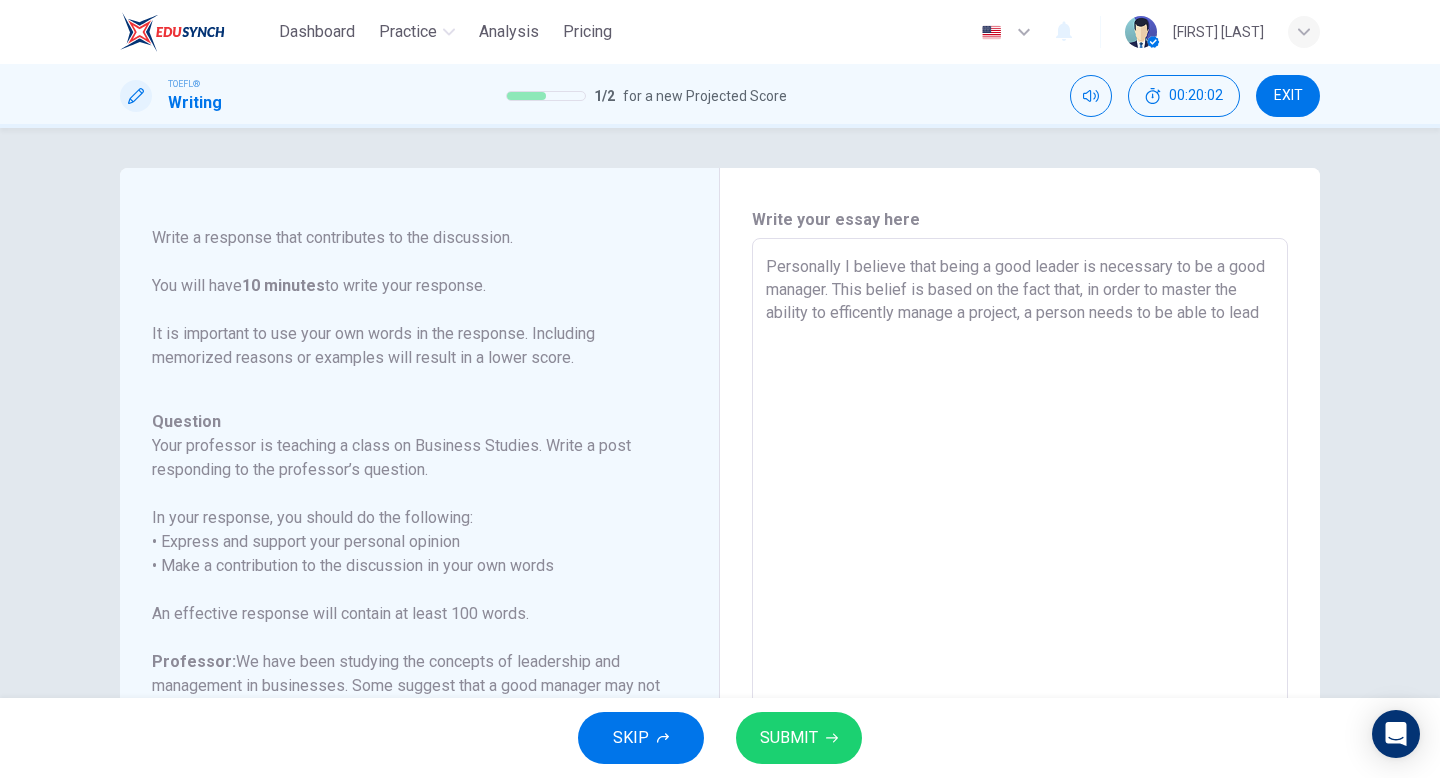 drag, startPoint x: 808, startPoint y: 315, endPoint x: 762, endPoint y: 315, distance: 46 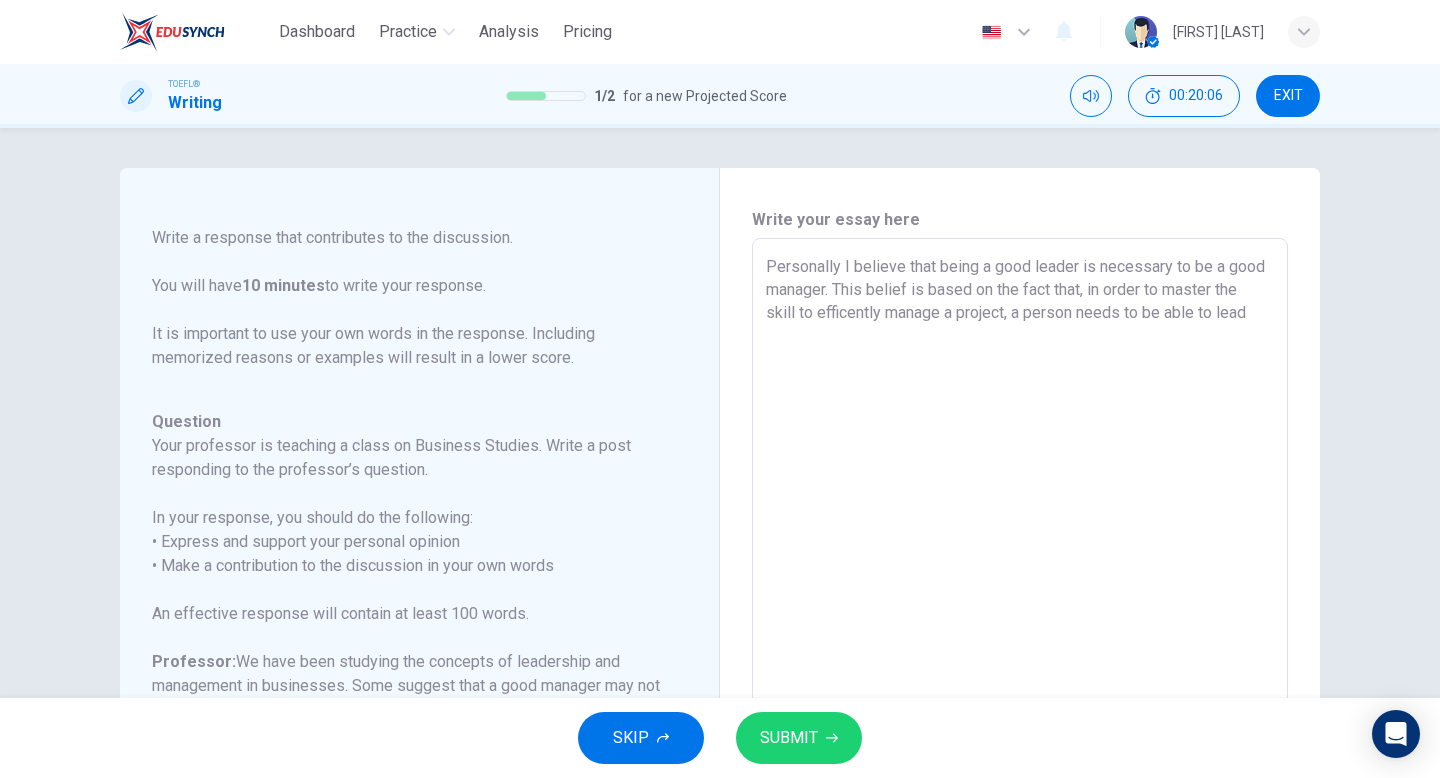 click on "Personally I believe that being a good leader is necessary to be a good manager. This belief is based on the fact that, in order to master the skill to efficently manage a project, a person needs to be able to lead" at bounding box center [1020, 572] 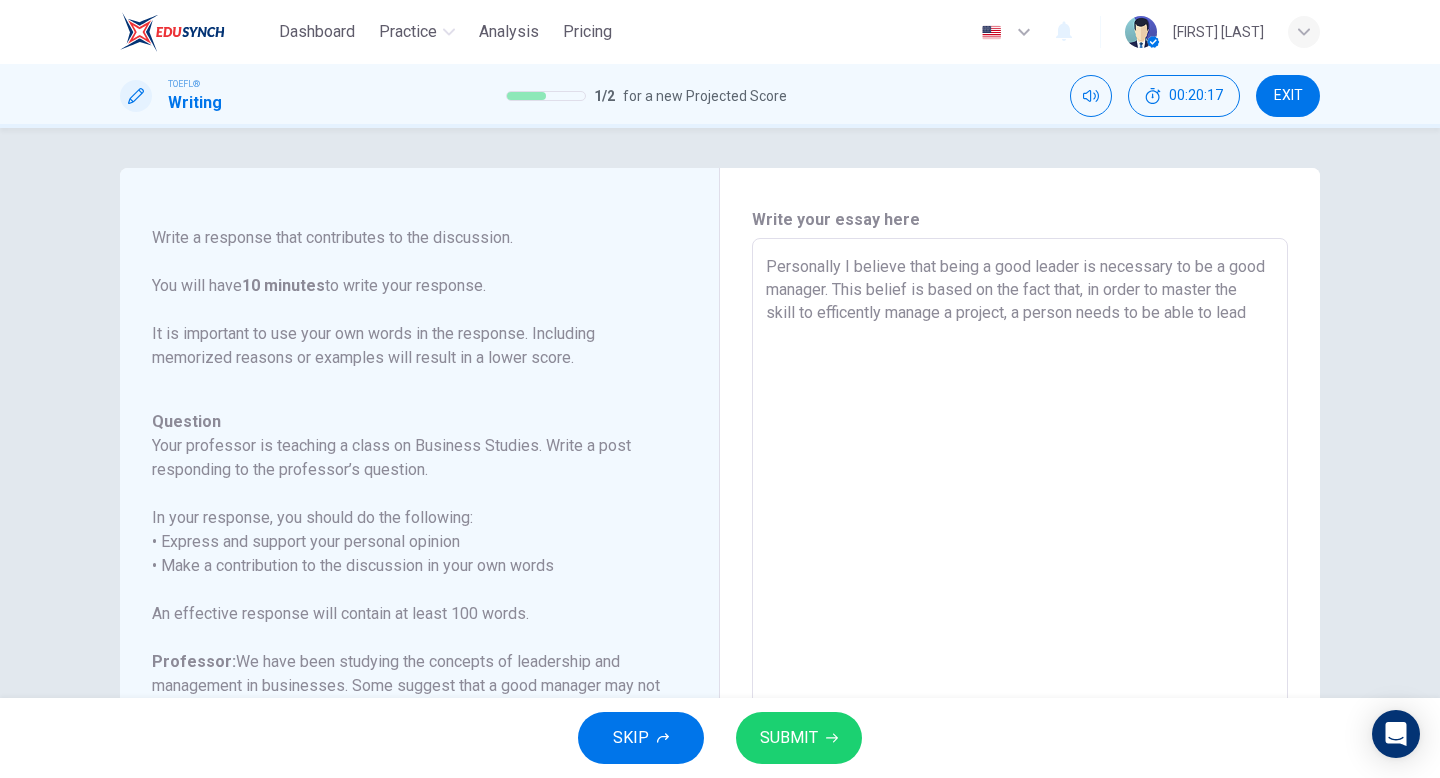 click on "Personally I believe that being a good leader is necessary to be a good manager. This belief is based on the fact that, in order to master the skill to efficently manage a project, a person needs to be able to lead" at bounding box center [1020, 572] 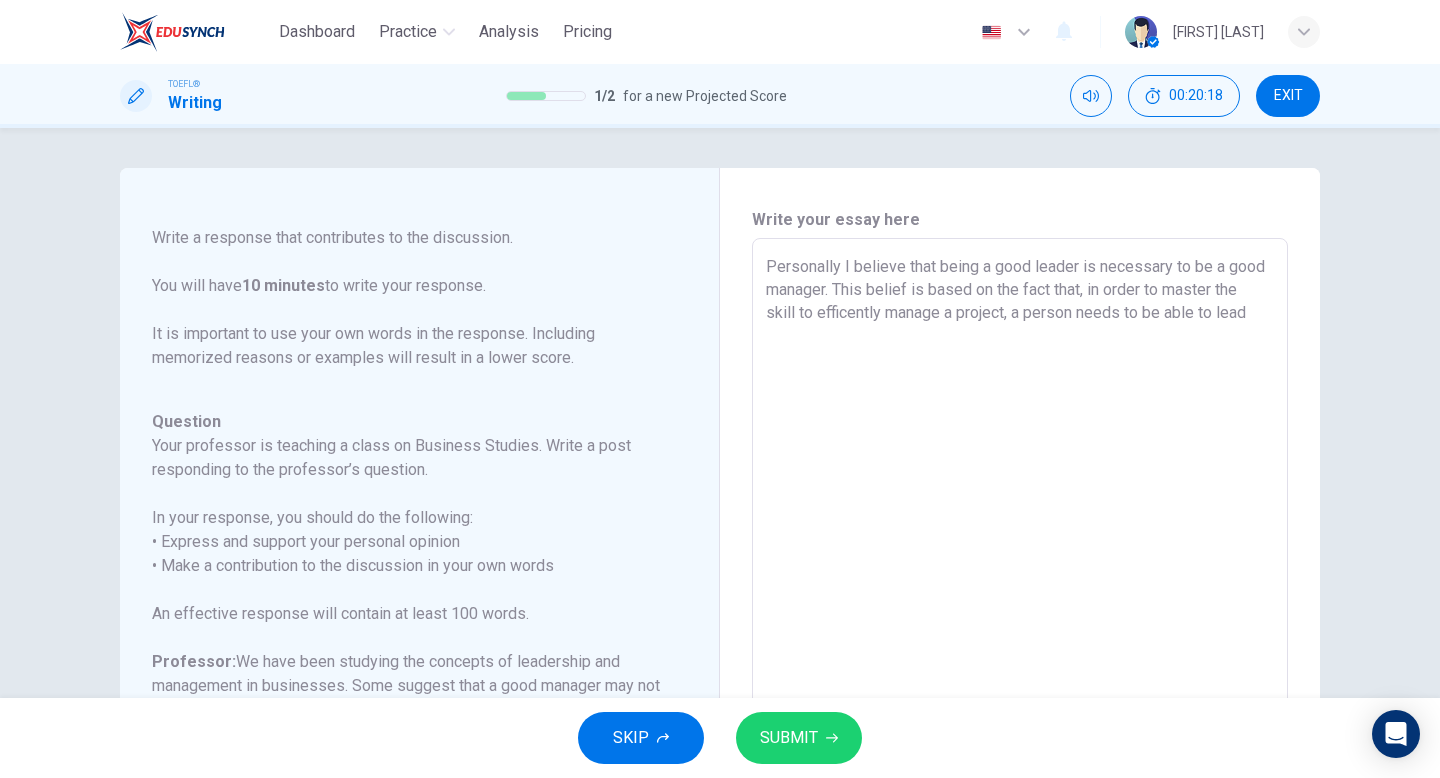 click on "Personally I believe that being a good leader is necessary to be a good manager. This belief is based on the fact that, in order to master the skill to efficently manage a project, a person needs to be able to lead" at bounding box center [1020, 572] 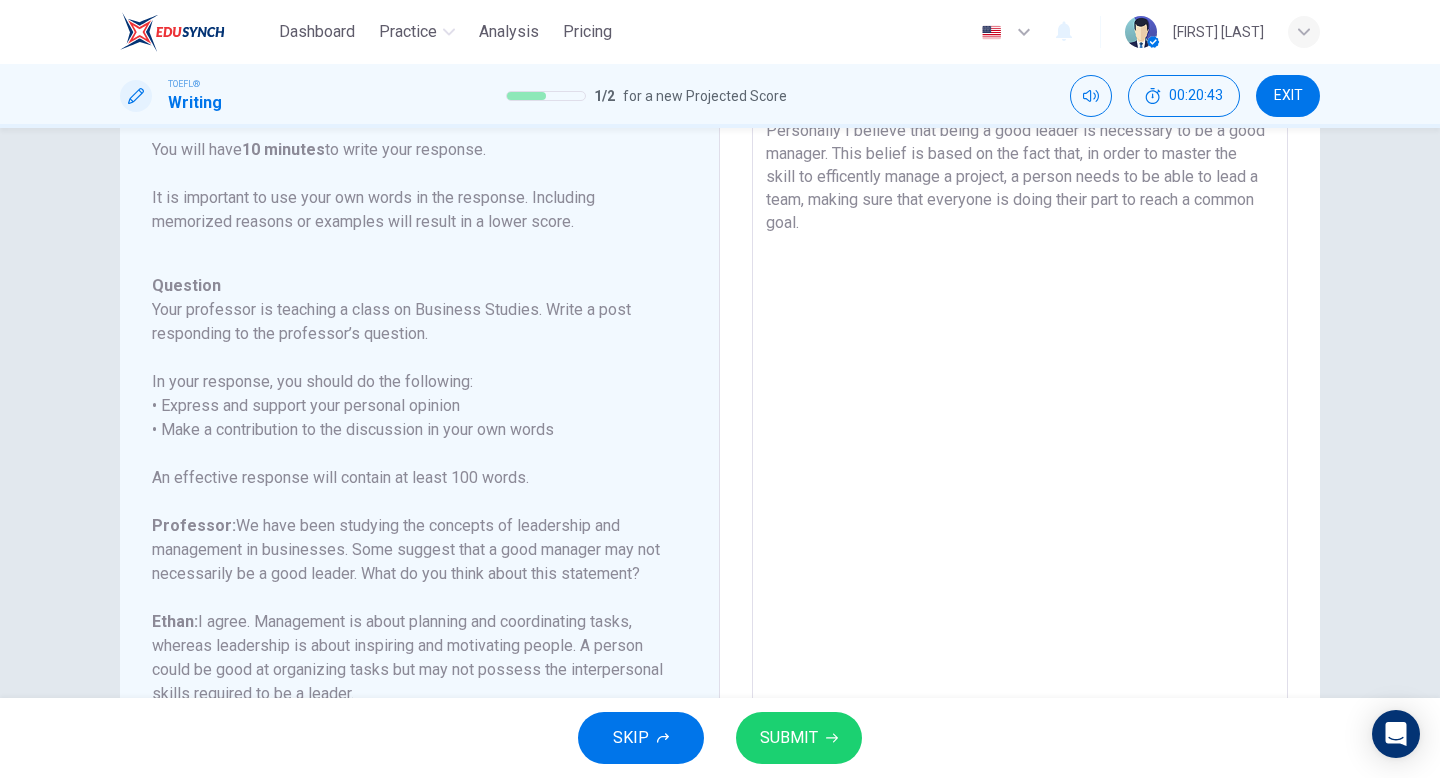 scroll, scrollTop: 135, scrollLeft: 0, axis: vertical 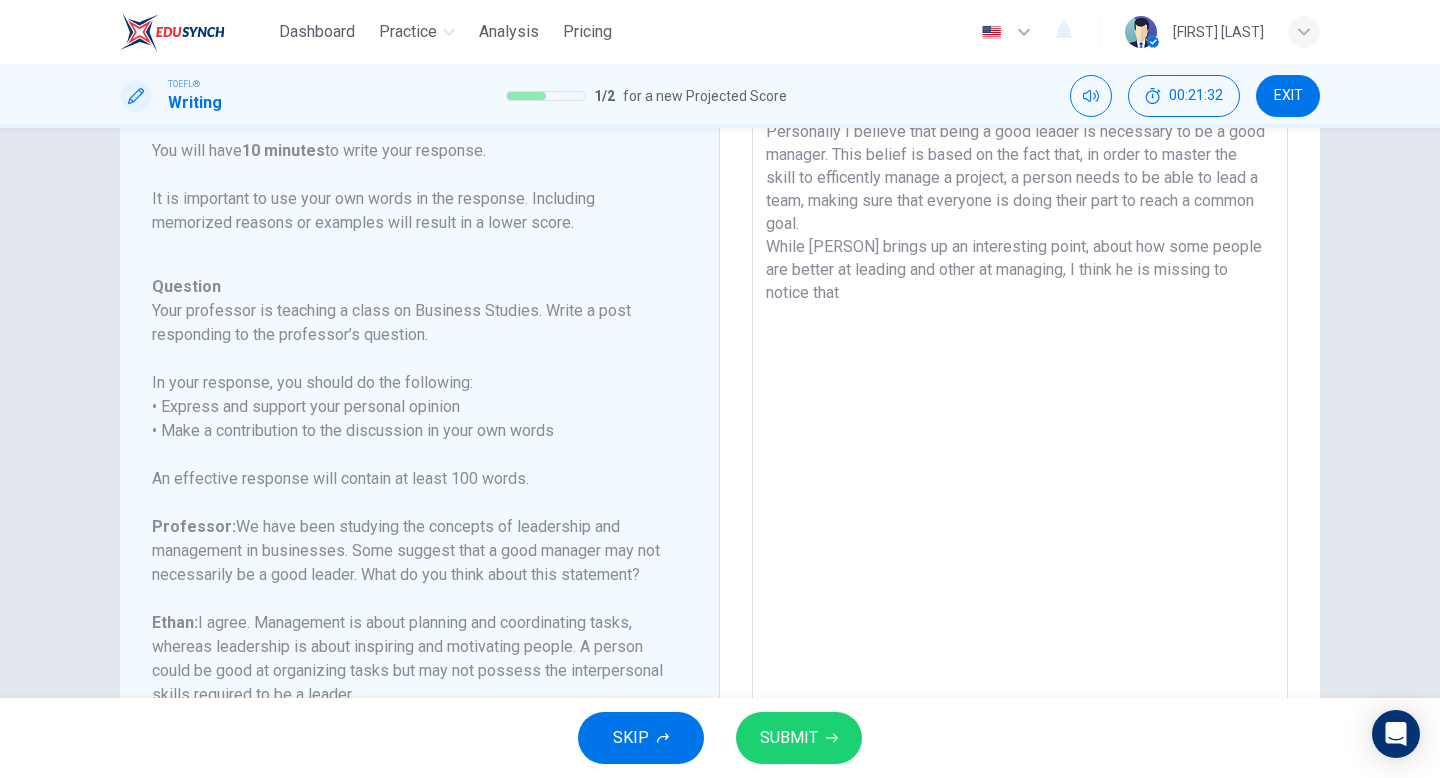 click on "Personally I believe that being a good leader is necessary to be a good manager. This belief is based on the fact that, in order to master the skill to efficently manage a project, a person needs to be able to lead a team, making sure that everyone is doing their part to reach a common goal.
While [PERSON] brings up an interesting point, about how some people are better at leading and other at managing, I think he is missing to notice that" at bounding box center (1020, 437) 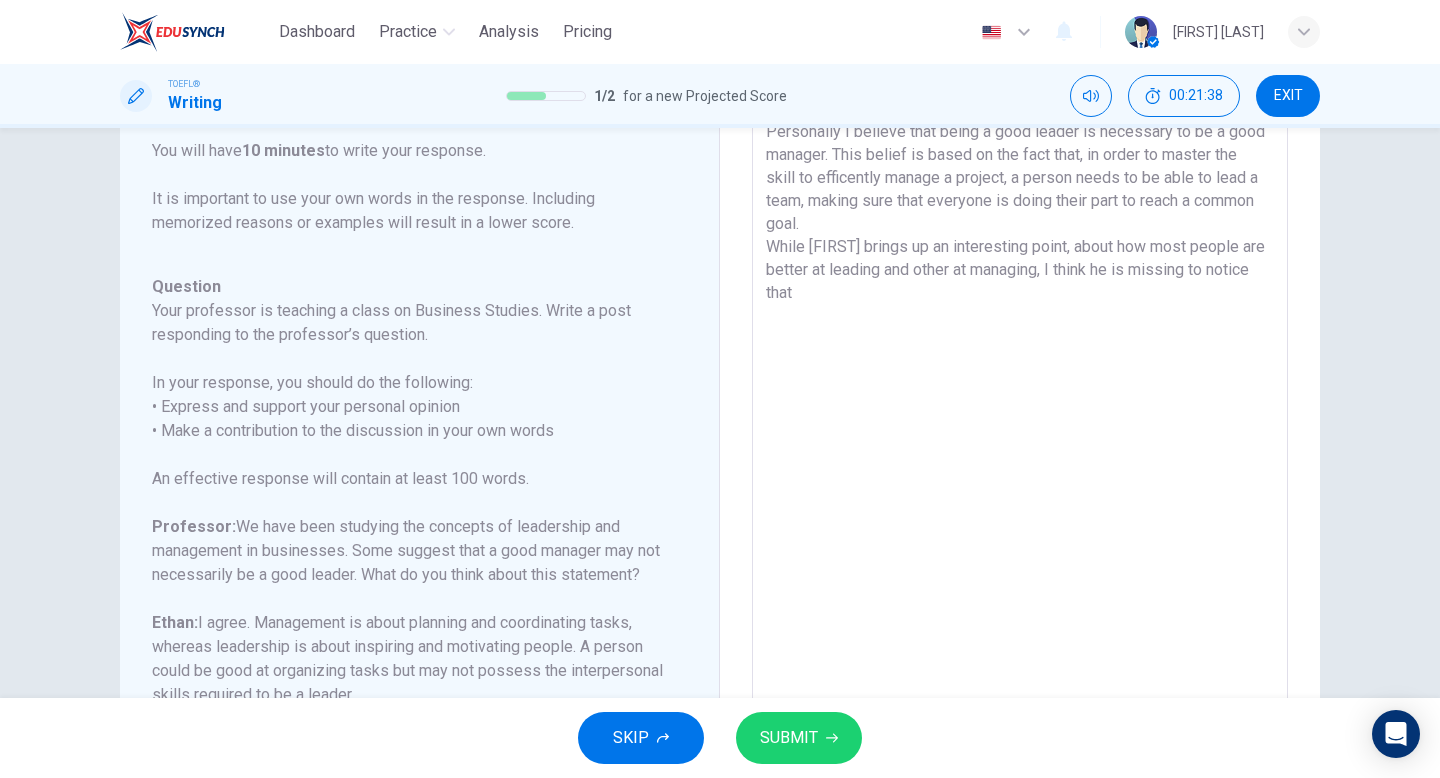 click on "Personally I believe that being a good leader is necessary to be a good manager. This belief is based on the fact that, in order to master the skill to efficently manage a project, a person needs to be able to lead a team, making sure that everyone is doing their part to reach a common goal.
While [FIRST] brings up an interesting point, about how most people are better at leading and other at managing, I think he is missing to notice that" at bounding box center [1020, 437] 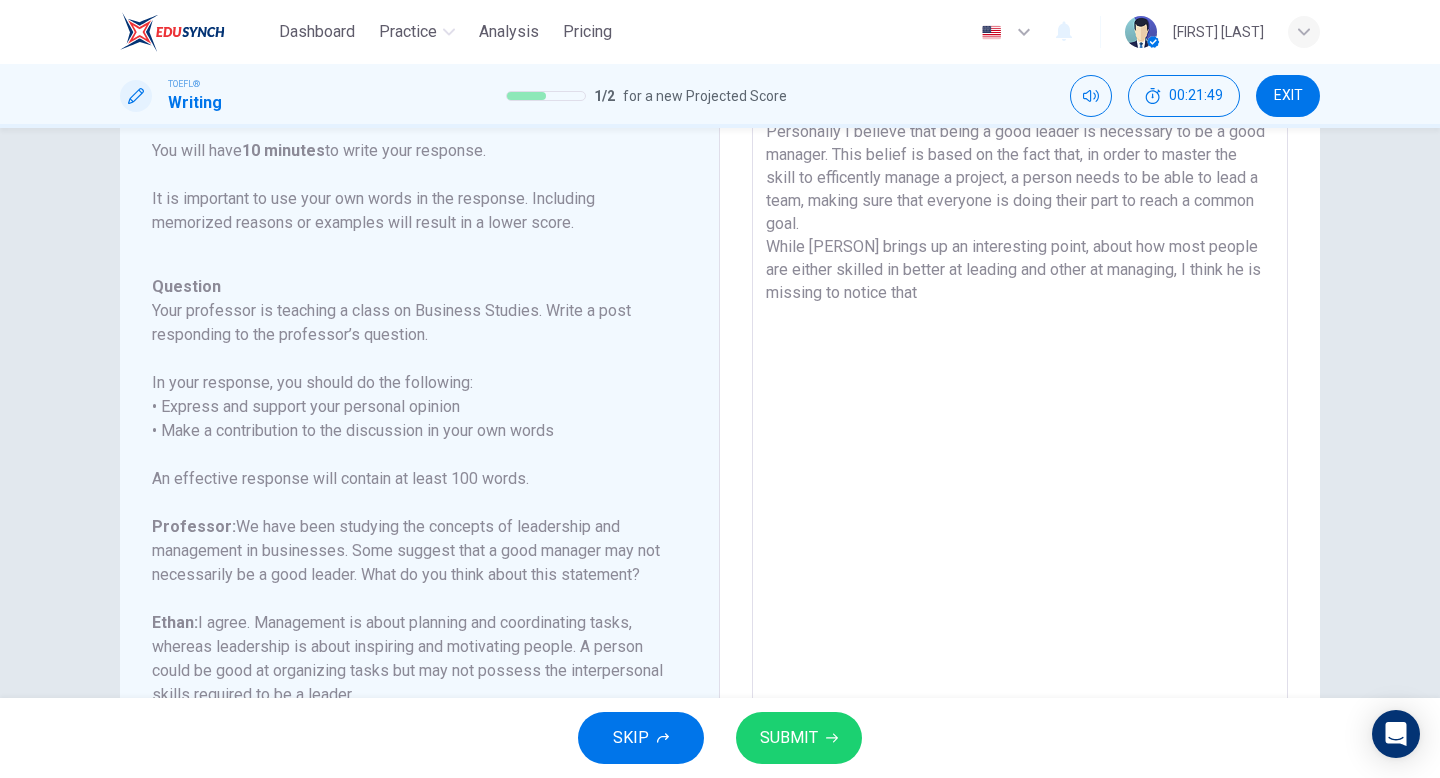 drag, startPoint x: 880, startPoint y: 272, endPoint x: 938, endPoint y: 272, distance: 58 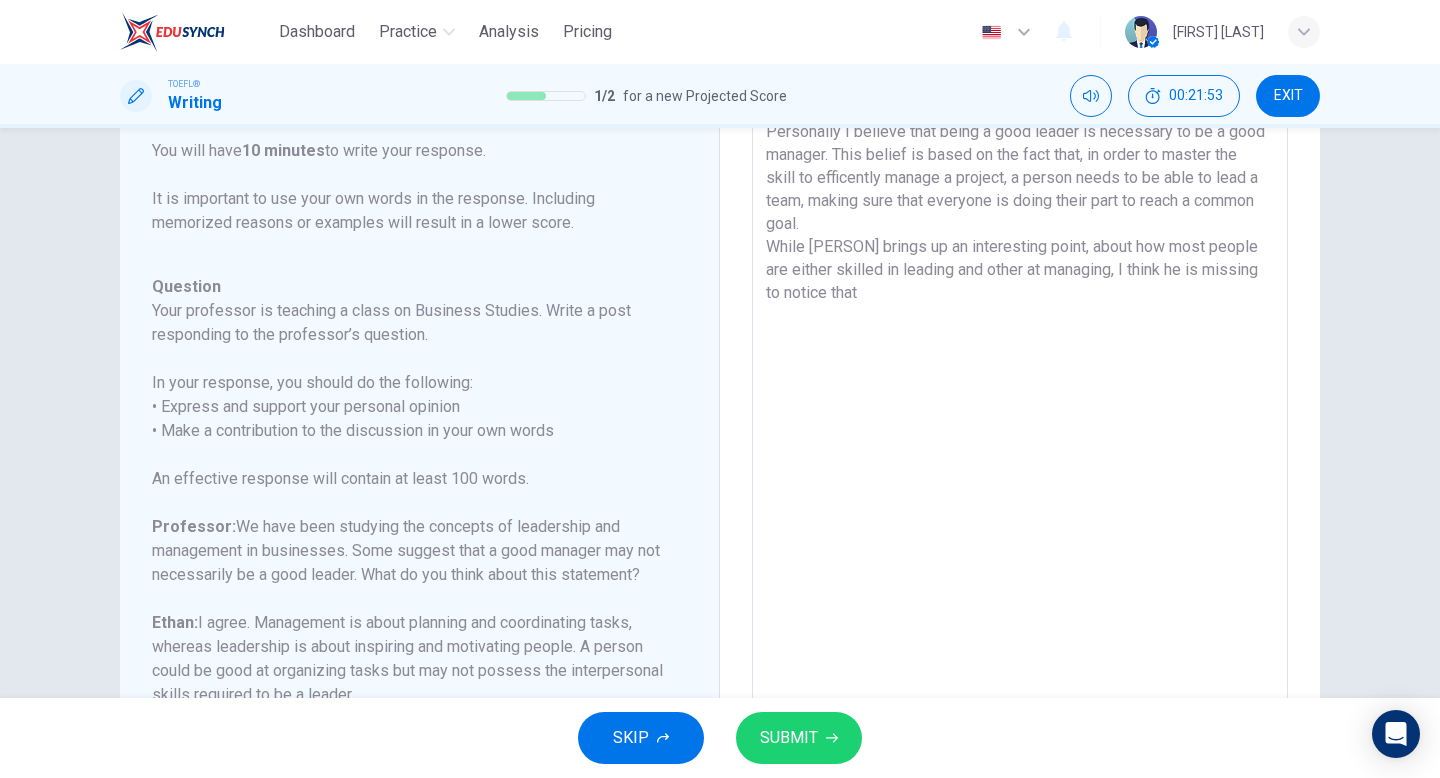 drag, startPoint x: 937, startPoint y: 273, endPoint x: 1017, endPoint y: 273, distance: 80 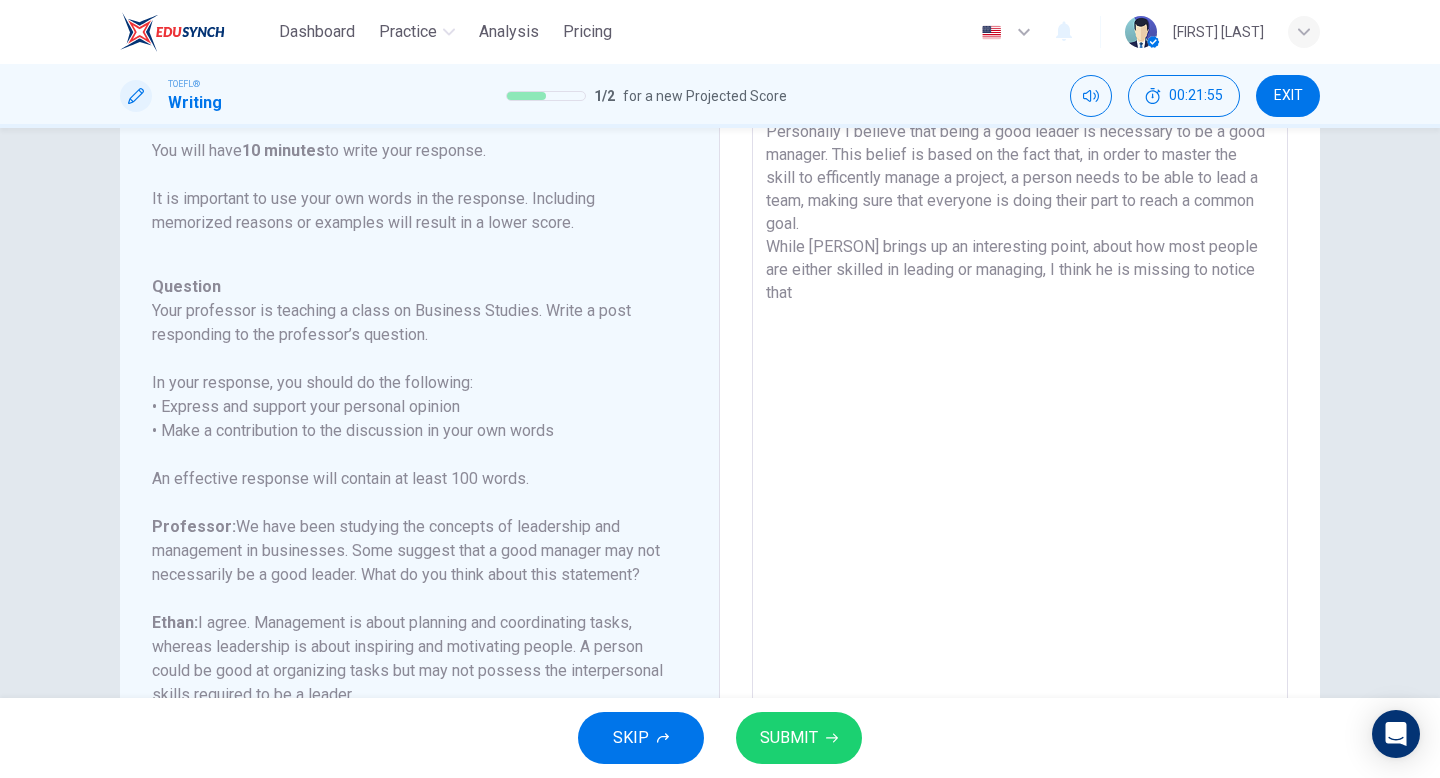 click on "Personally I believe that being a good leader is necessary to be a good manager. This belief is based on the fact that, in order to master the skill to efficently manage a project, a person needs to be able to lead a team, making sure that everyone is doing their part to reach a common goal.
While [PERSON] brings up an interesting point, about how most people are either skilled in leading or managing, I think he is missing to notice that" at bounding box center [1020, 437] 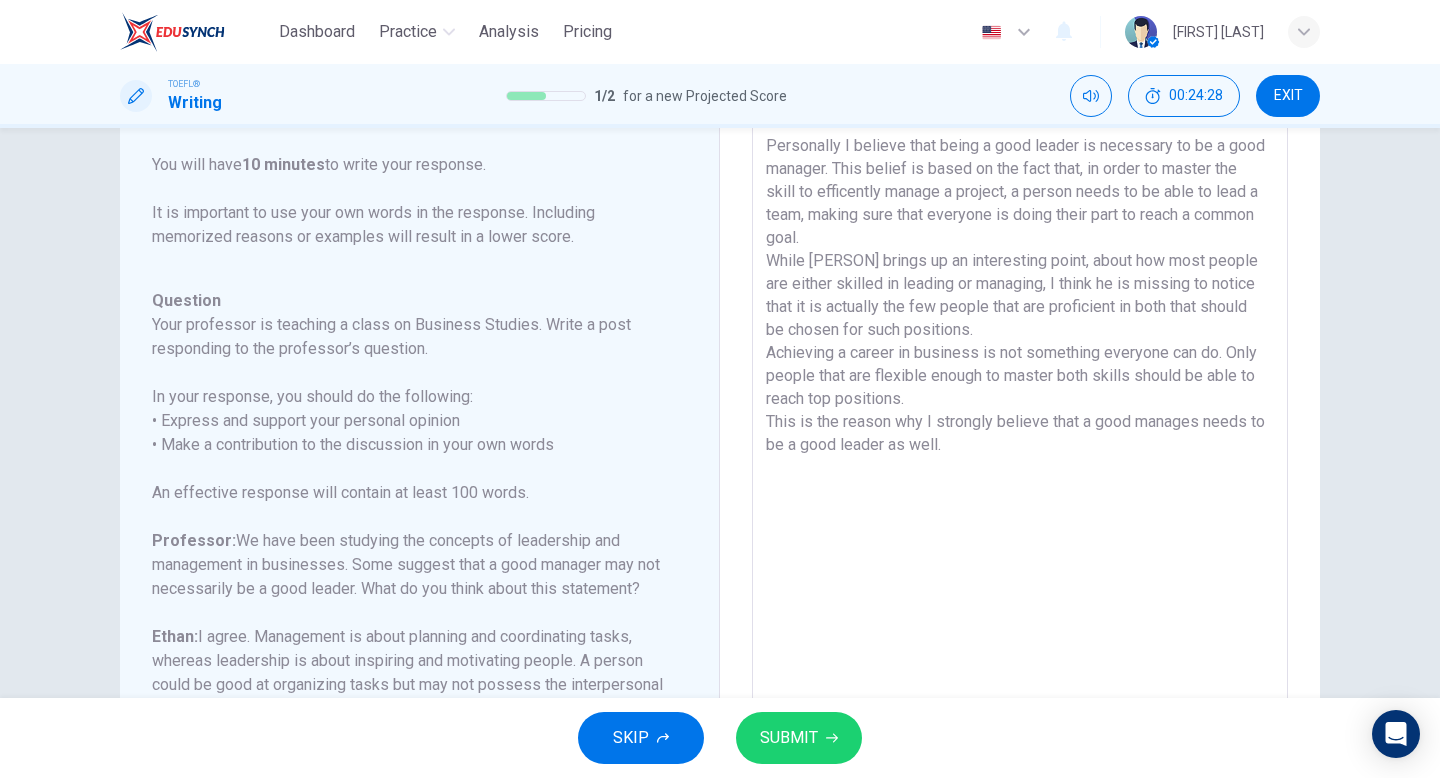 scroll, scrollTop: 126, scrollLeft: 0, axis: vertical 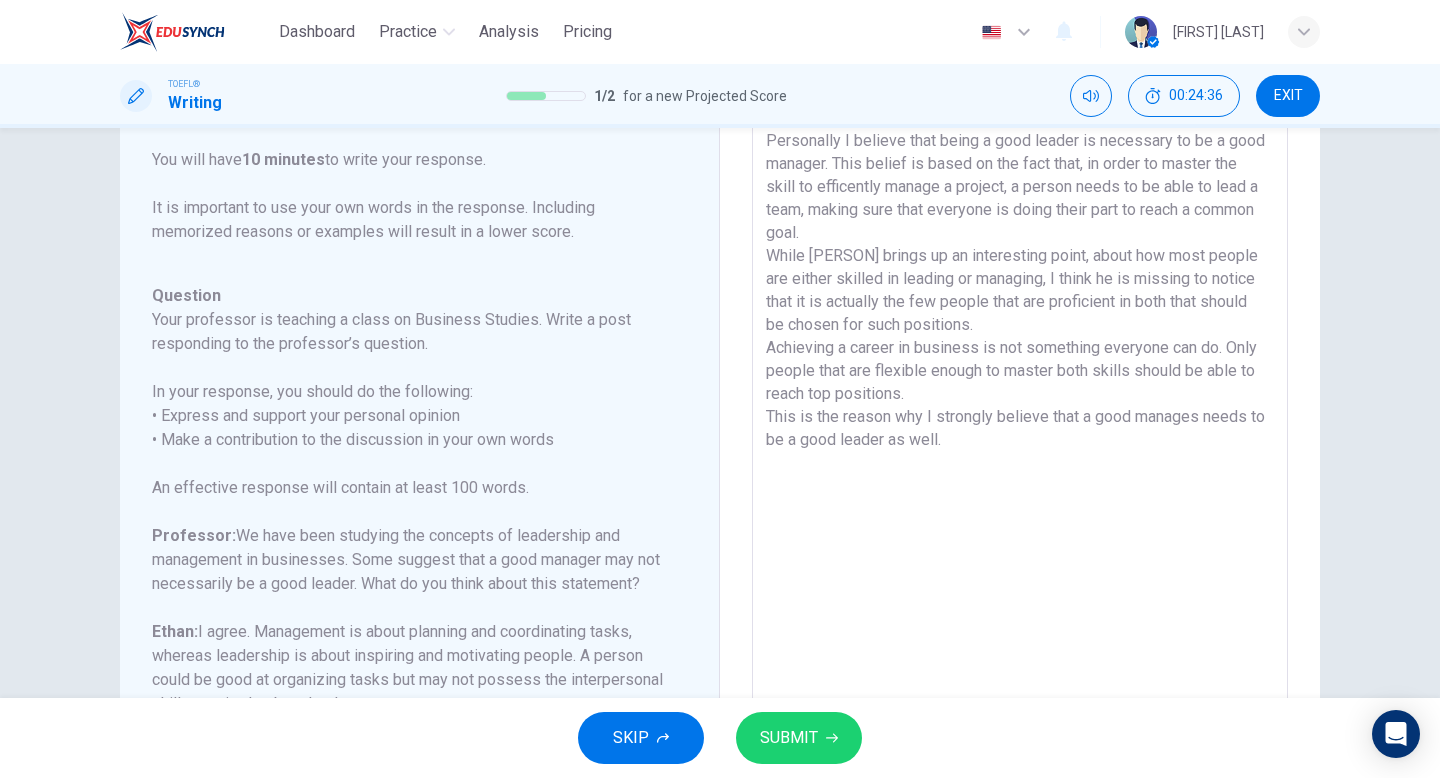 drag, startPoint x: 1173, startPoint y: 286, endPoint x: 1119, endPoint y: 286, distance: 54 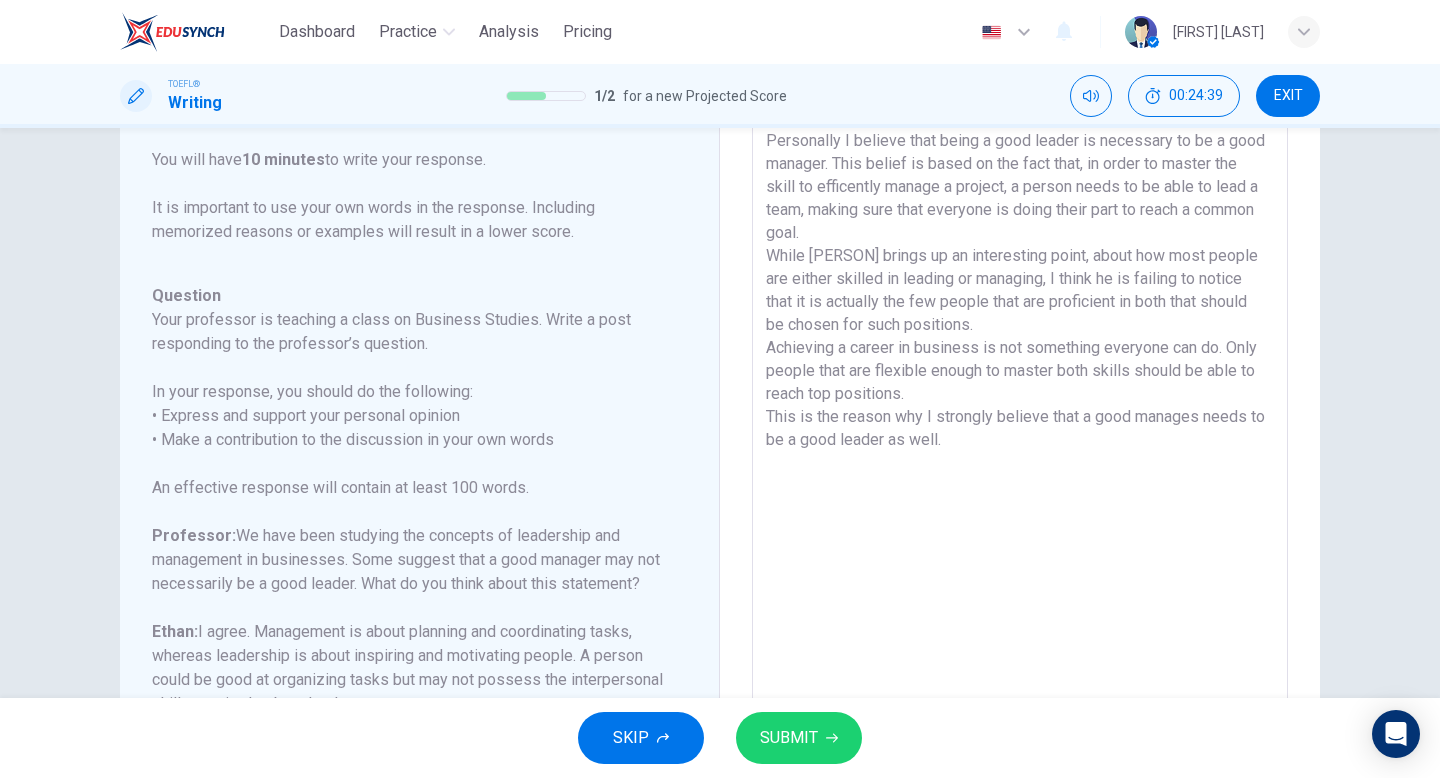 click on "Personally I believe that being a good leader is necessary to be a good manager. This belief is based on the fact that, in order to master the skill to efficently manage a project, a person needs to be able to lead a team, making sure that everyone is doing their part to reach a common goal.
While [PERSON] brings up an interesting point, about how most people are either skilled in leading or managing, I think he is failing to notice that it is actually the few people that are proficient in both that should be chosen for such positions.
Achieving a career in business is not something everyone can do. Only people that are flexible enough to master both skills should be able to reach top positions.
This is the reason why I strongly believe that a good manages needs to be a good leader as well." at bounding box center [1020, 446] 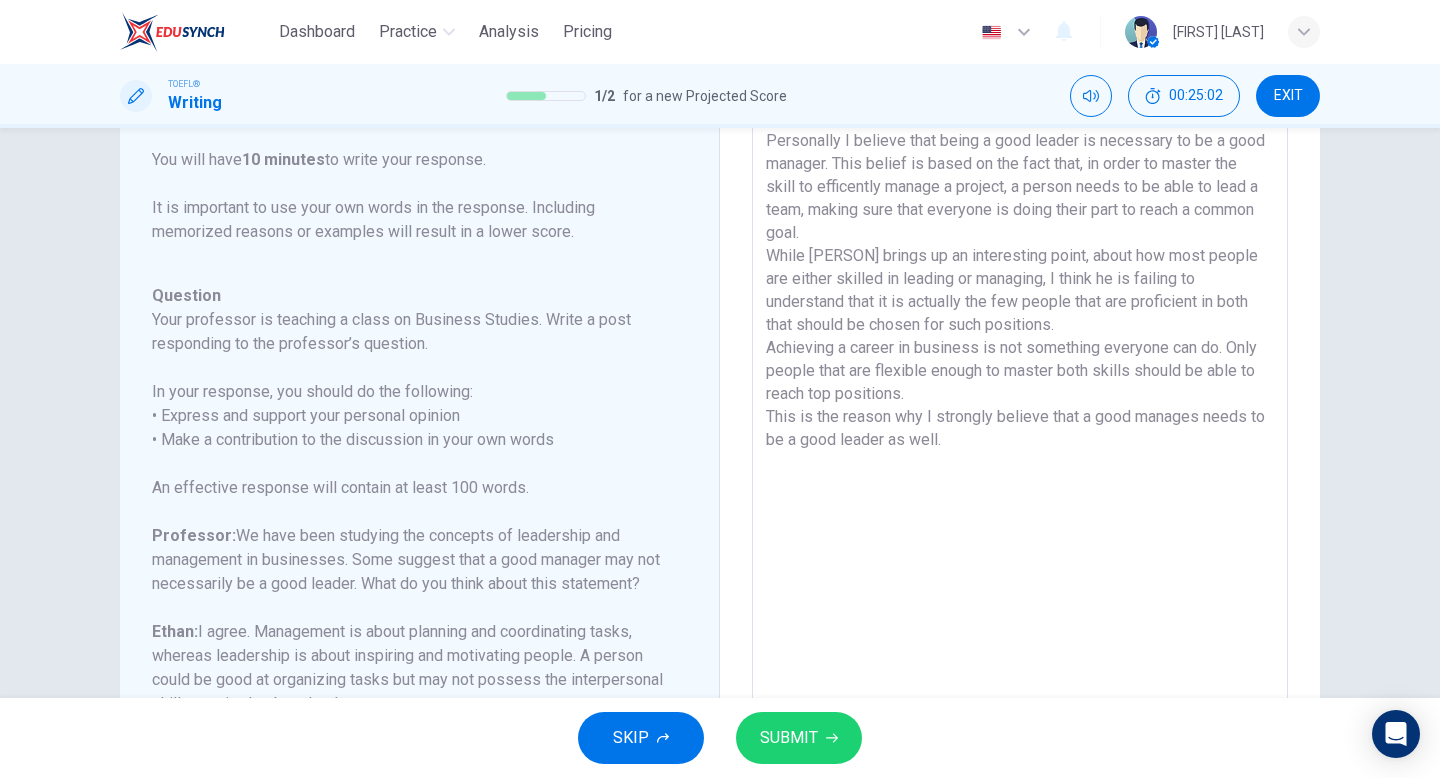 click on "Personally I believe that being a good leader is necessary to be a good manager. This belief is based on the fact that, in order to master the skill to efficently manage a project, a person needs to be able to lead a team, making sure that everyone is doing their part to reach a common goal.
While [PERSON] brings up an interesting point, about how most people are either skilled in leading or managing, I think he is failing to understand that it is actually the few people that are proficient in both that should be chosen for such positions.
Achieving a career in business is not something everyone can do. Only people that are flexible enough to master both skills should be able to reach top positions.
This is the reason why I strongly believe that a good manages needs to be a good leader as well." at bounding box center (1020, 446) 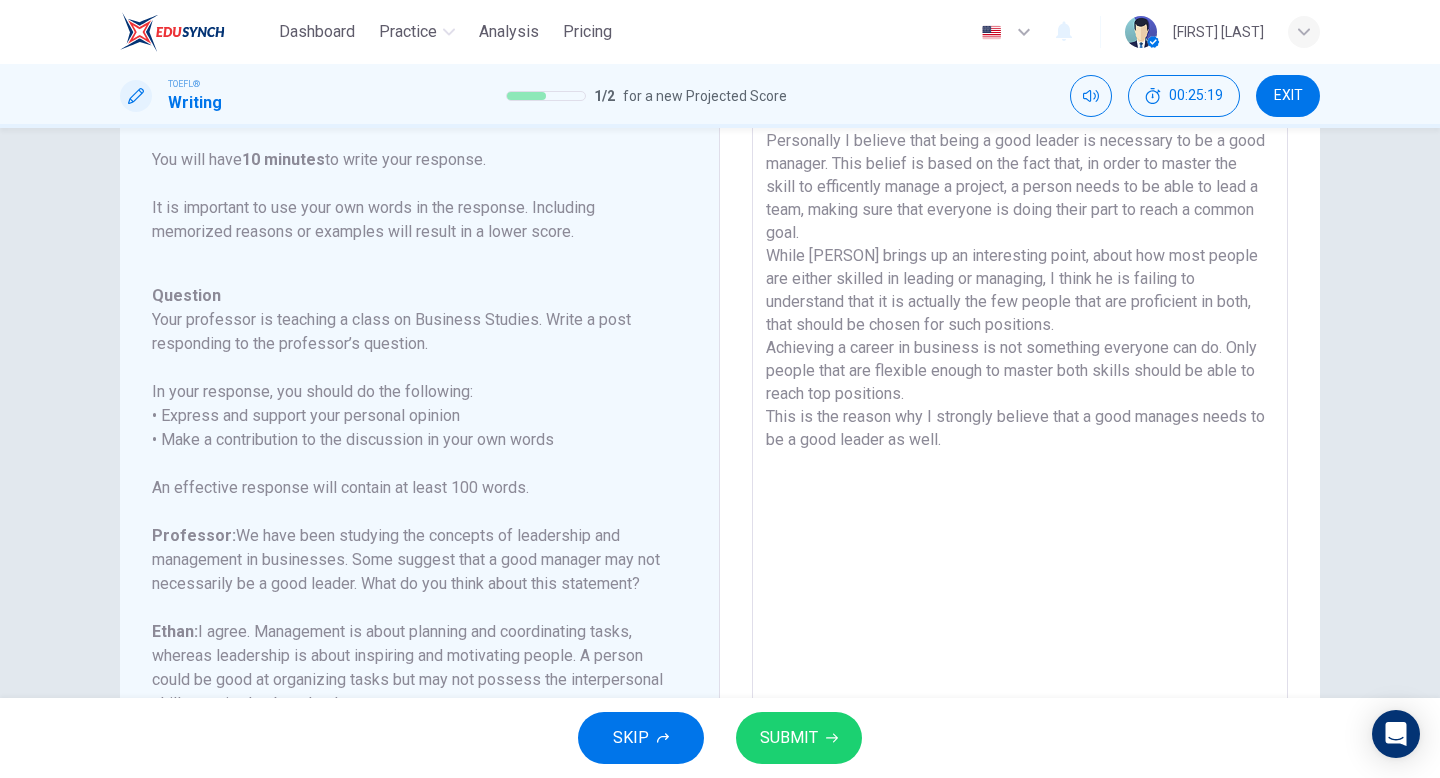 type on "Personally I believe that being a good leader is necessary to be a good manager. This belief is based on the fact that, in order to master the skill to efficently manage a project, a person needs to be able to lead a team, making sure that everyone is doing their part to reach a common goal.
While [PERSON] brings up an interesting point, about how most people are either skilled in leading or managing, I think he is failing to understand that it is actually the few people that are proficient in both, that should be chosen for such positions.
Achieving a career in business is not something everyone can do. Only people that are flexible enough to master both skills should be able to reach top positions.
This is the reason why I strongly believe that a good manages needs to be a good leader as well." 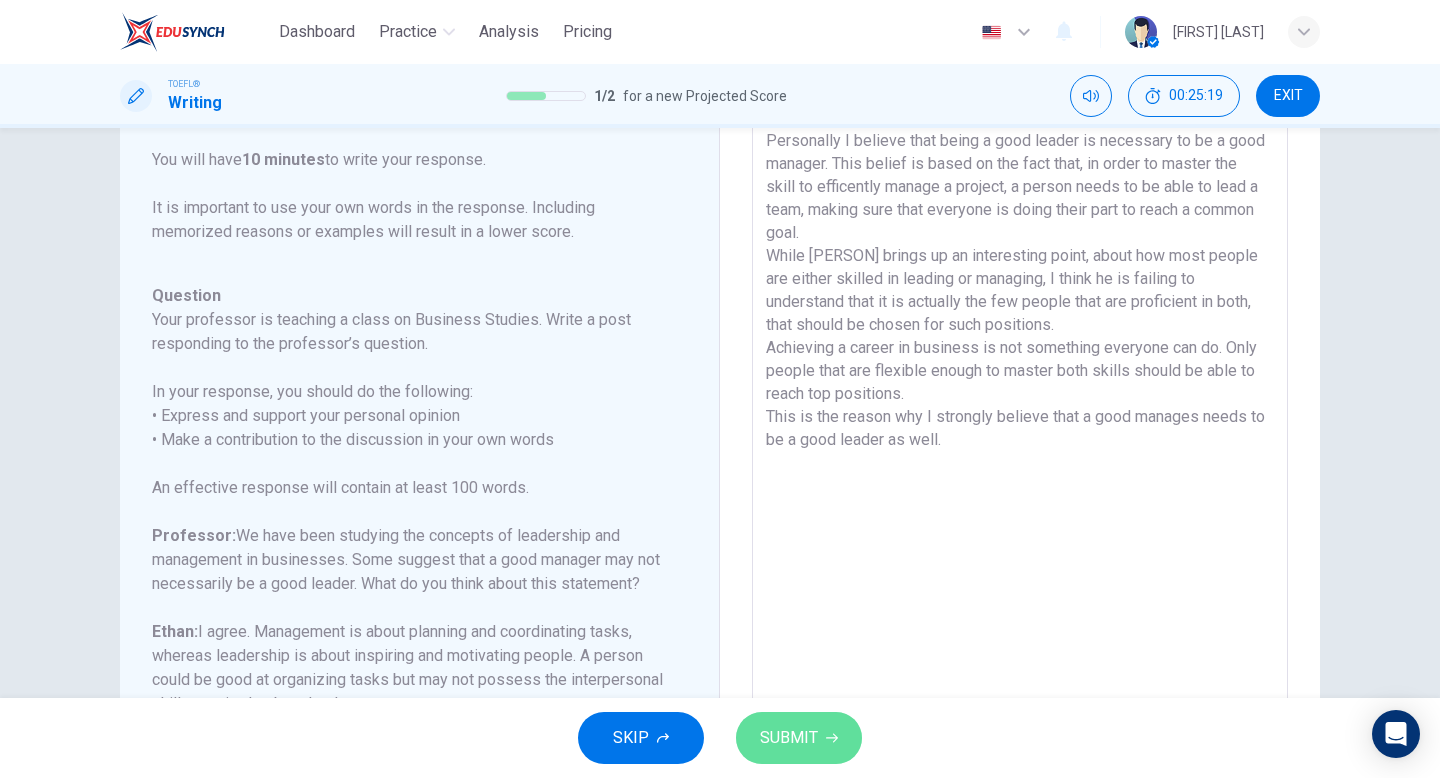 click on "SUBMIT" at bounding box center [799, 738] 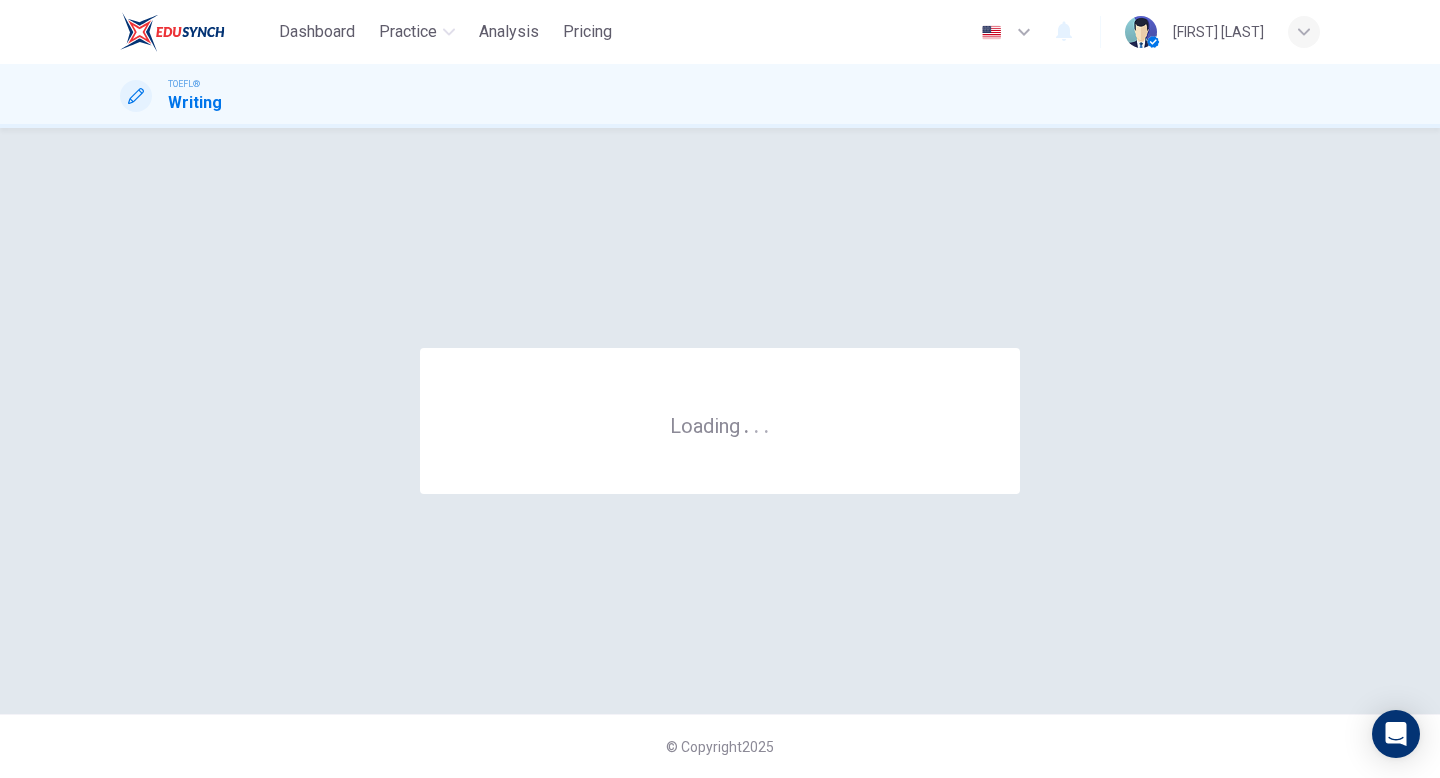 scroll, scrollTop: 0, scrollLeft: 0, axis: both 